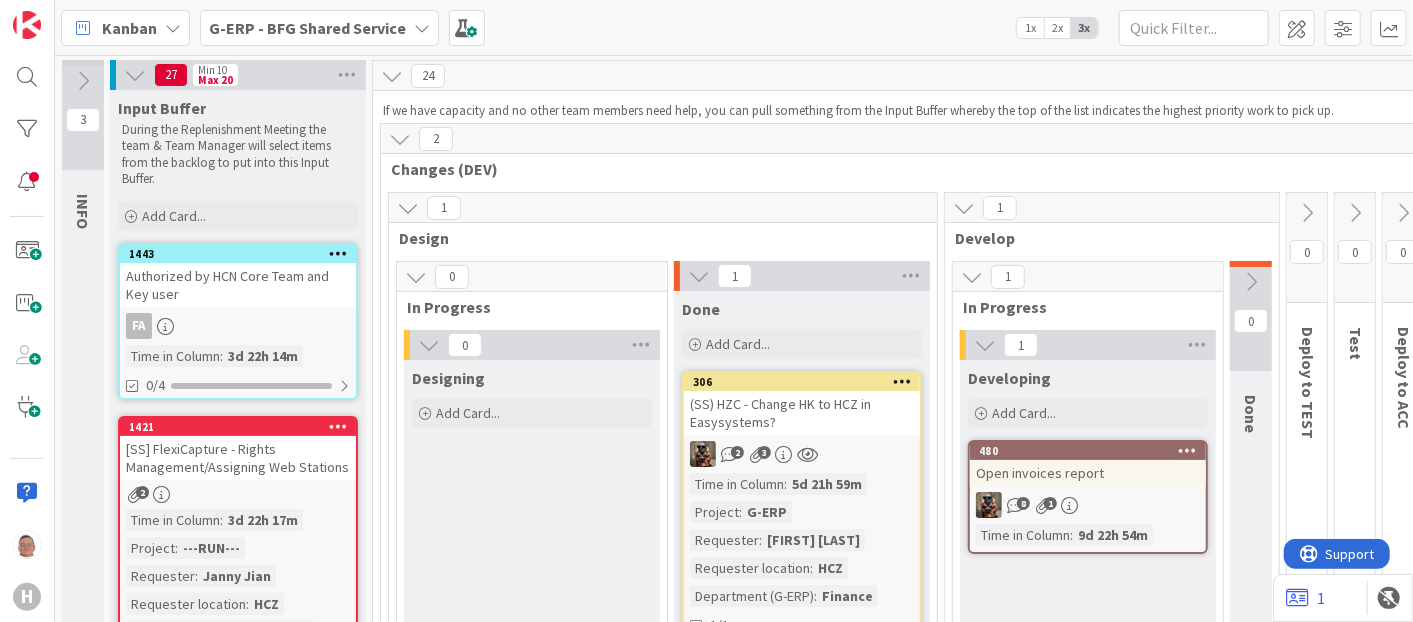 scroll, scrollTop: 0, scrollLeft: 0, axis: both 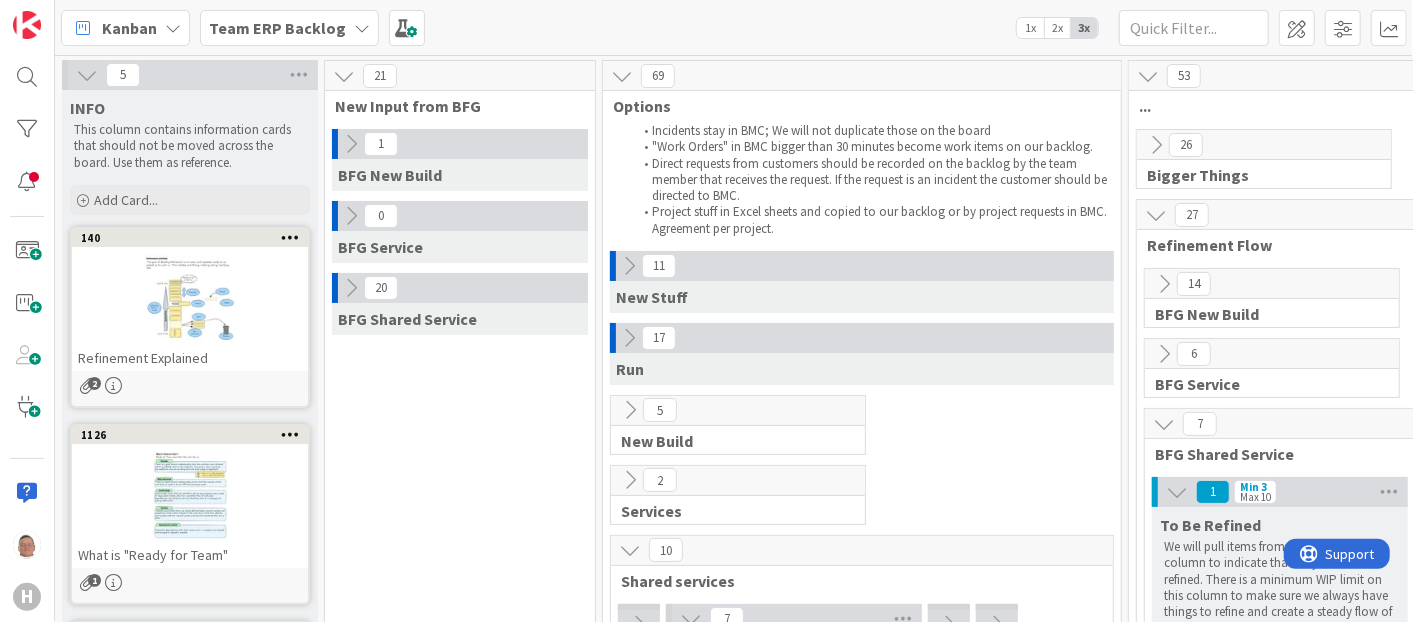 click at bounding box center (351, 144) 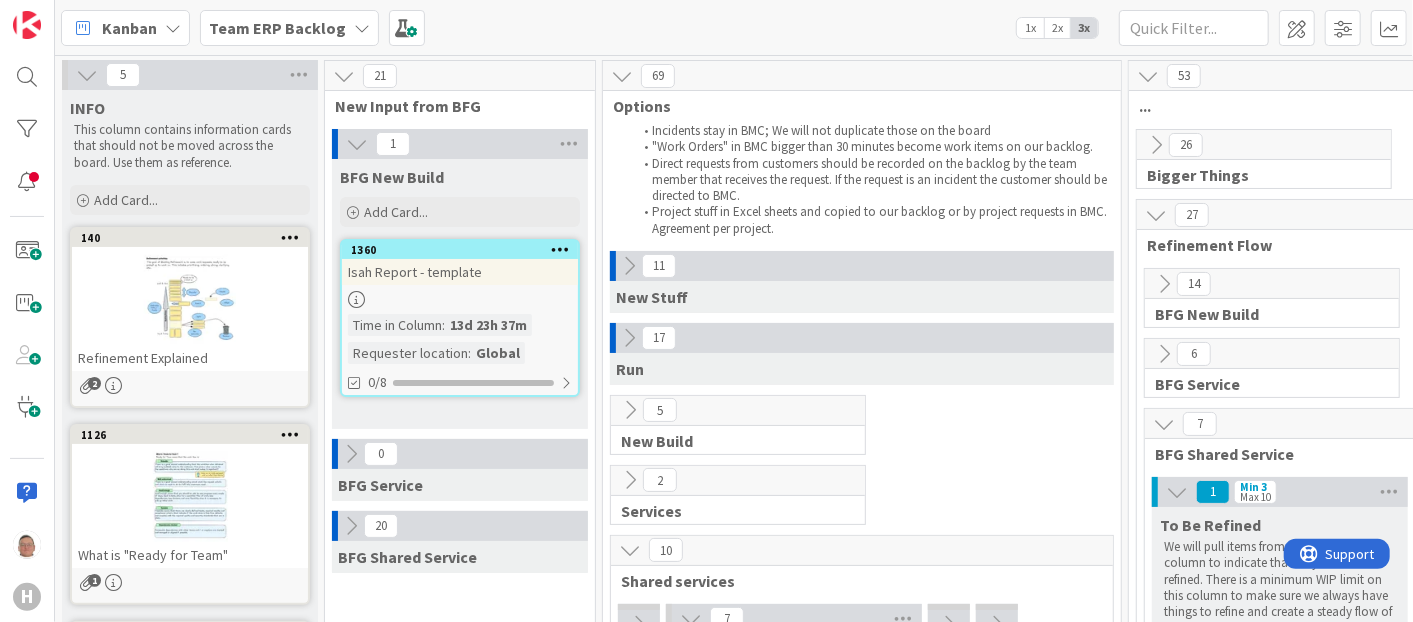 click on "Isah Report - template" at bounding box center [460, 272] 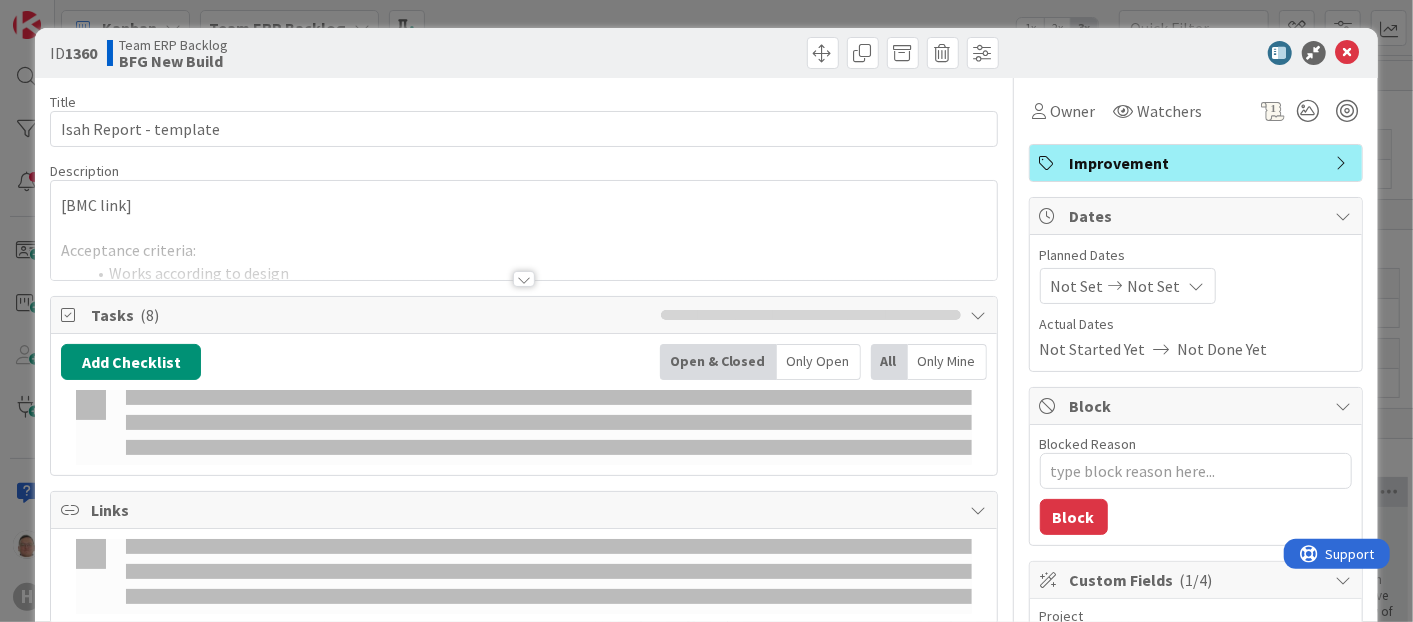 scroll, scrollTop: 0, scrollLeft: 0, axis: both 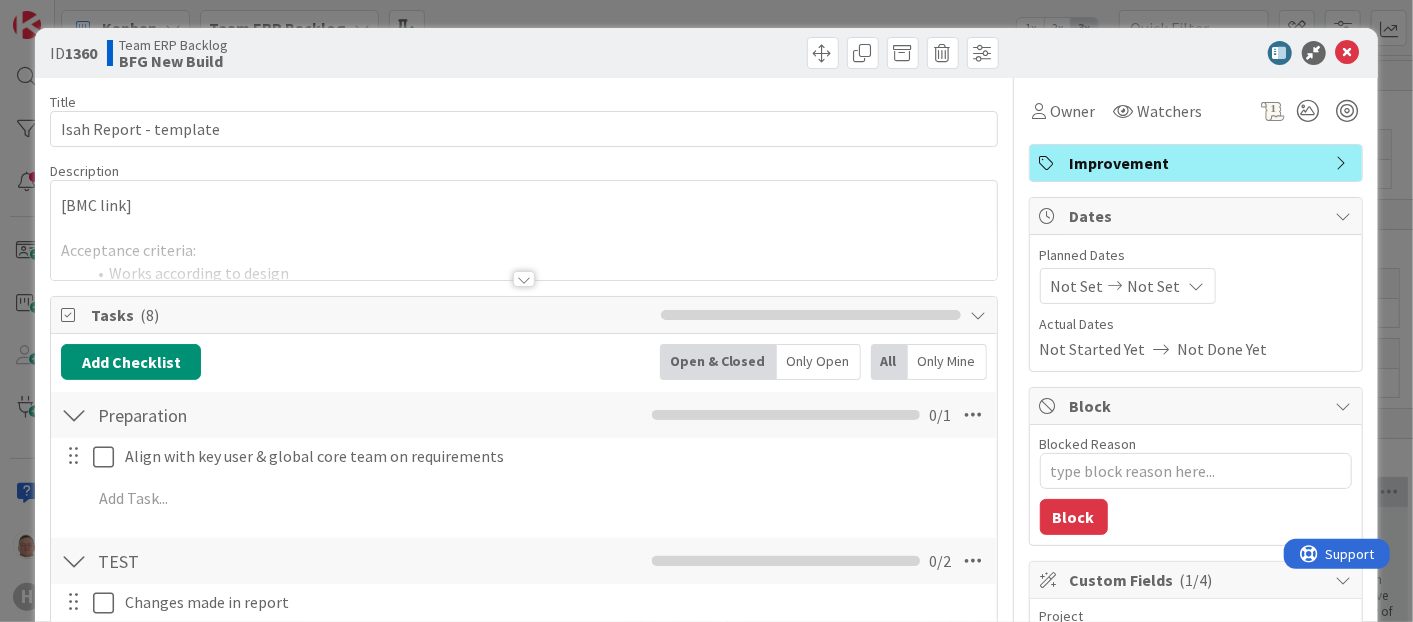 type on "x" 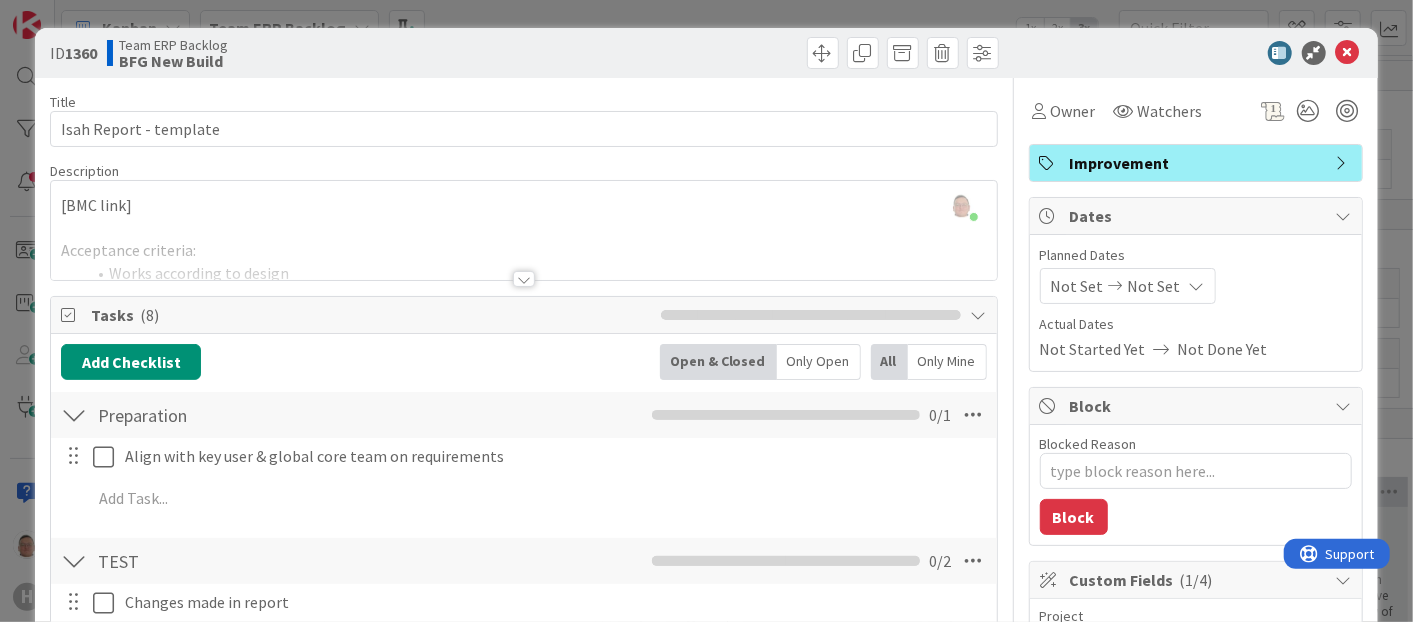 click at bounding box center [1186, 53] 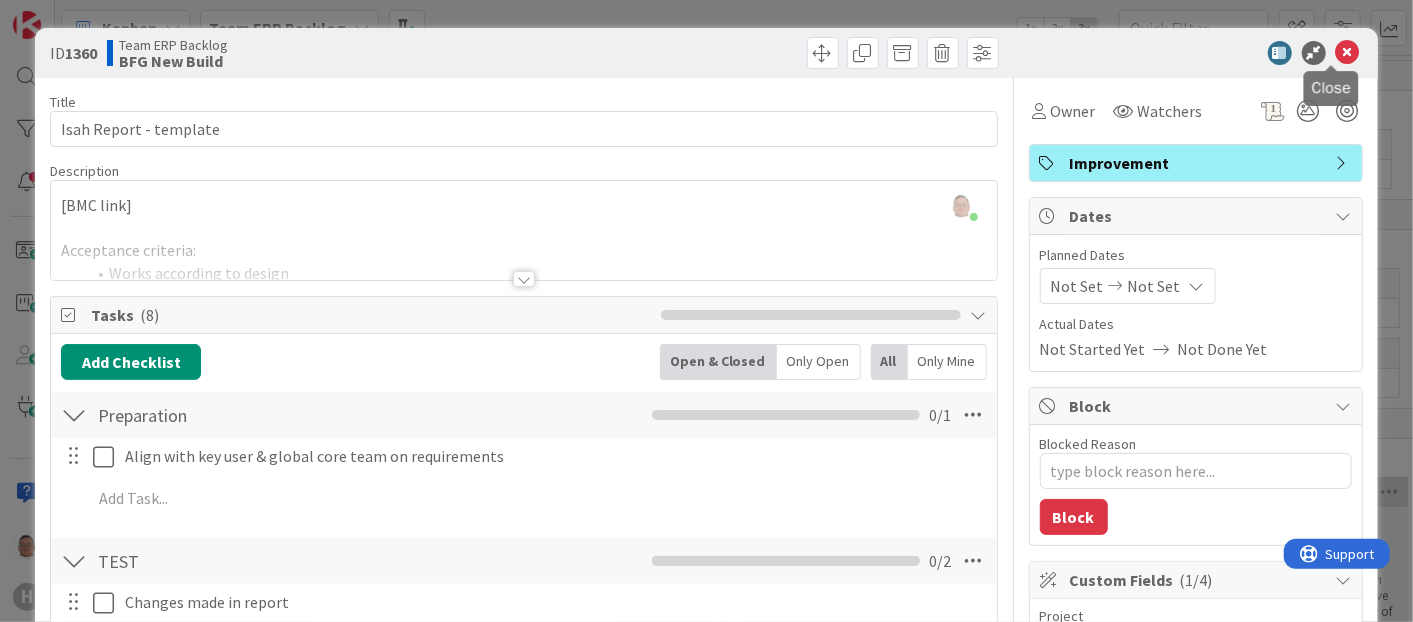 click at bounding box center [1348, 53] 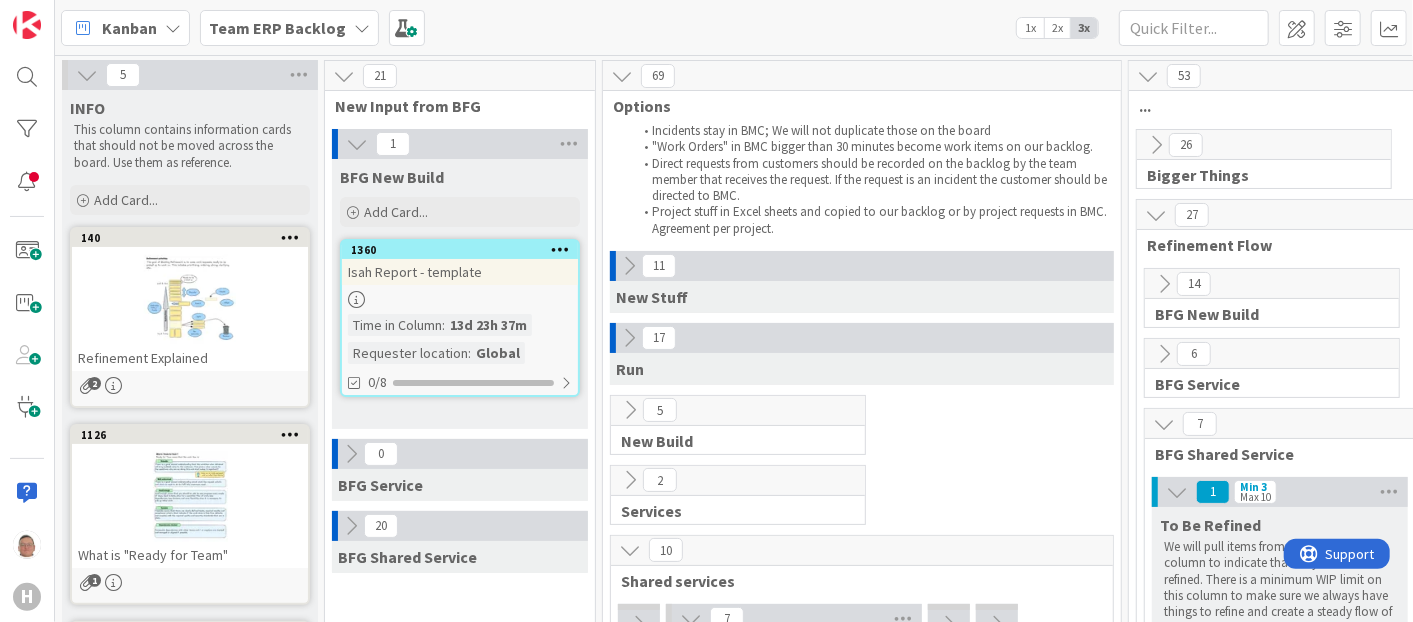 scroll, scrollTop: 0, scrollLeft: 0, axis: both 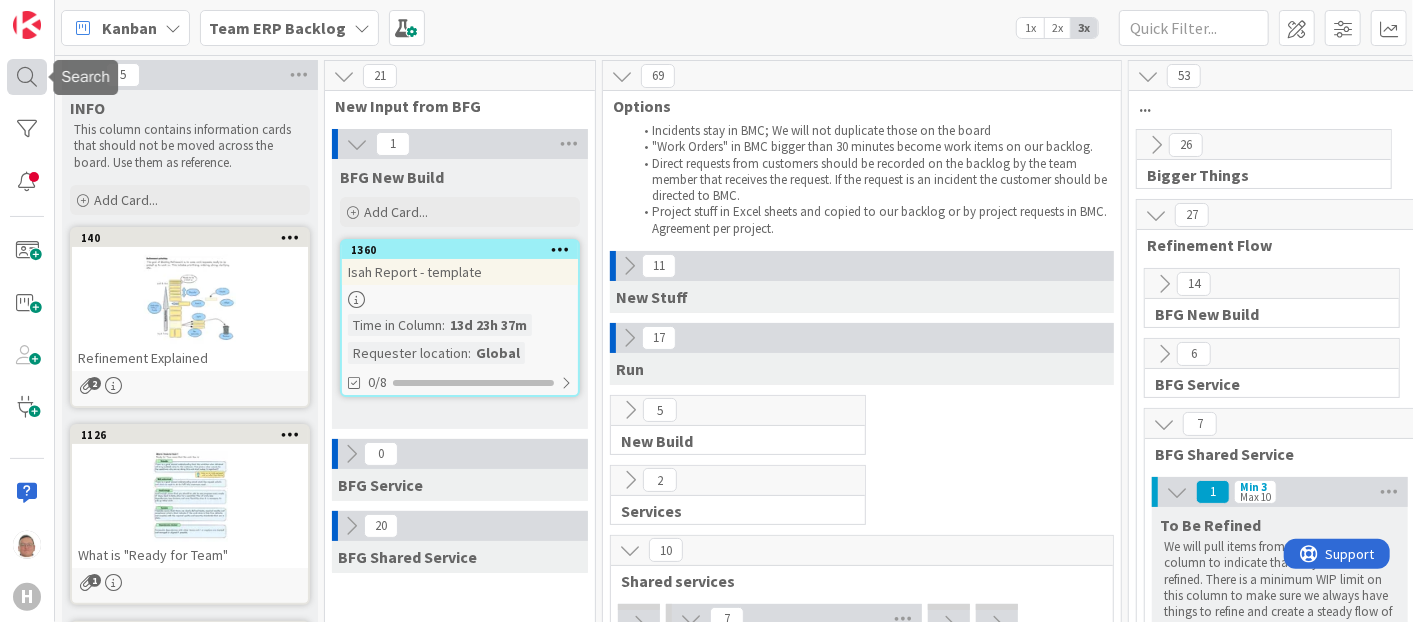 click at bounding box center (27, 77) 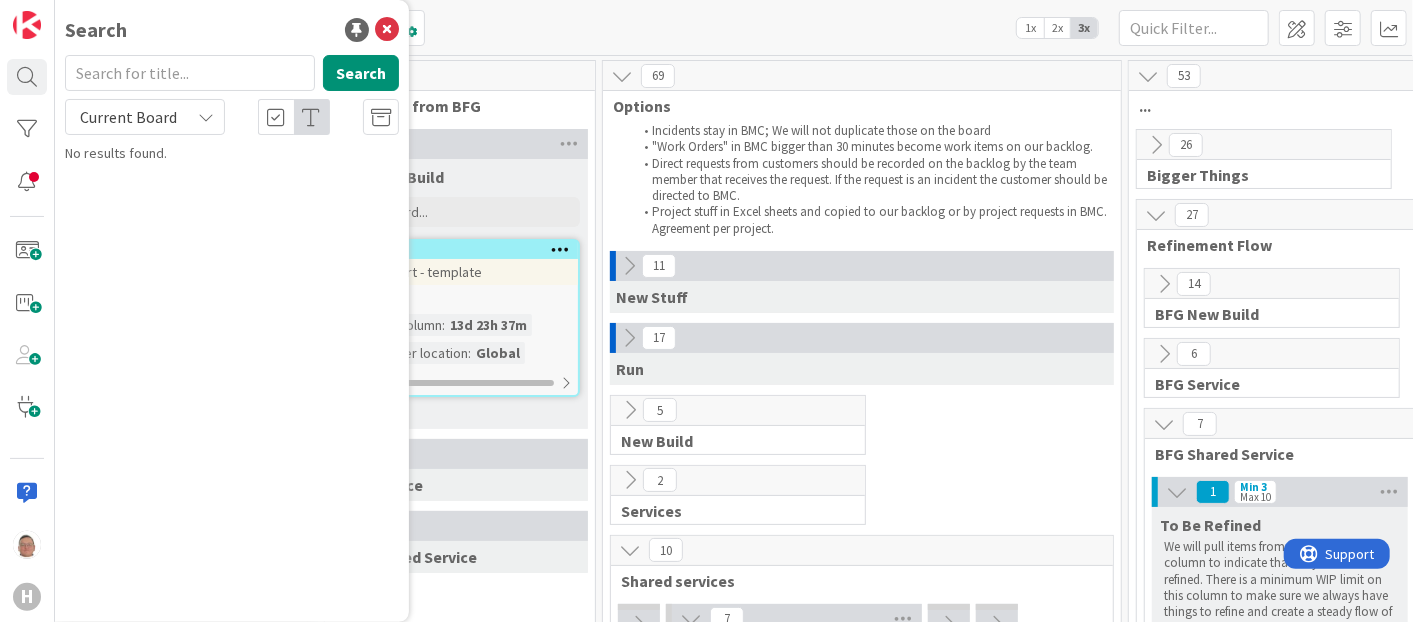 click on "Current Board" at bounding box center (145, 117) 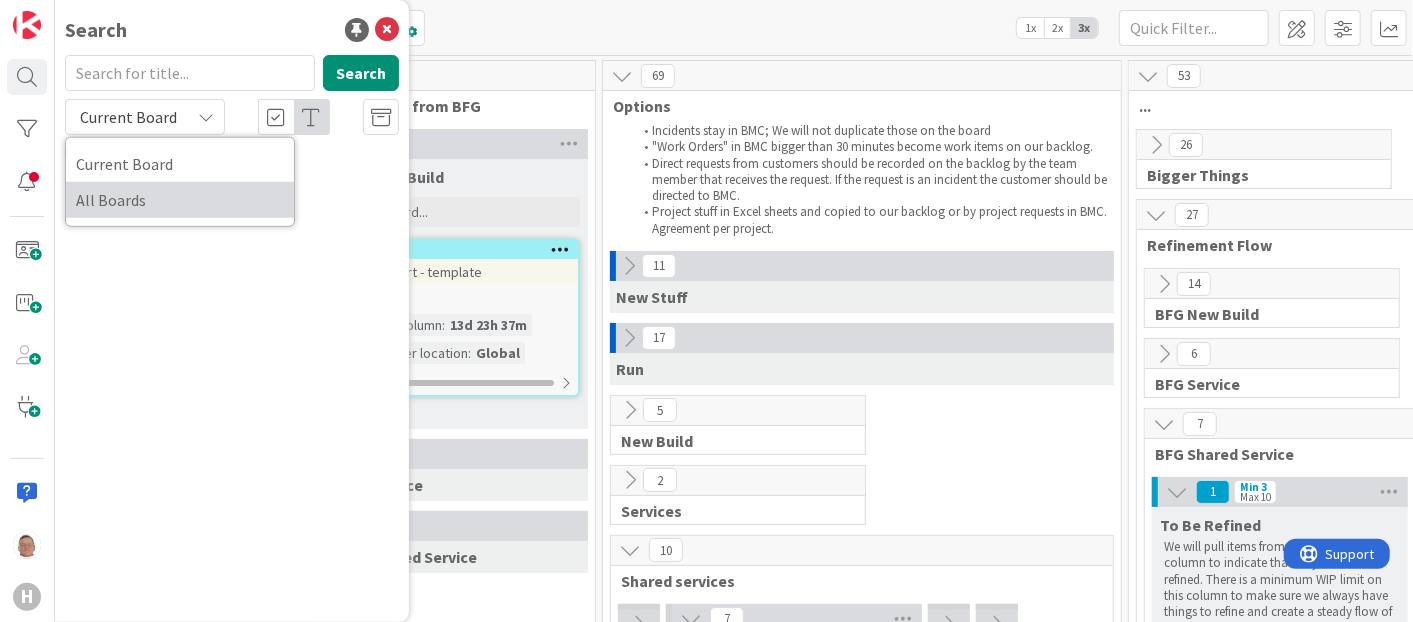 click on "All Boards" at bounding box center (180, 200) 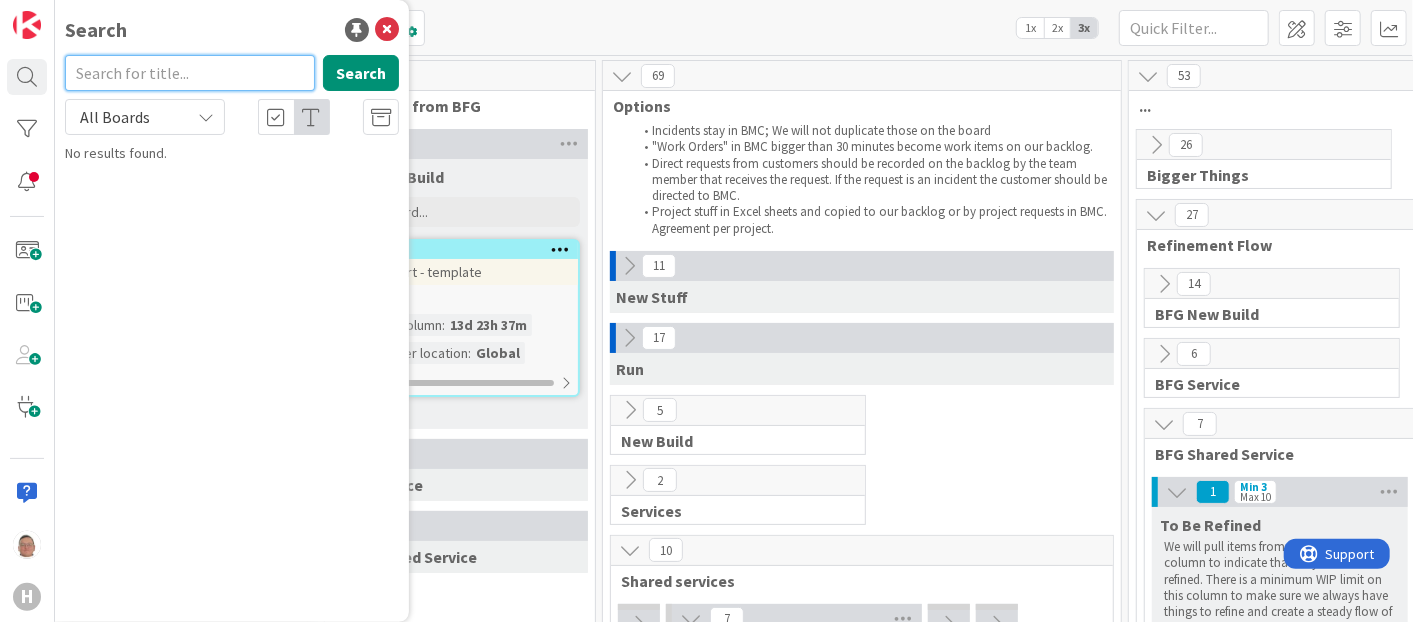 click at bounding box center [190, 73] 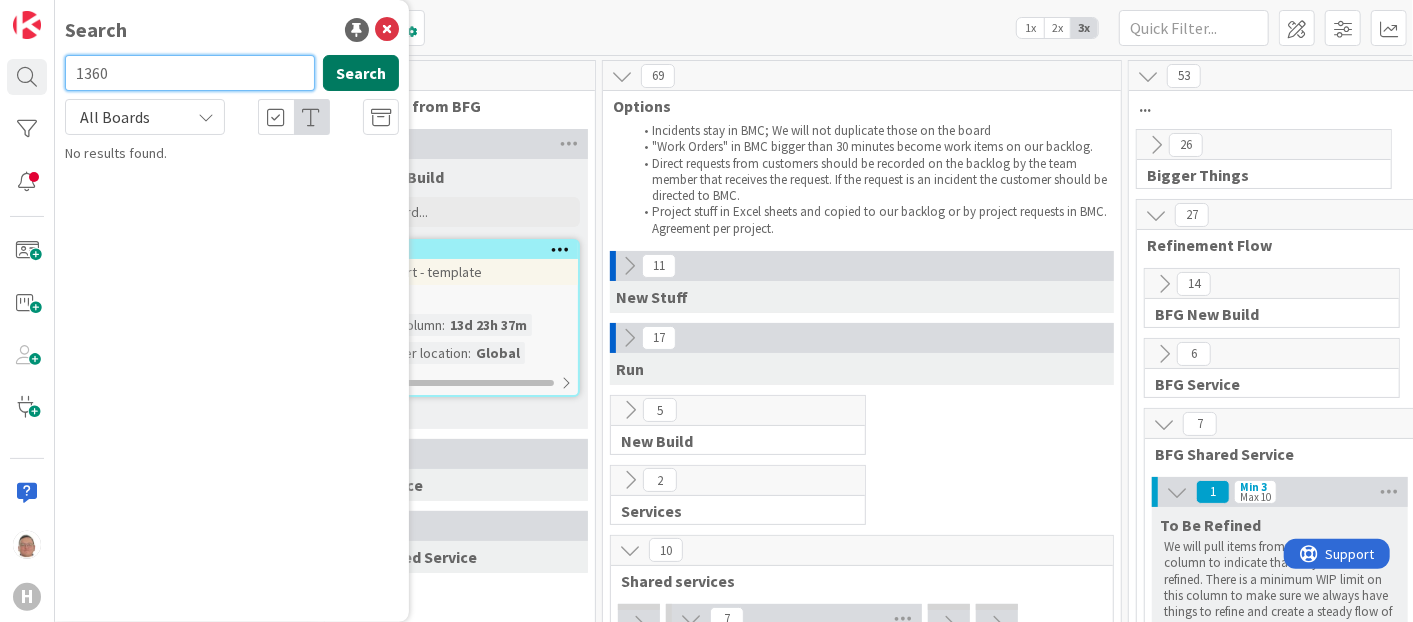 type on "1360" 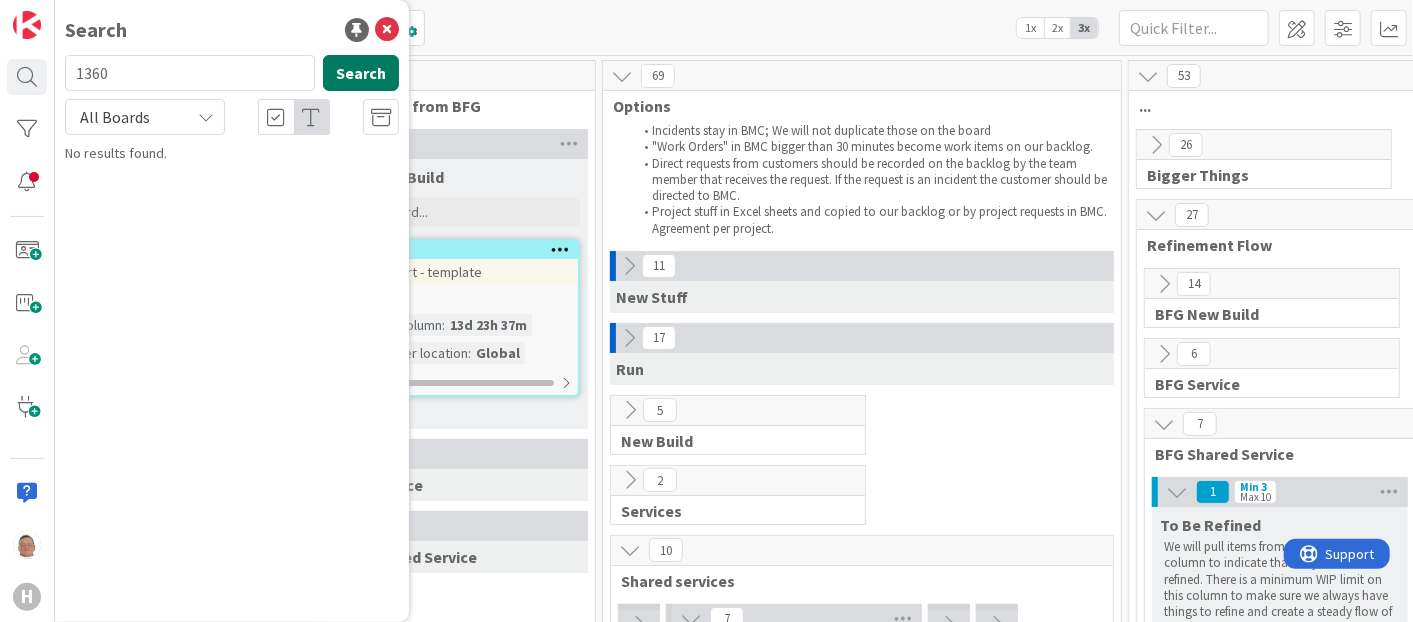 click on "Search" at bounding box center (361, 73) 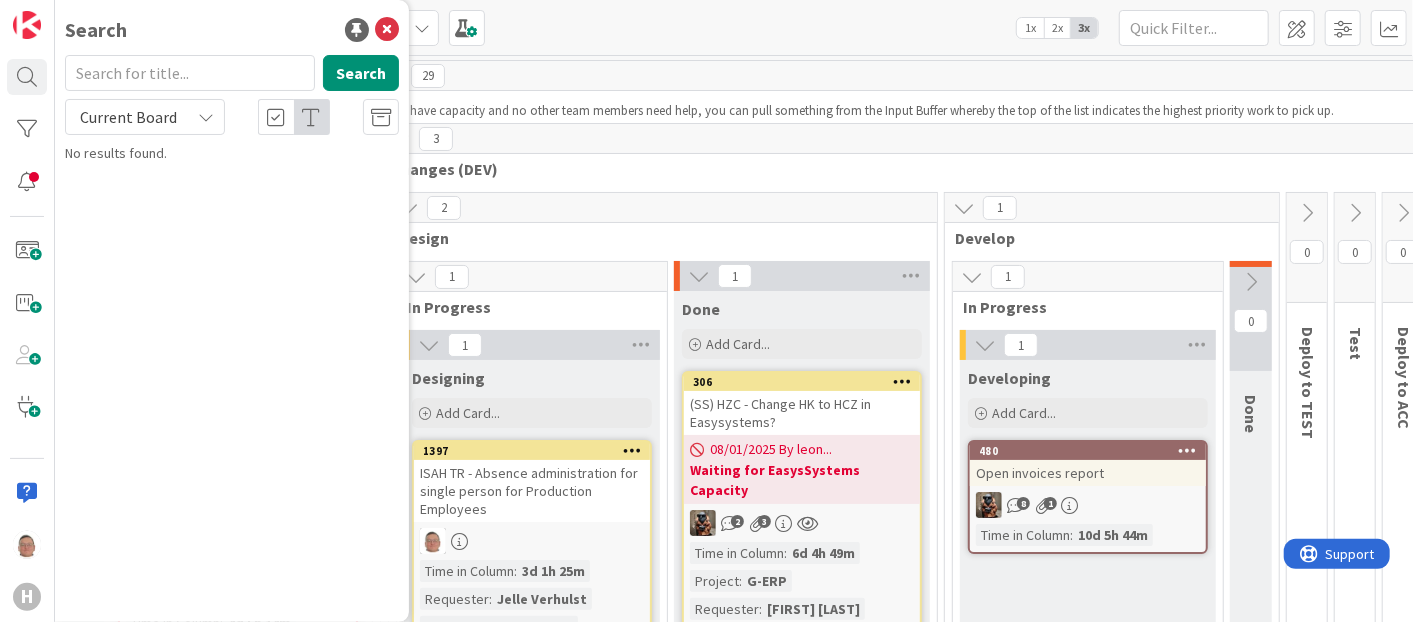 scroll, scrollTop: 0, scrollLeft: 0, axis: both 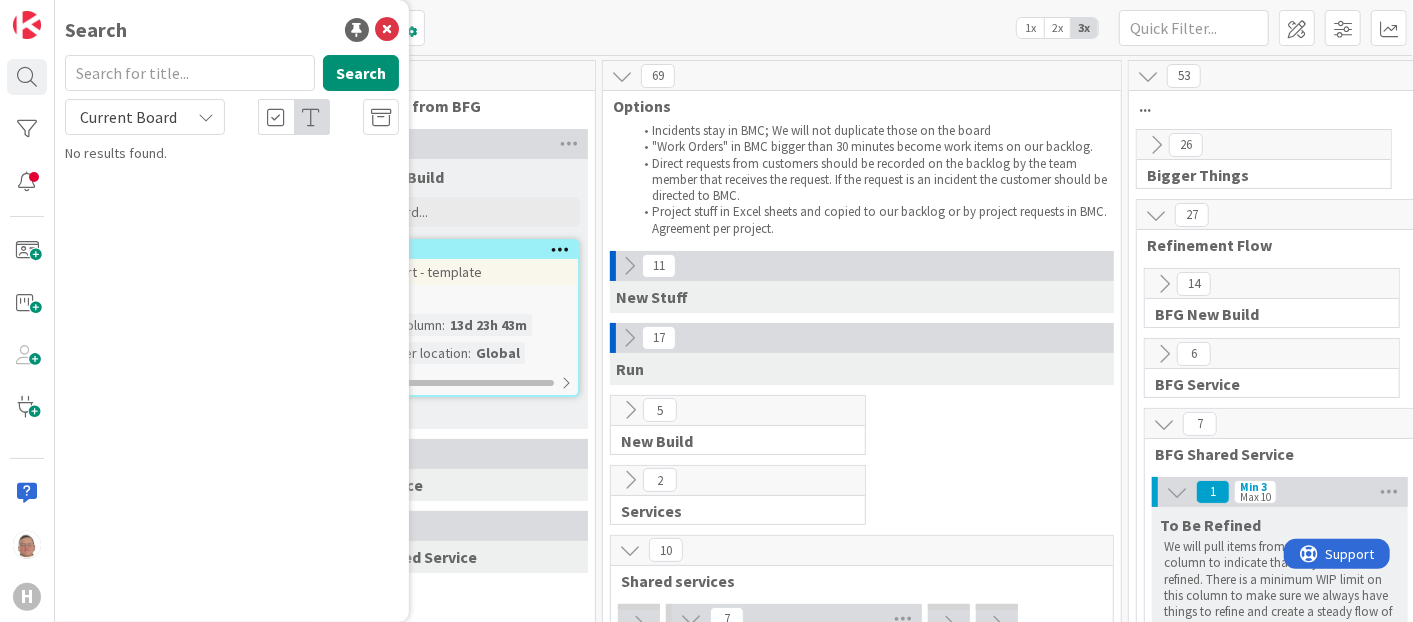 click on "1" at bounding box center (460, 144) 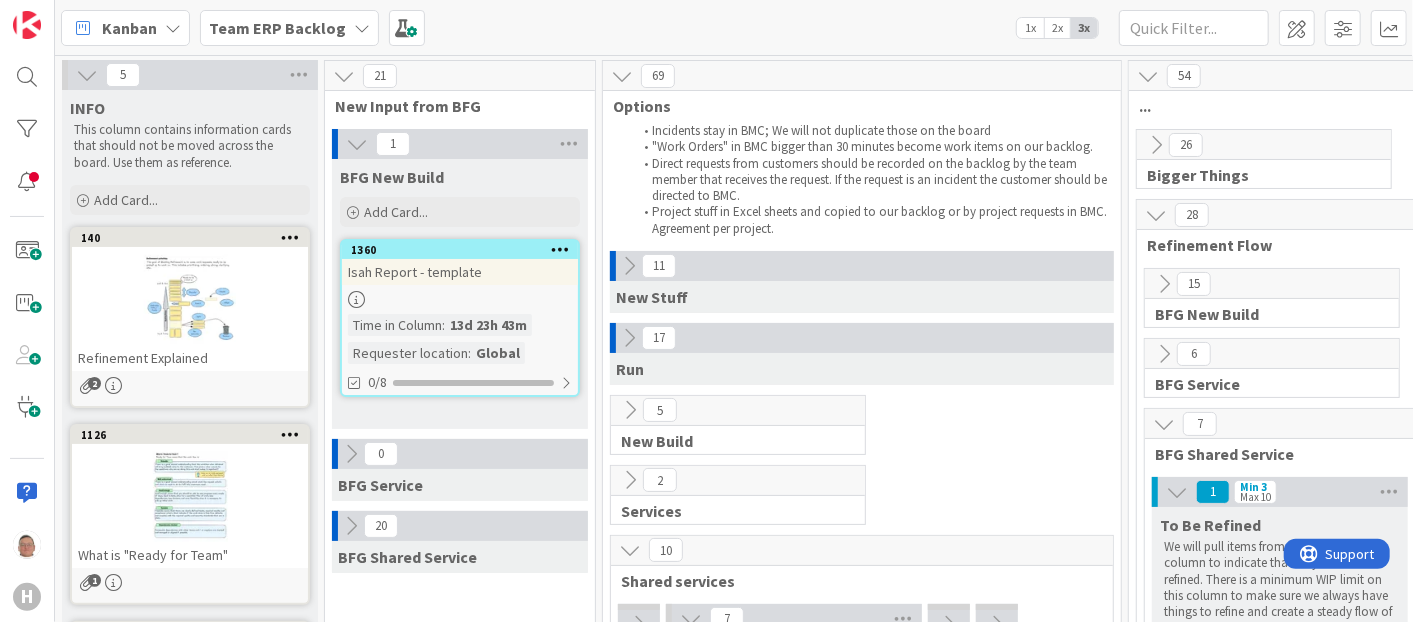 click at bounding box center [629, 266] 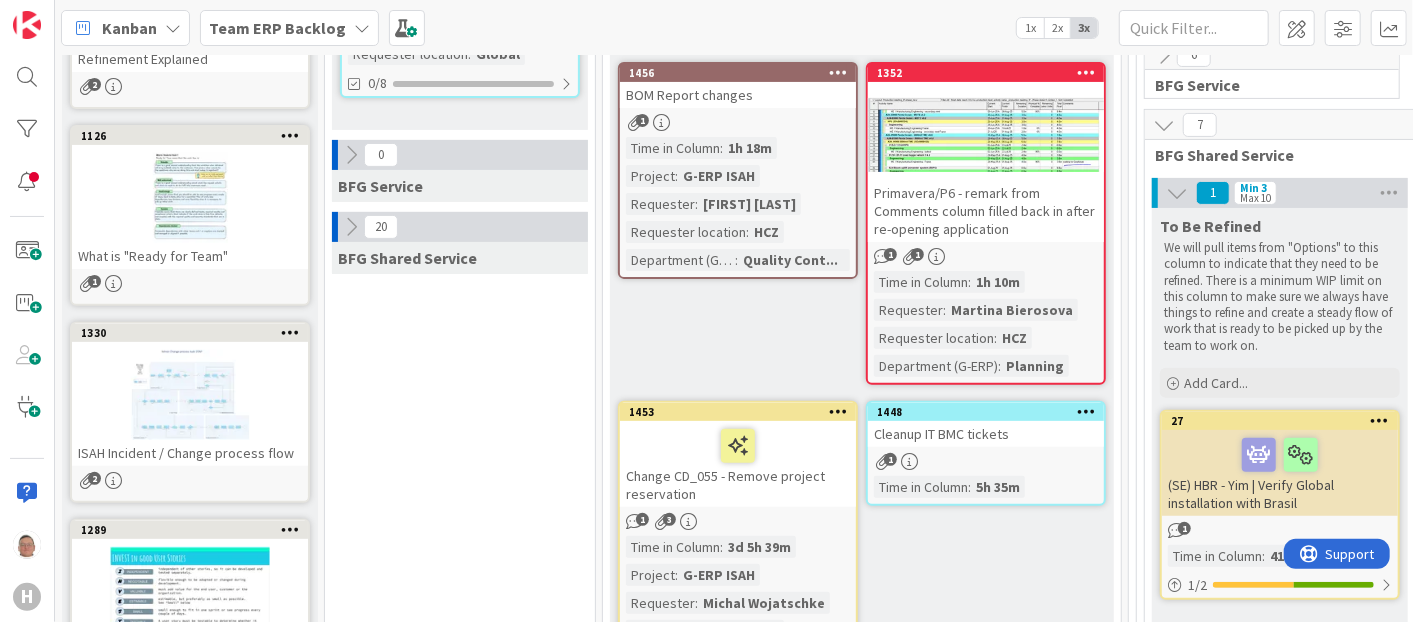 scroll, scrollTop: 279, scrollLeft: 0, axis: vertical 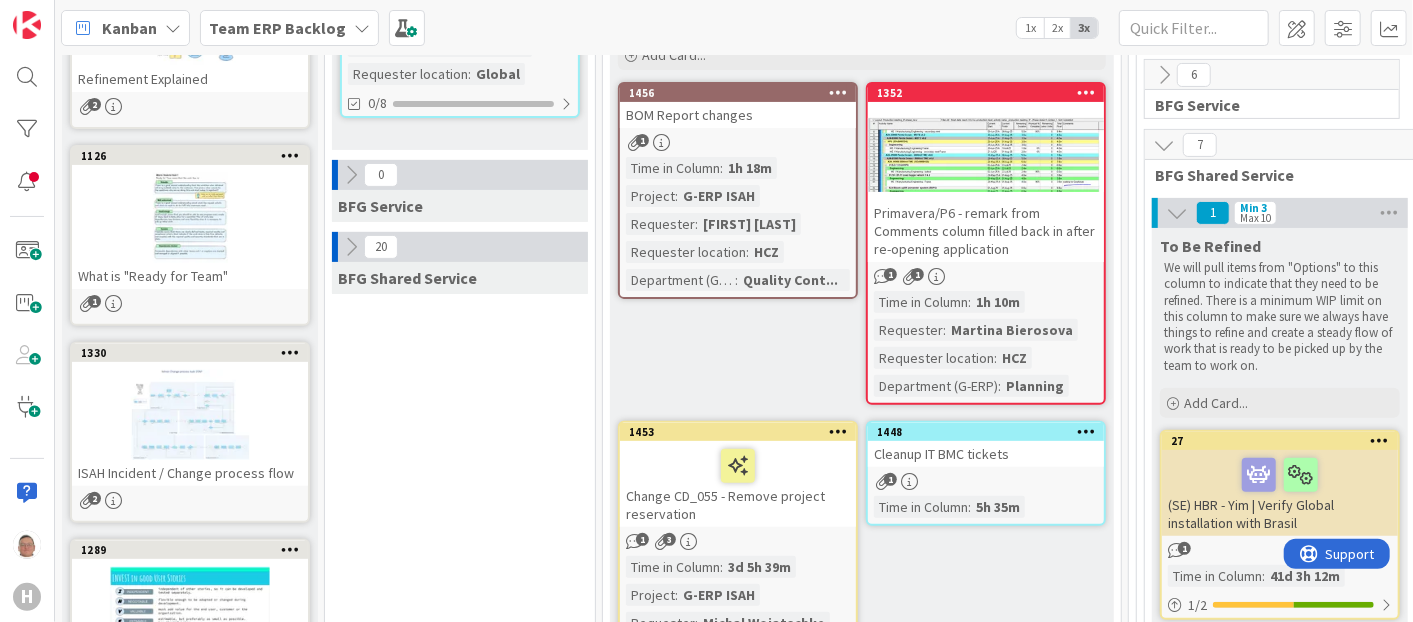 click on "BOM Report changes" at bounding box center (738, 115) 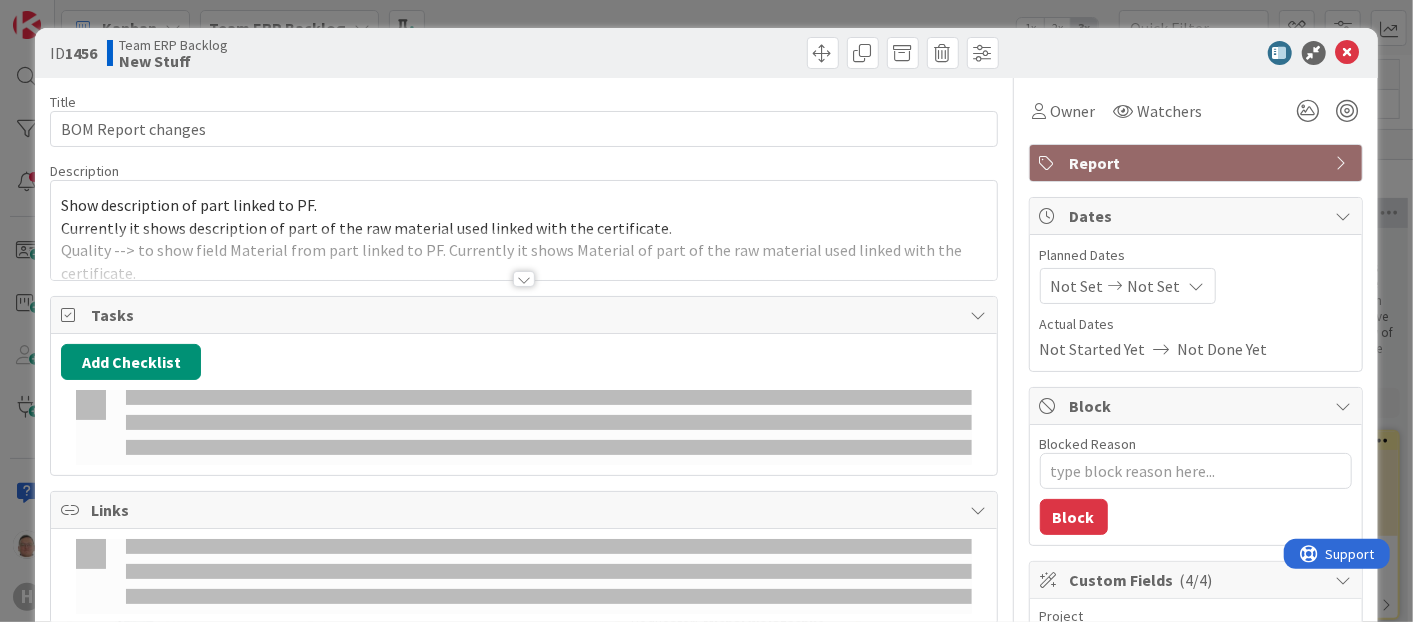 type on "x" 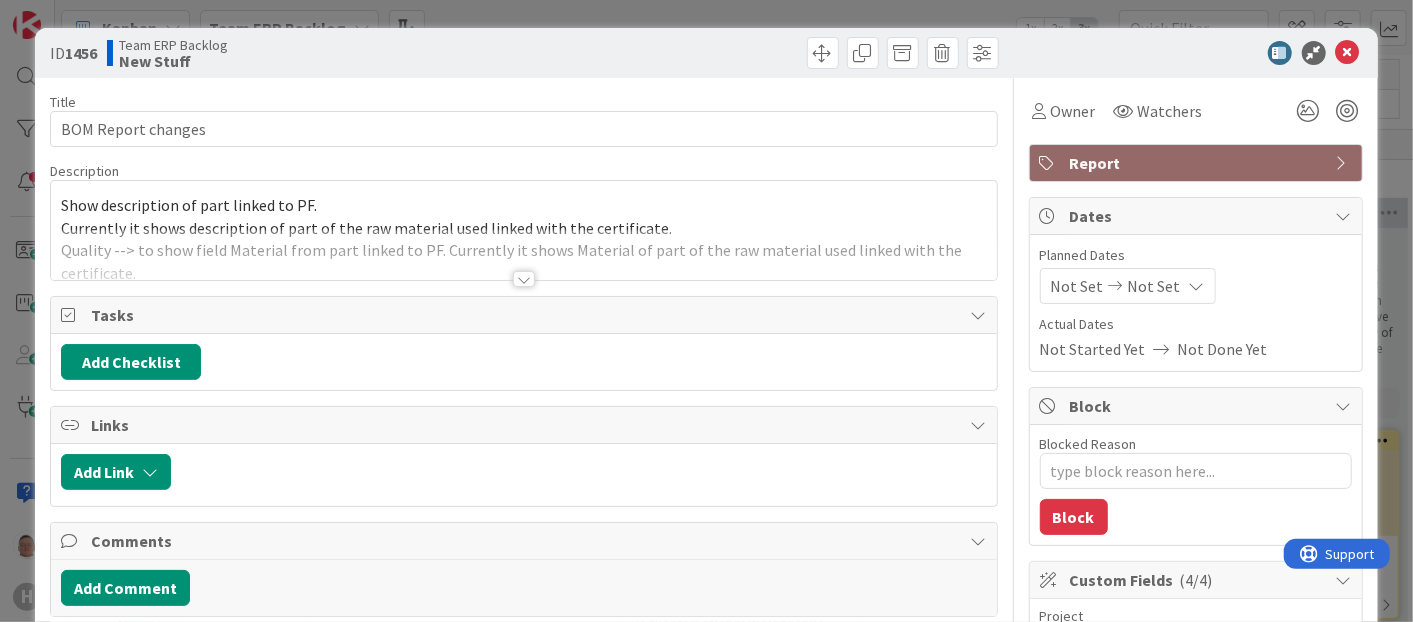 scroll, scrollTop: 0, scrollLeft: 0, axis: both 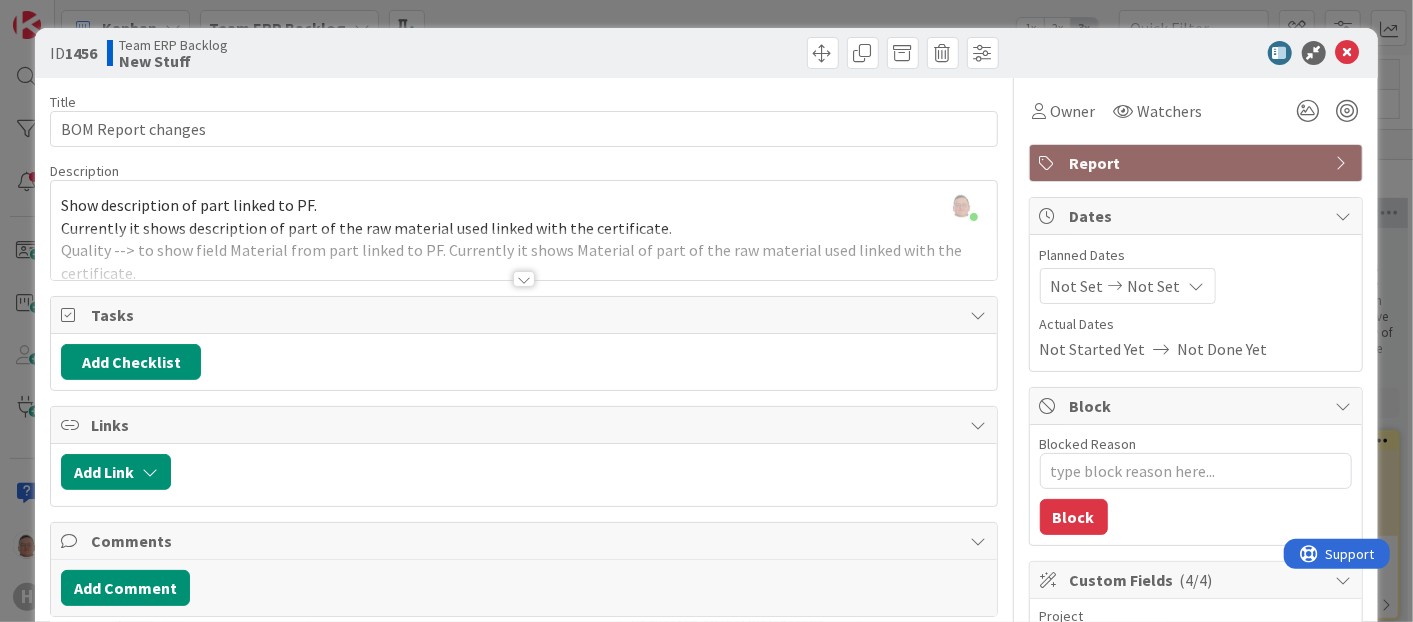 click at bounding box center (523, 254) 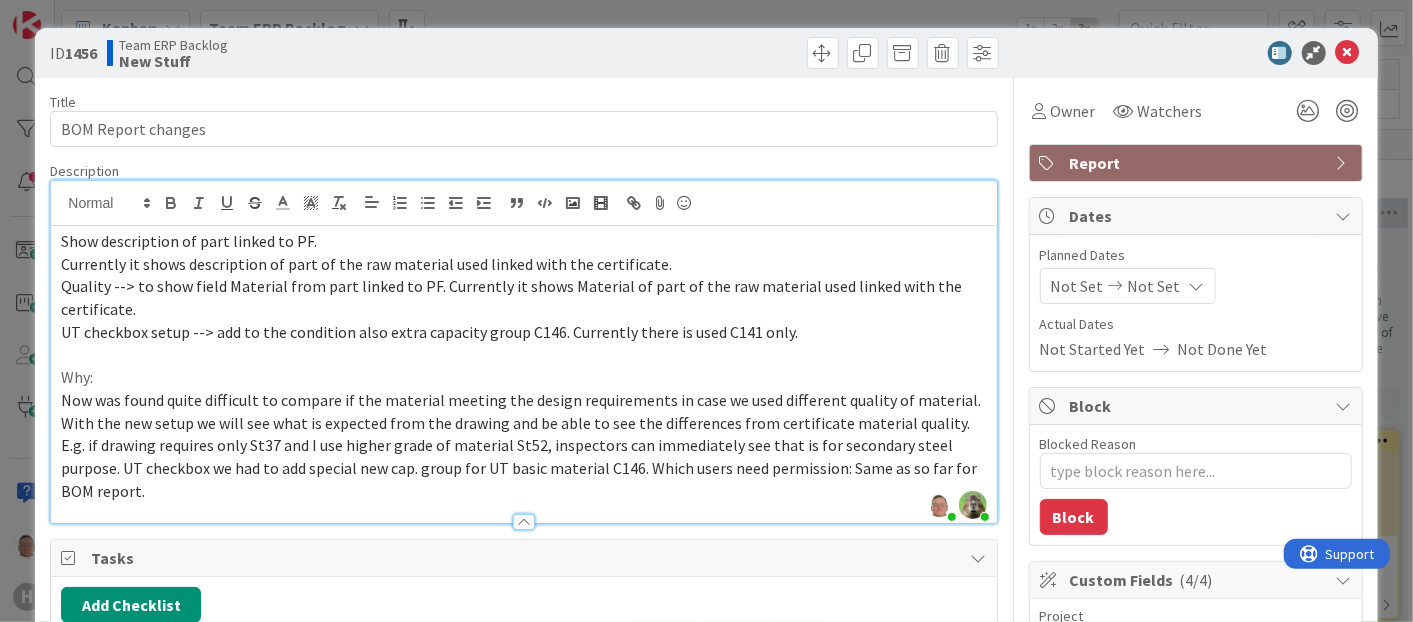 type on "Tomas Hermn" 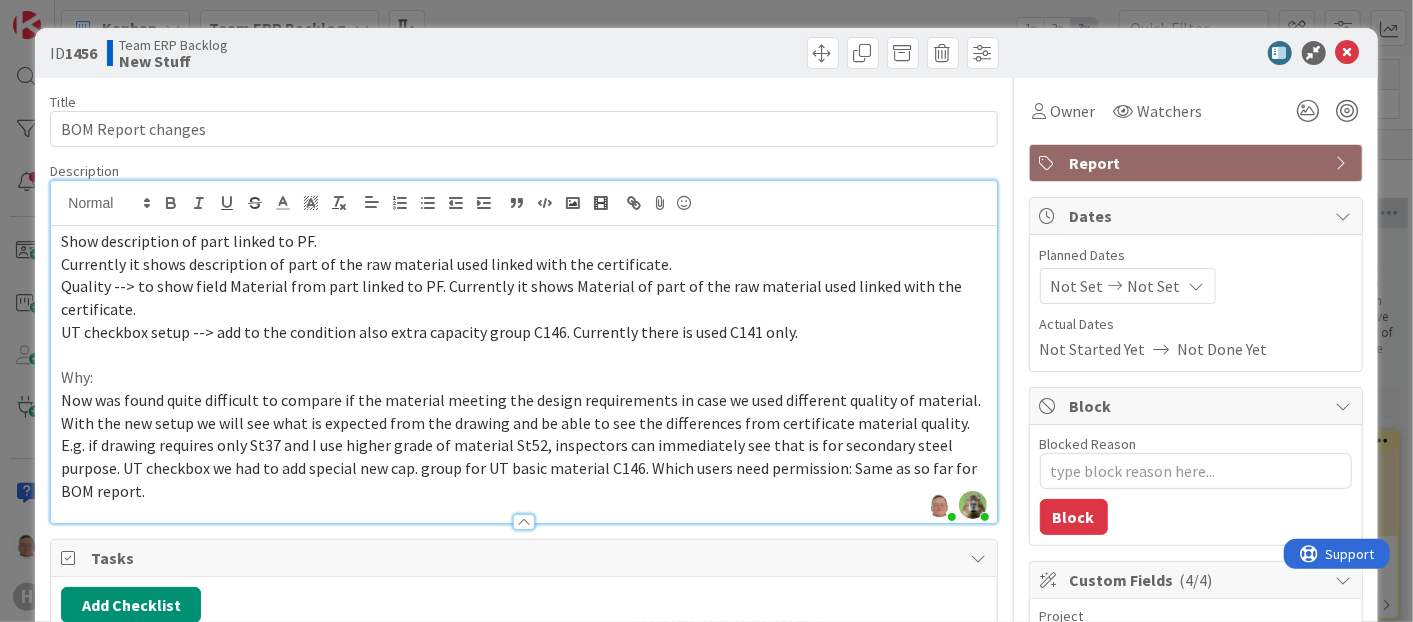 type on "x" 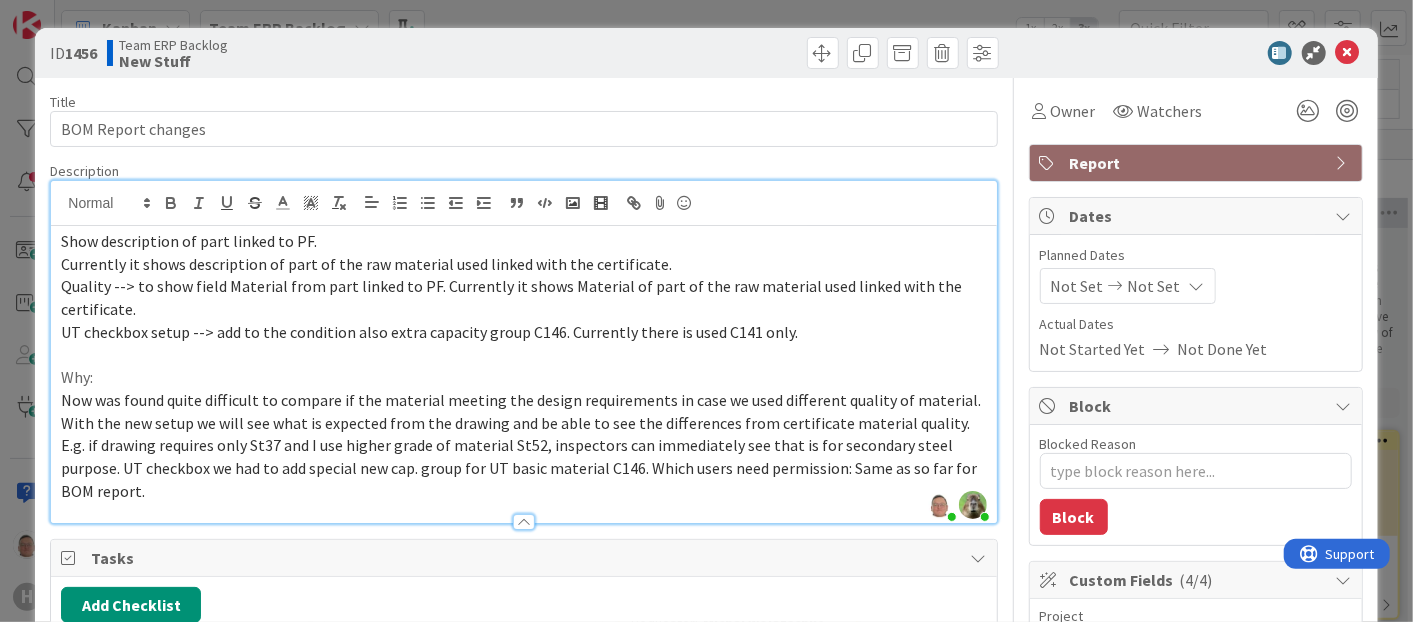 type on "Tomas Herman" 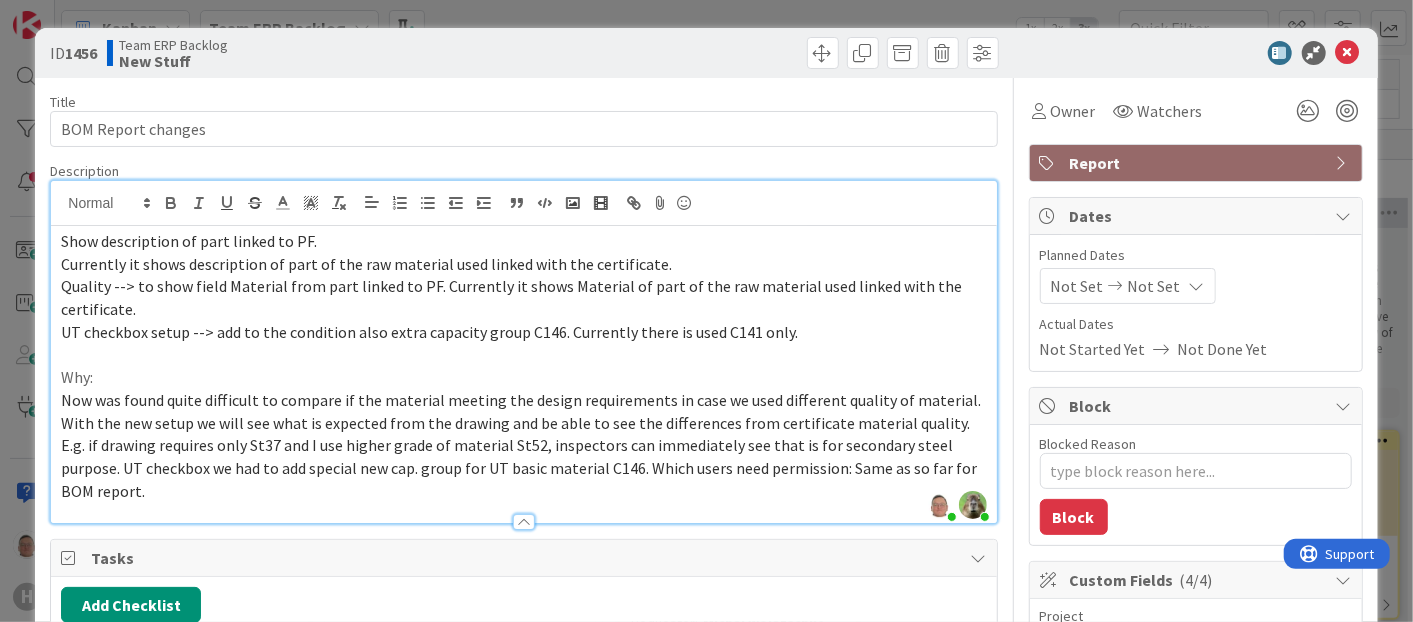 type on "x" 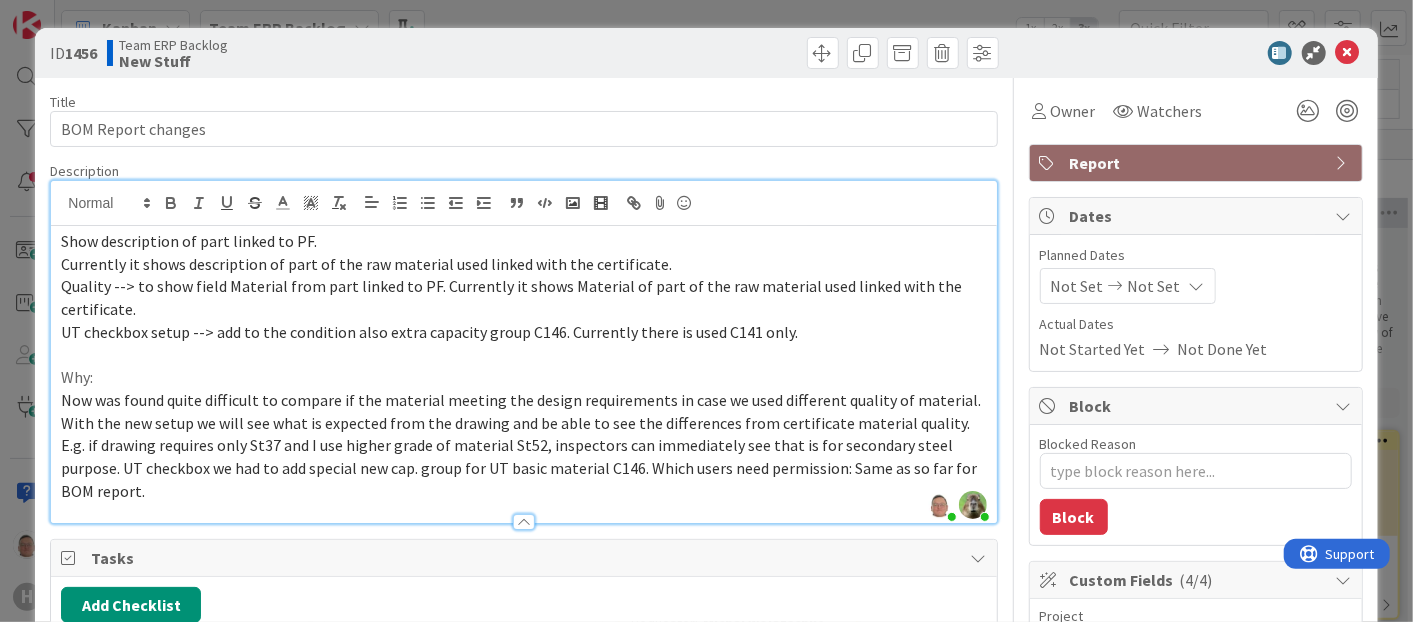type on "Tomas Hermann" 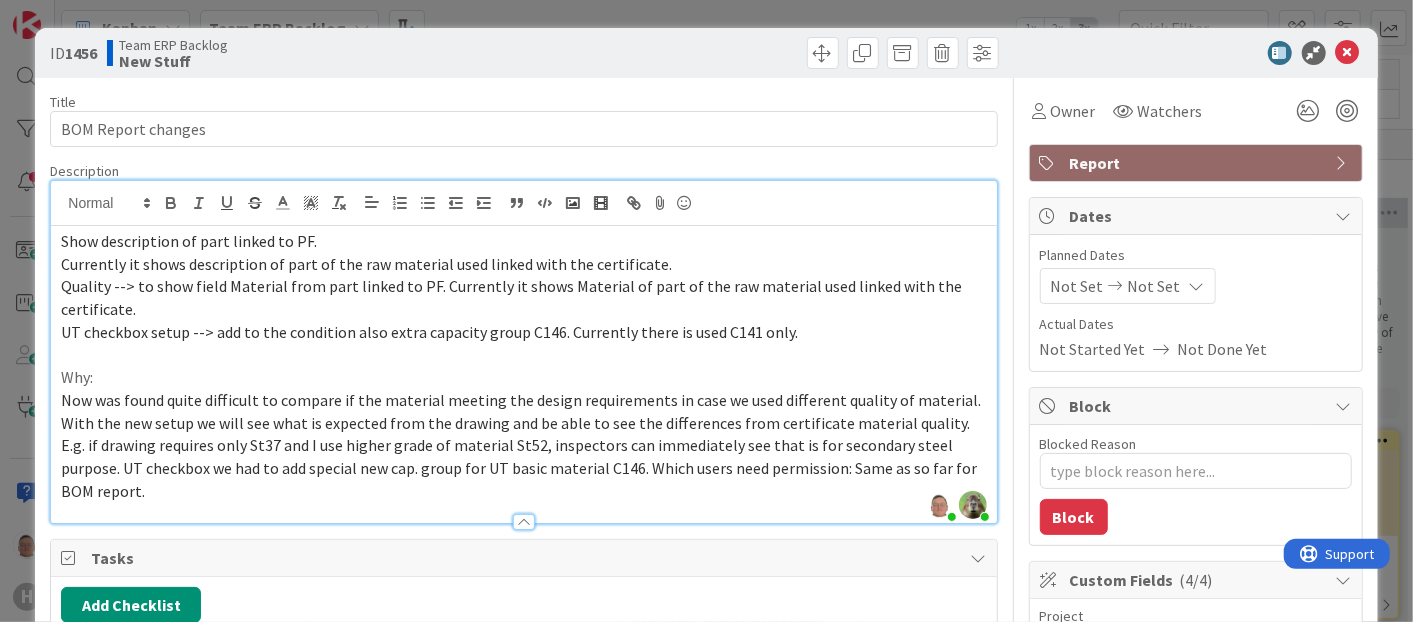 type on "x" 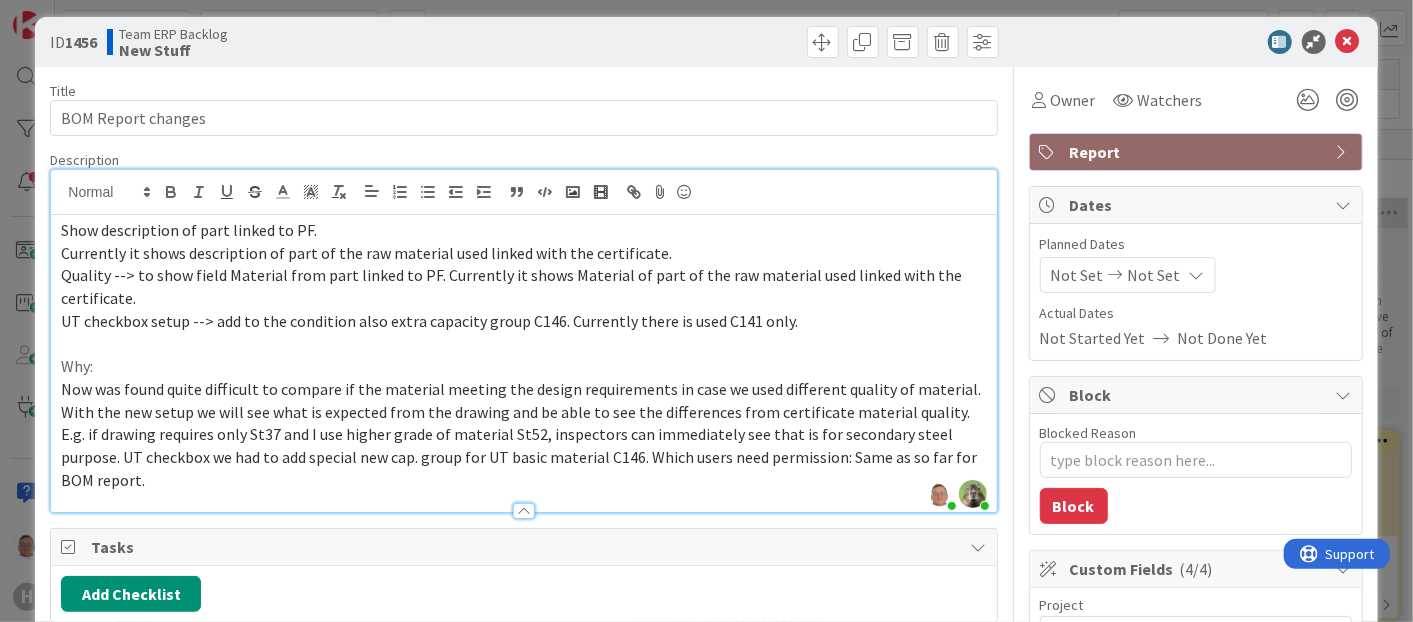 scroll, scrollTop: 0, scrollLeft: 0, axis: both 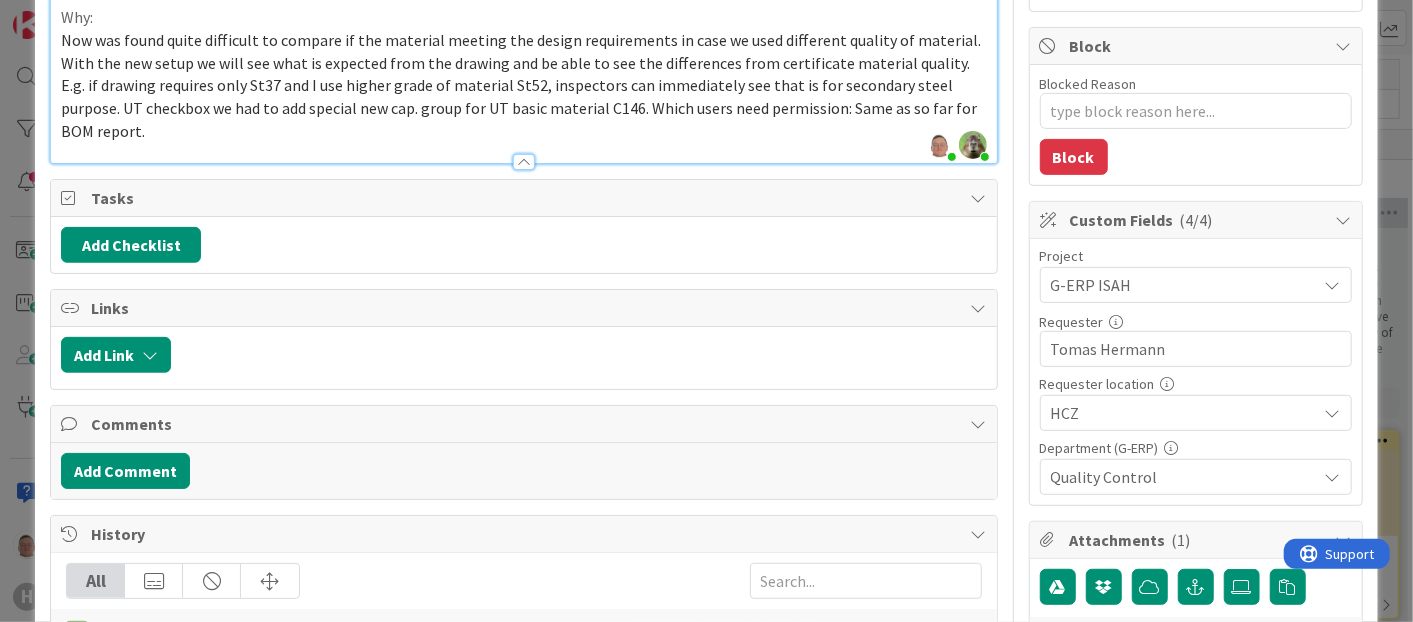 click on "G-ERP ISAH" at bounding box center [1196, 285] 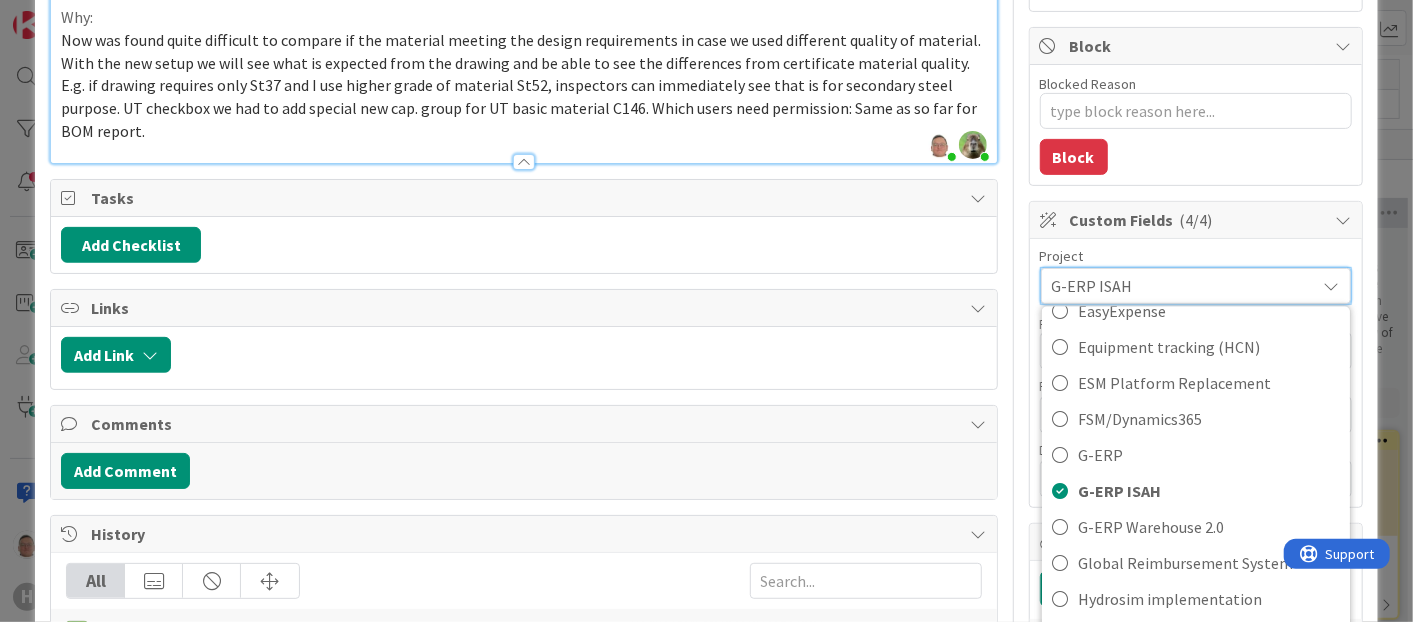 scroll, scrollTop: 767, scrollLeft: 0, axis: vertical 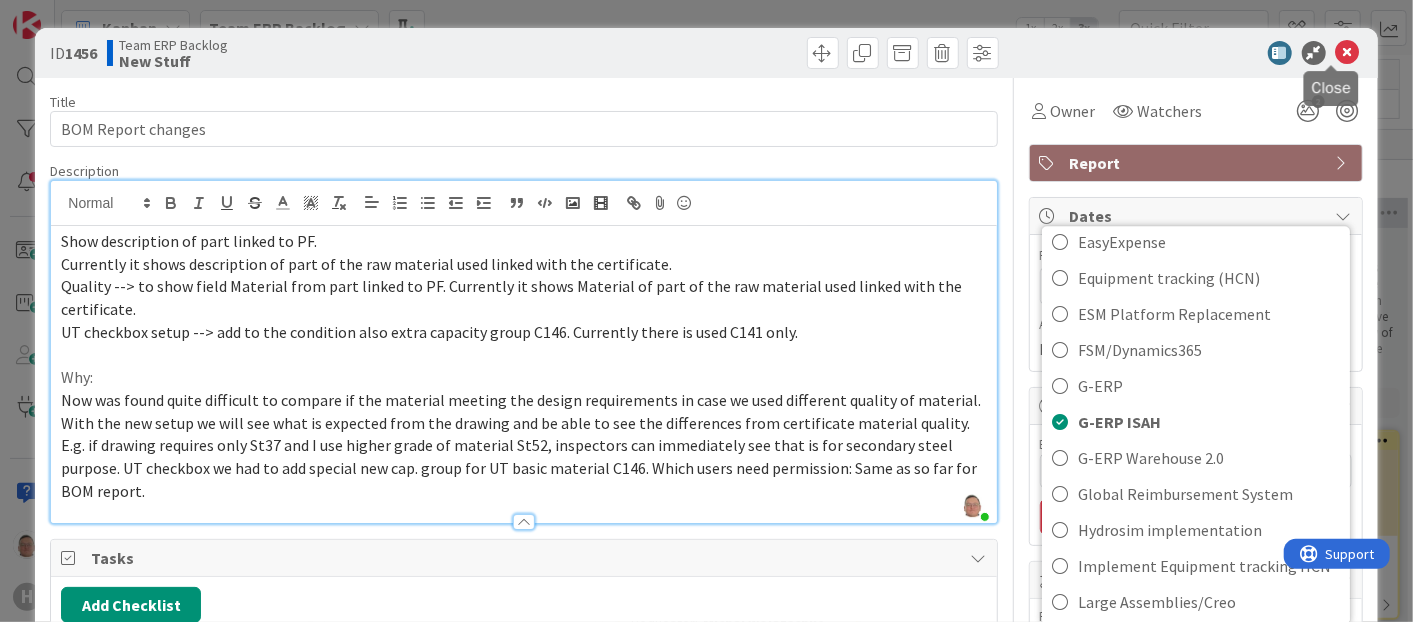 click at bounding box center (1348, 53) 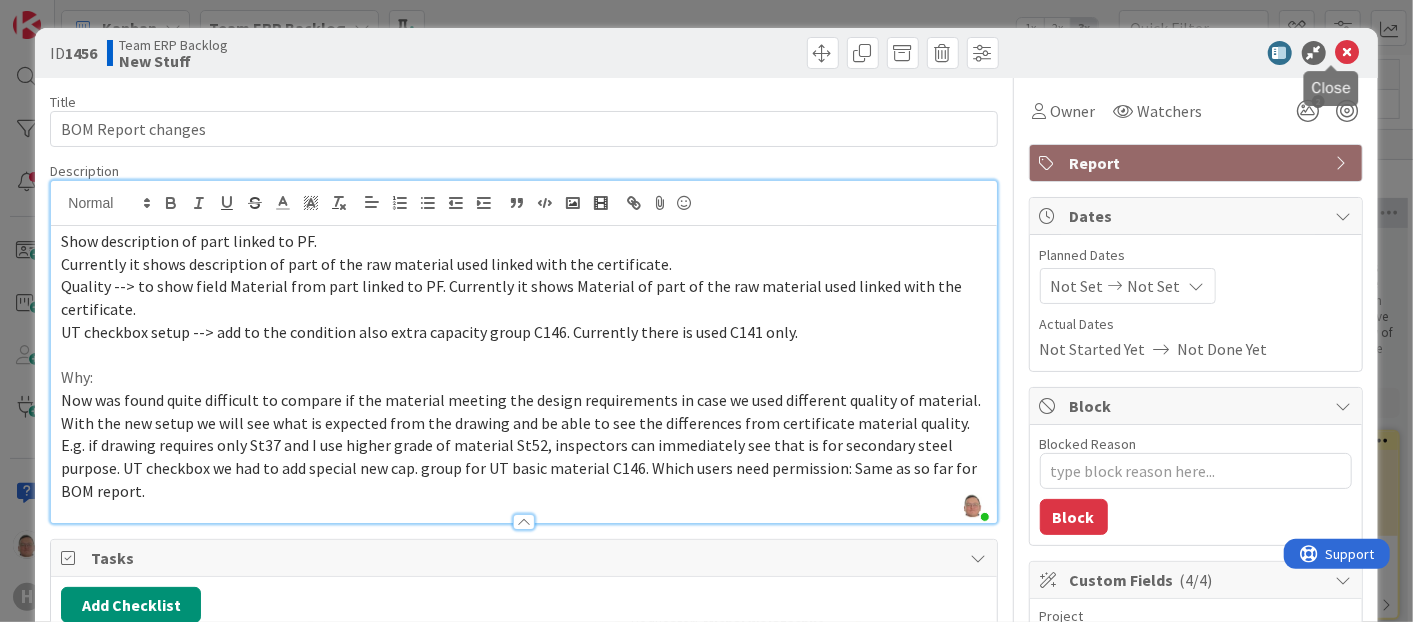 click at bounding box center (1348, 53) 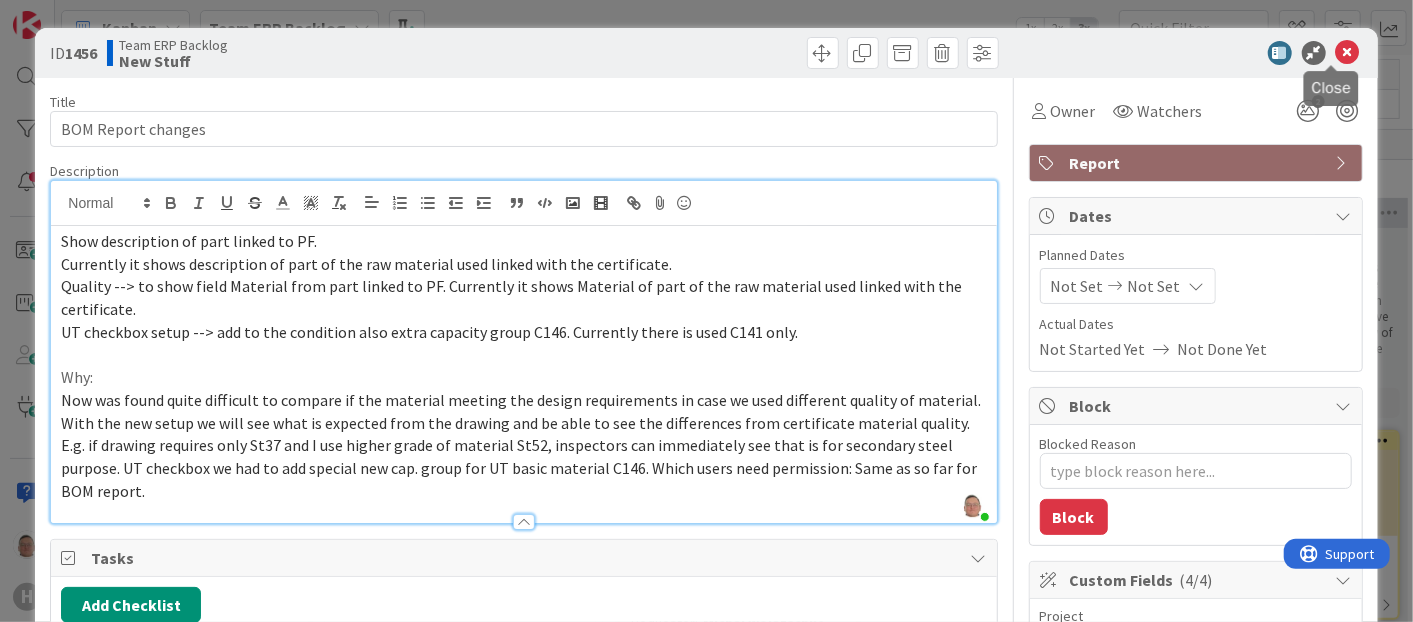 click at bounding box center [1348, 53] 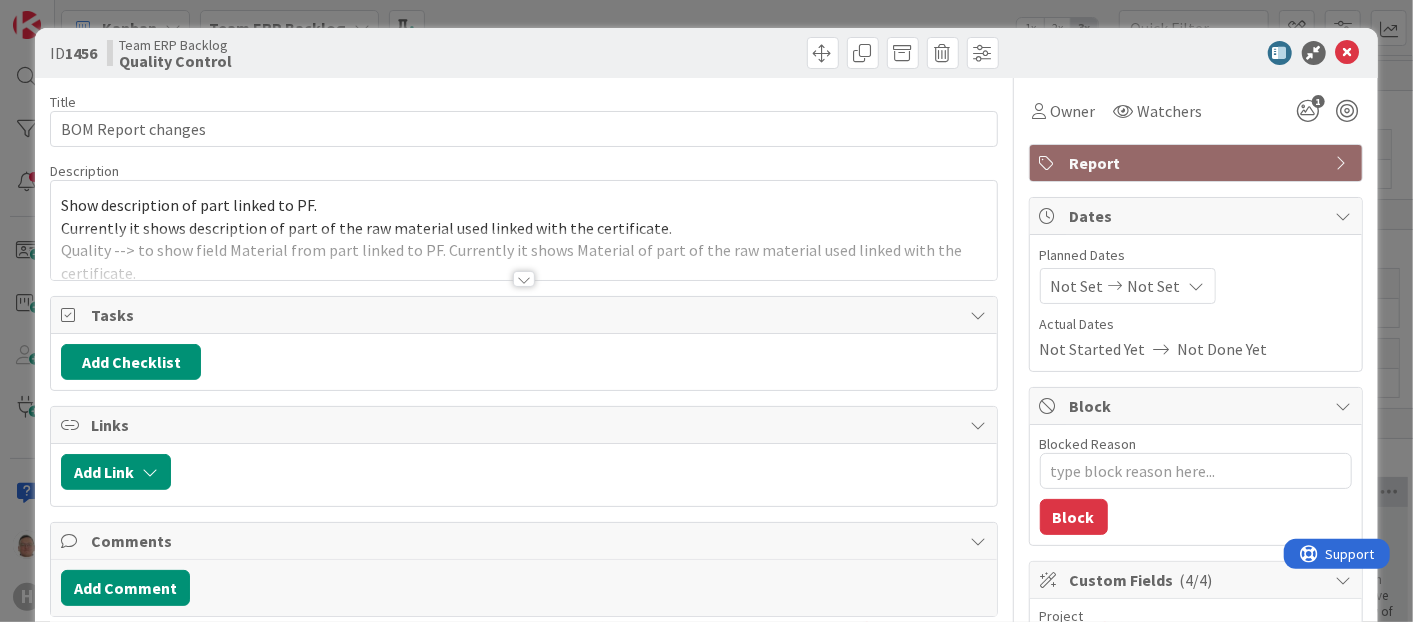 scroll, scrollTop: 0, scrollLeft: 0, axis: both 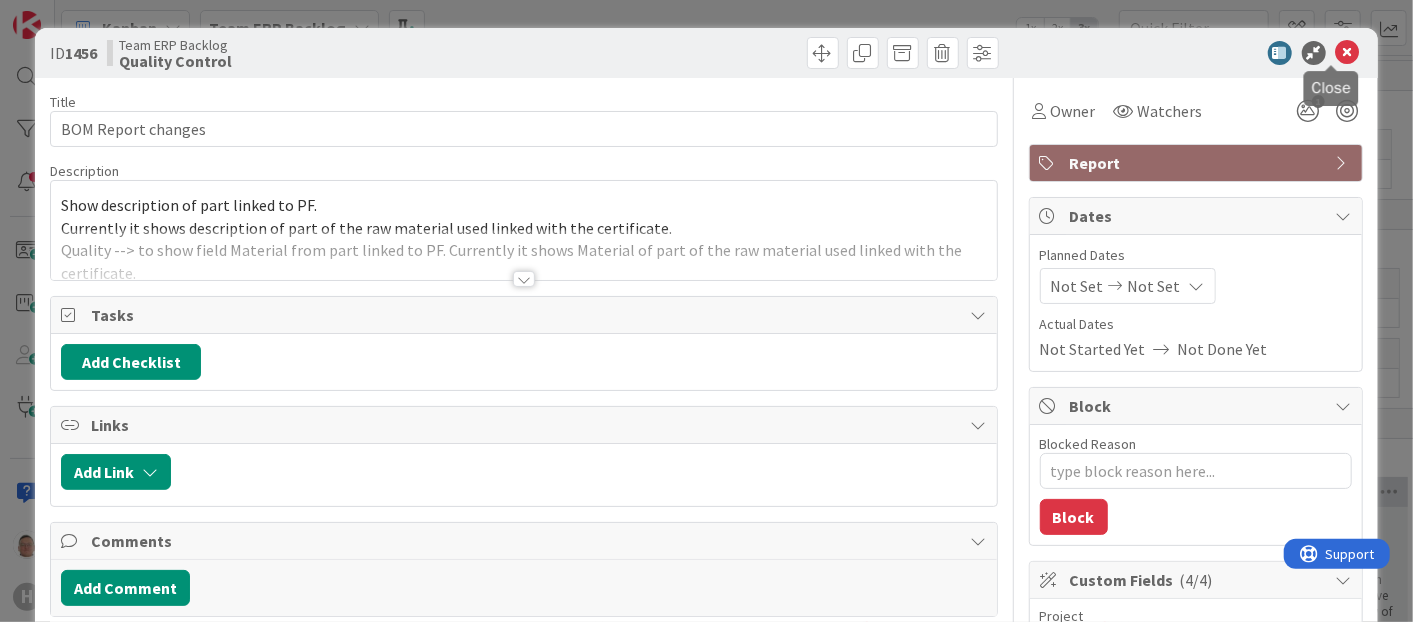 click at bounding box center (1348, 53) 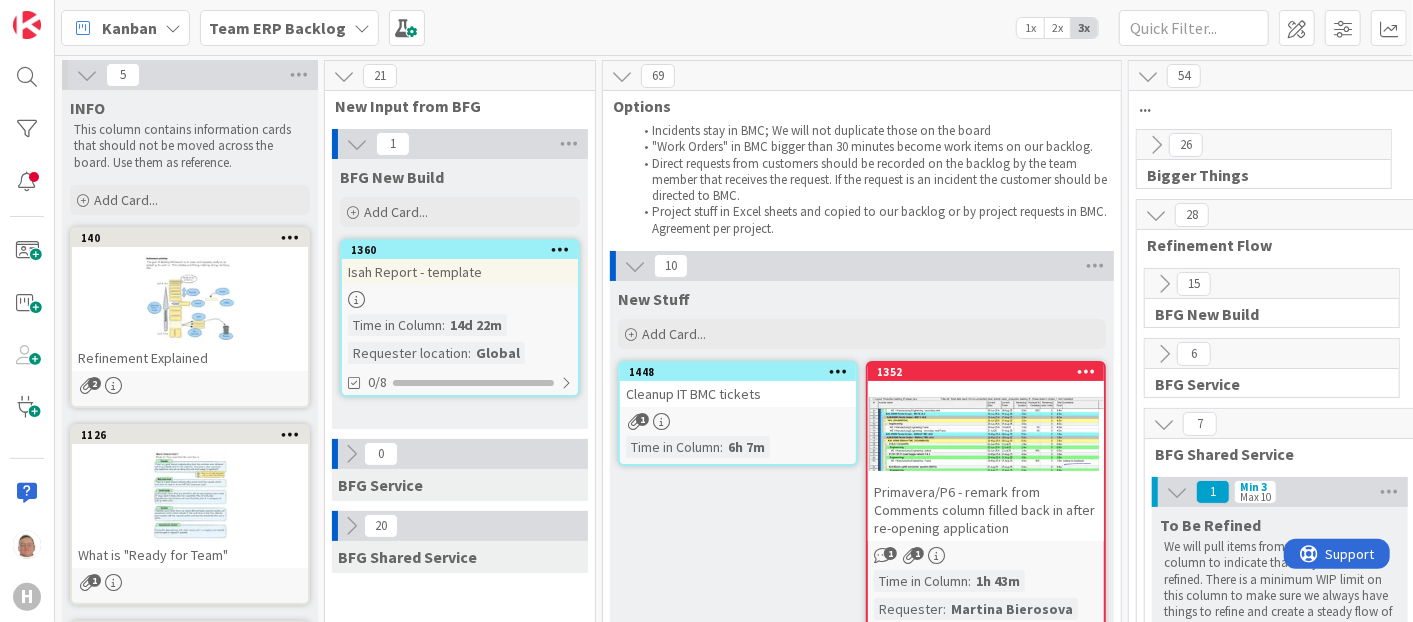 scroll, scrollTop: 0, scrollLeft: 0, axis: both 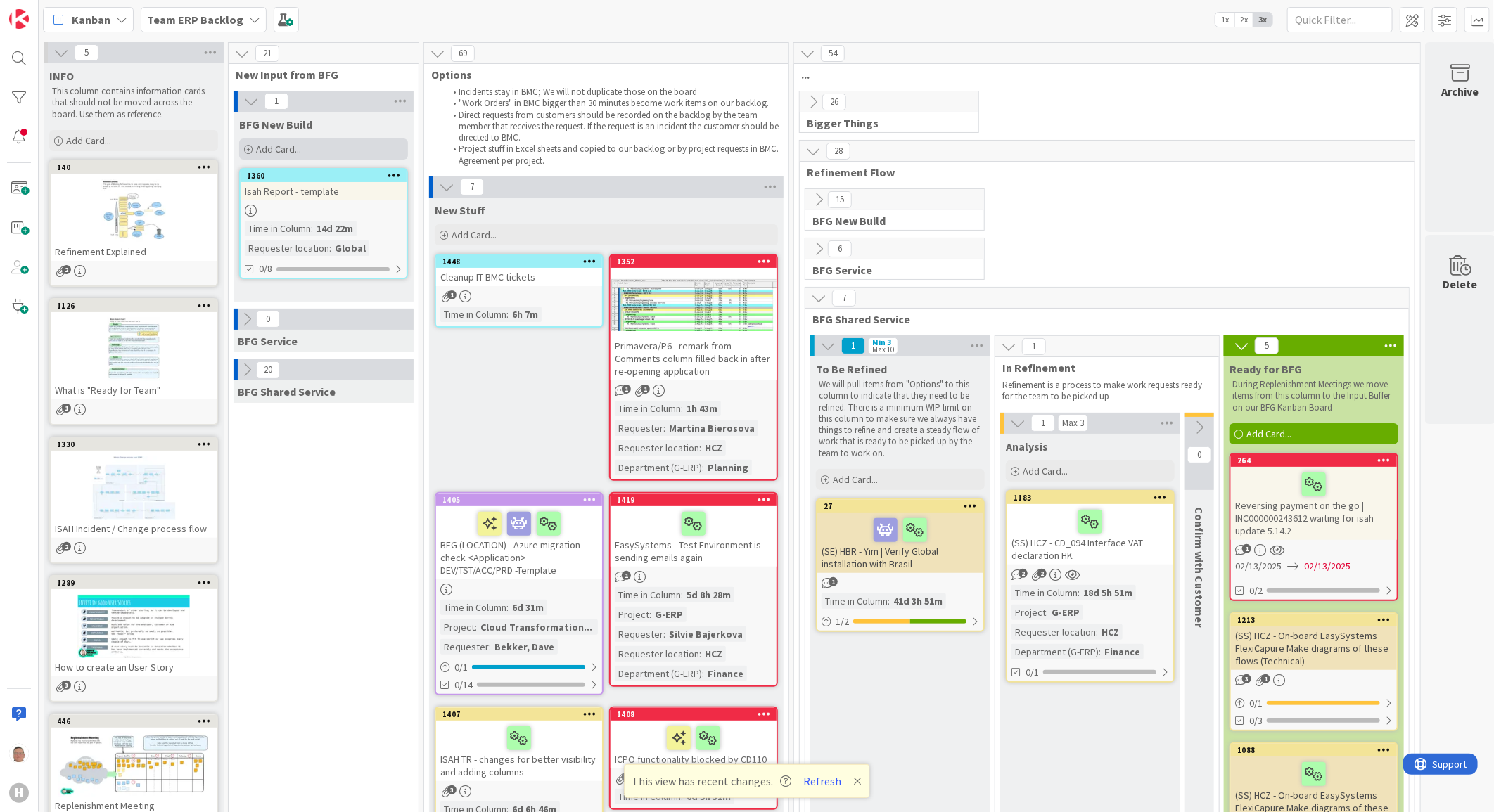 click on "Add Card..." at bounding box center (324, 149) 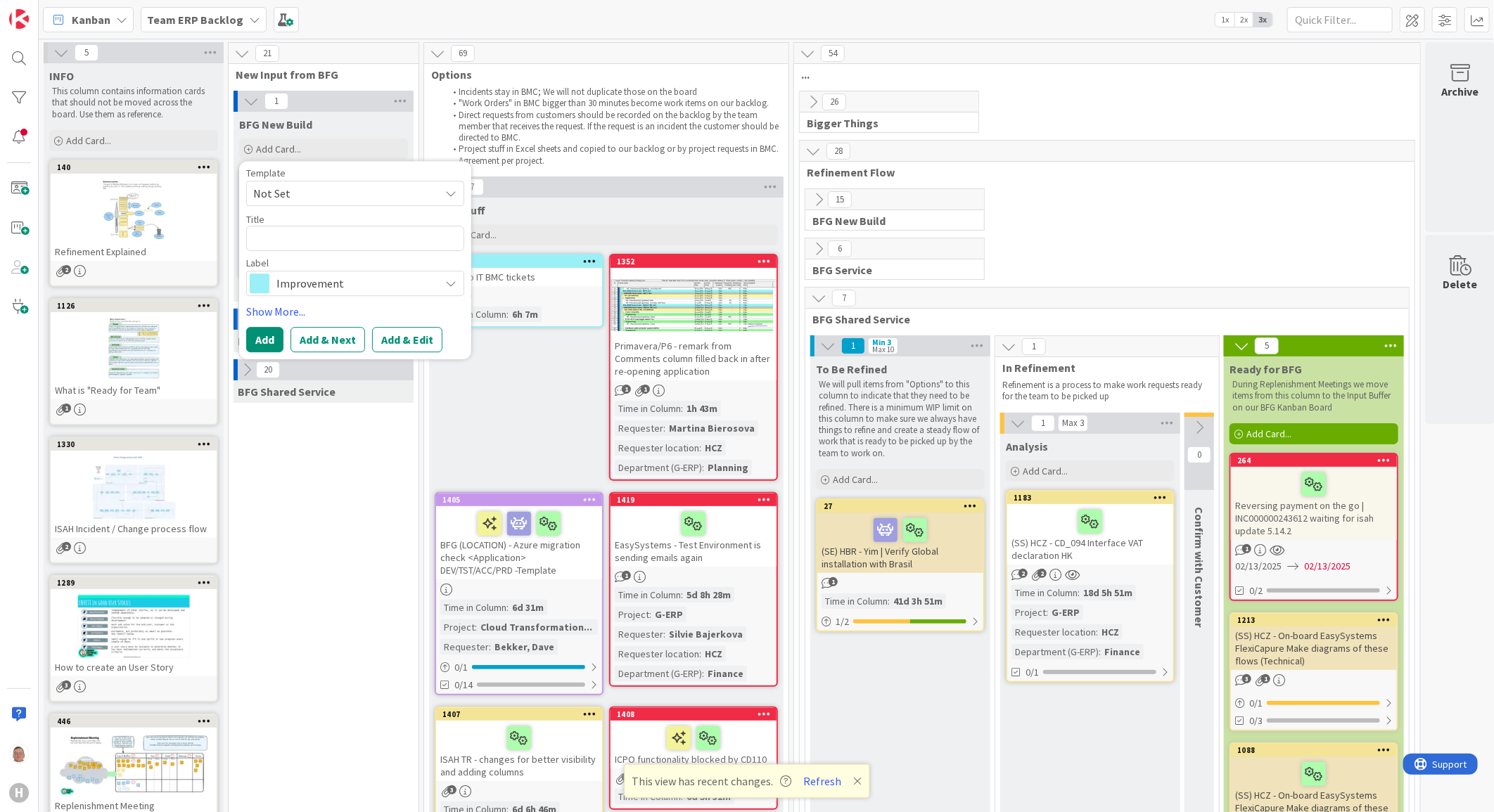 click on "Not Set" at bounding box center [341, 193] 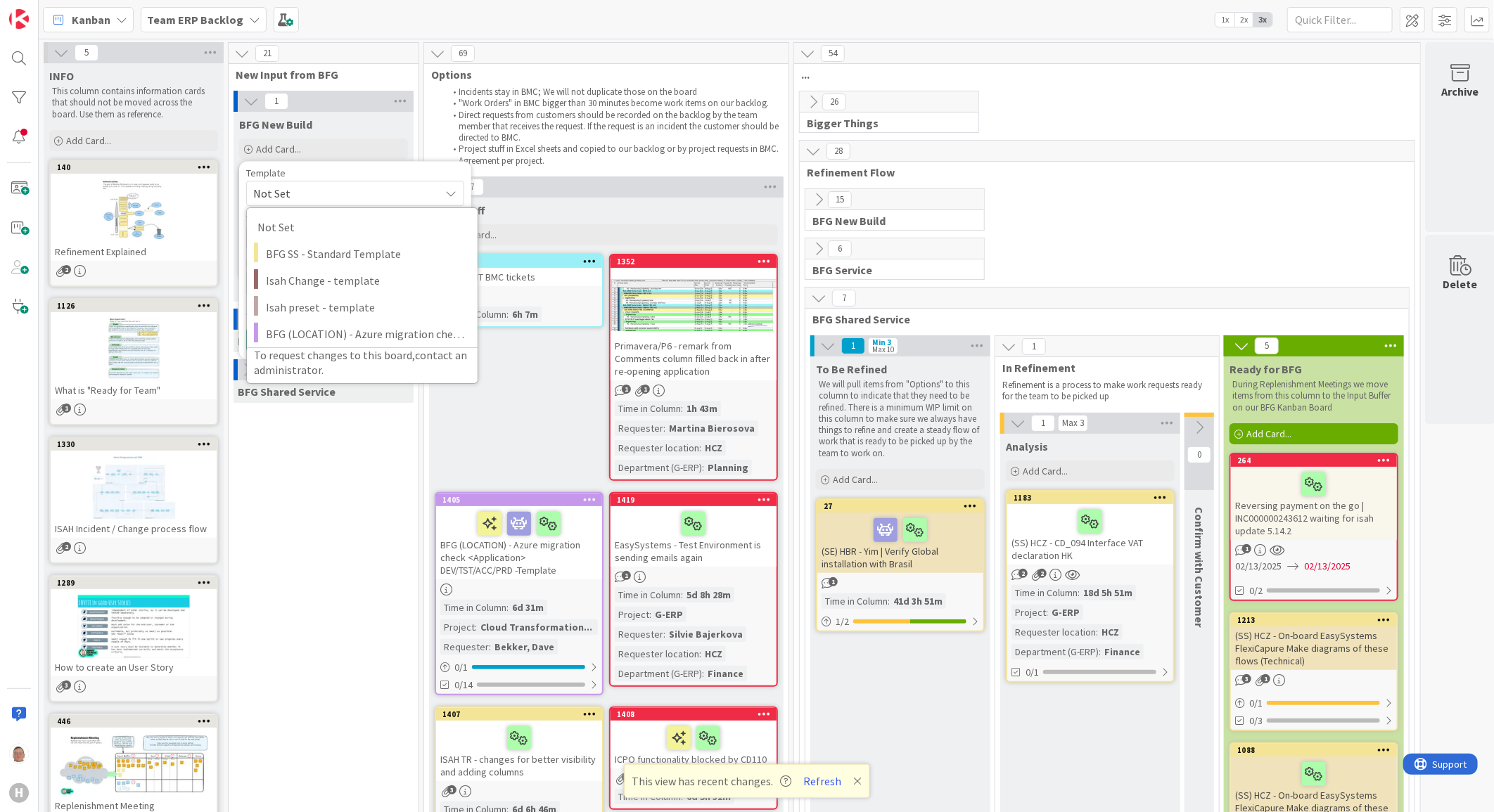 click on "1 BFG New Build Add Card... Template Not Set Not Set BFG SS - Standard Template Isah Change - template Isah preset - template BFG (LOCATION) - Azure migration check <Application> DEV/TST/ACC/PRD -Template To request changes to this board,  contact an administrator . Title 0 / 128 Label Improvement Show More... Add Add & Next Add & Edit 1360 Isah Report - template Time in Column : 14d 22m Requester location : Global 0/8 0 BFG Service 20 BFG Shared Service" at bounding box center [324, 1386] 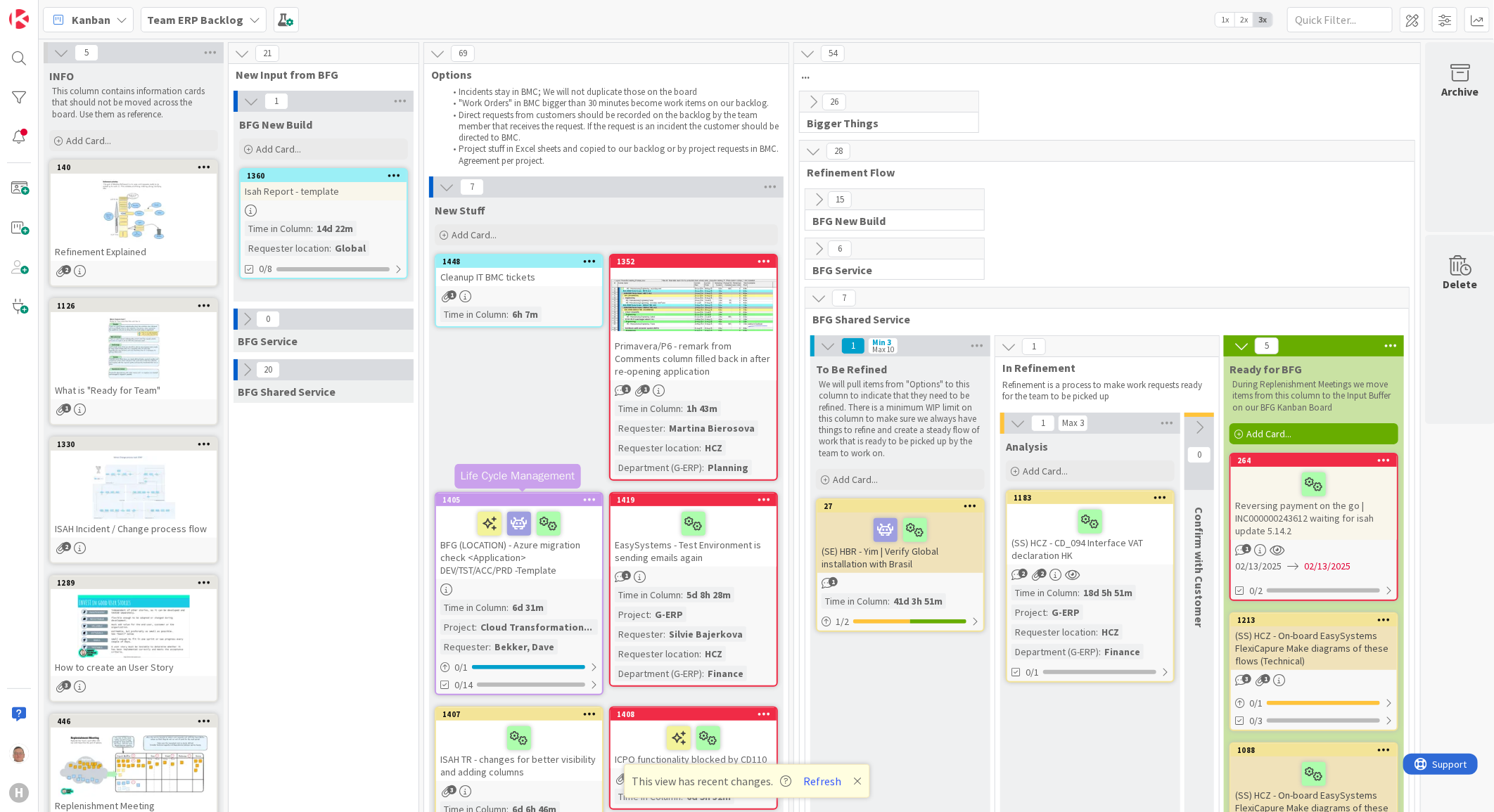 click on "1405" at bounding box center (522, 500) 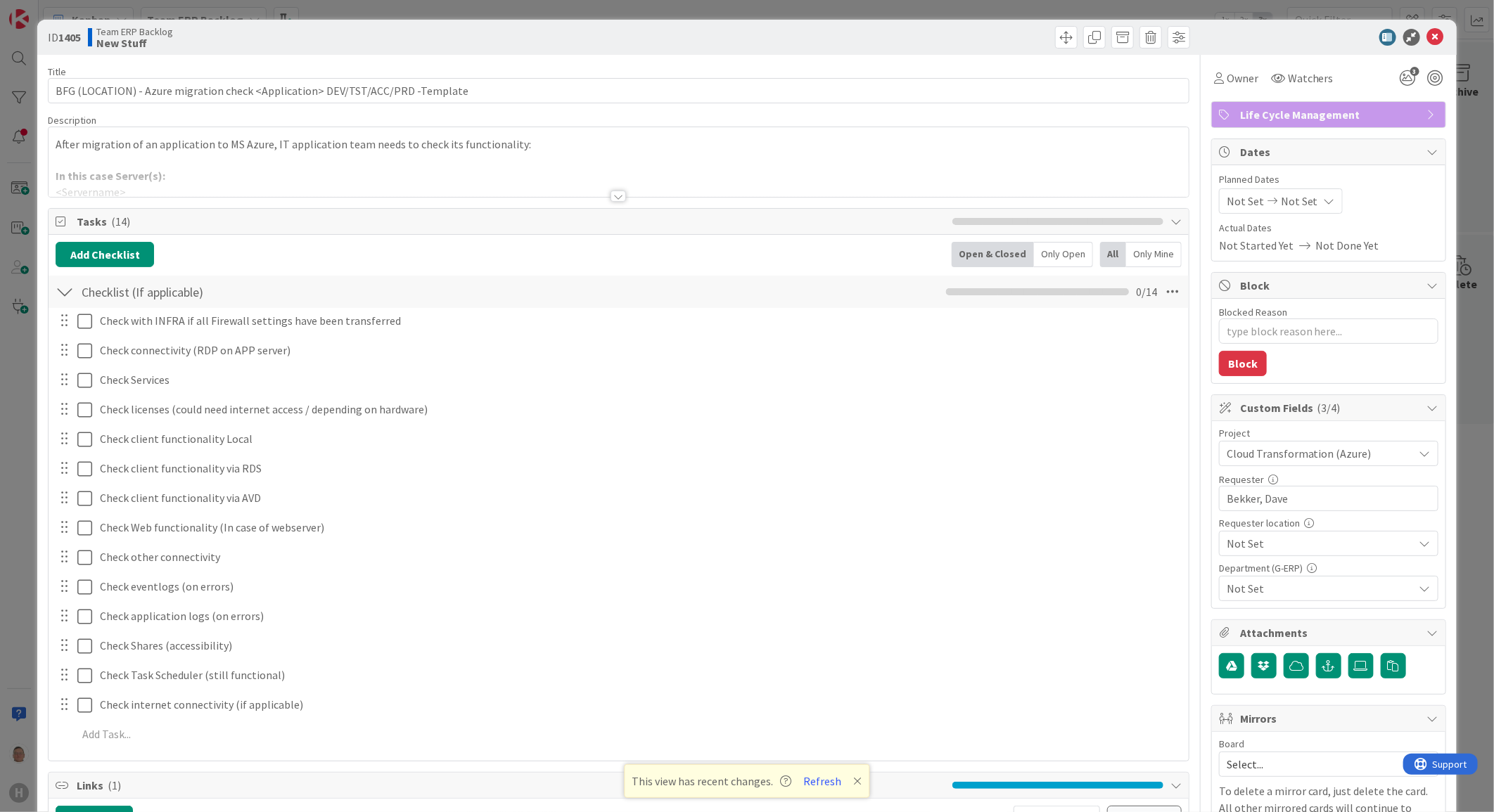scroll, scrollTop: 0, scrollLeft: 0, axis: both 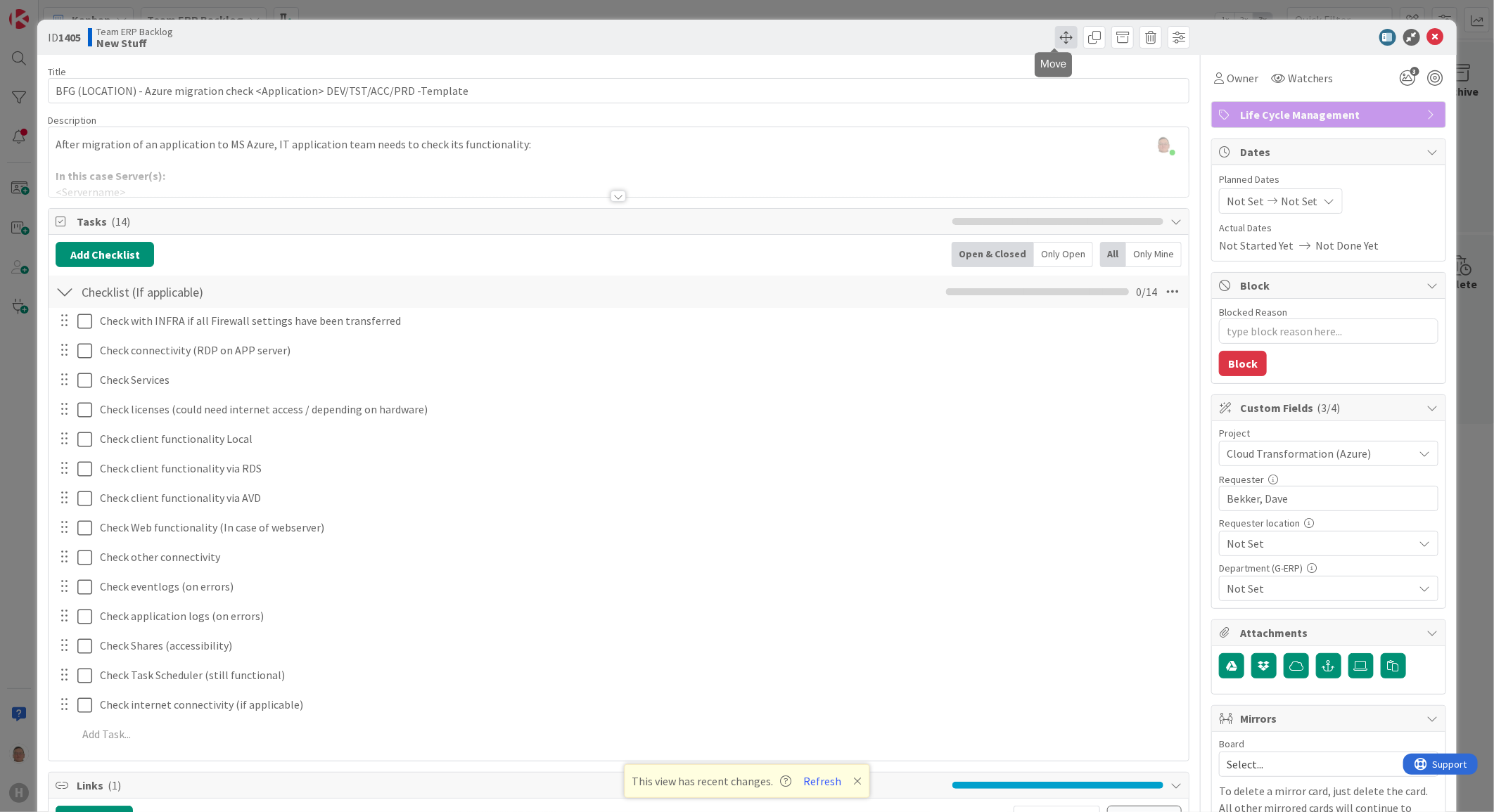 click at bounding box center (1066, 37) 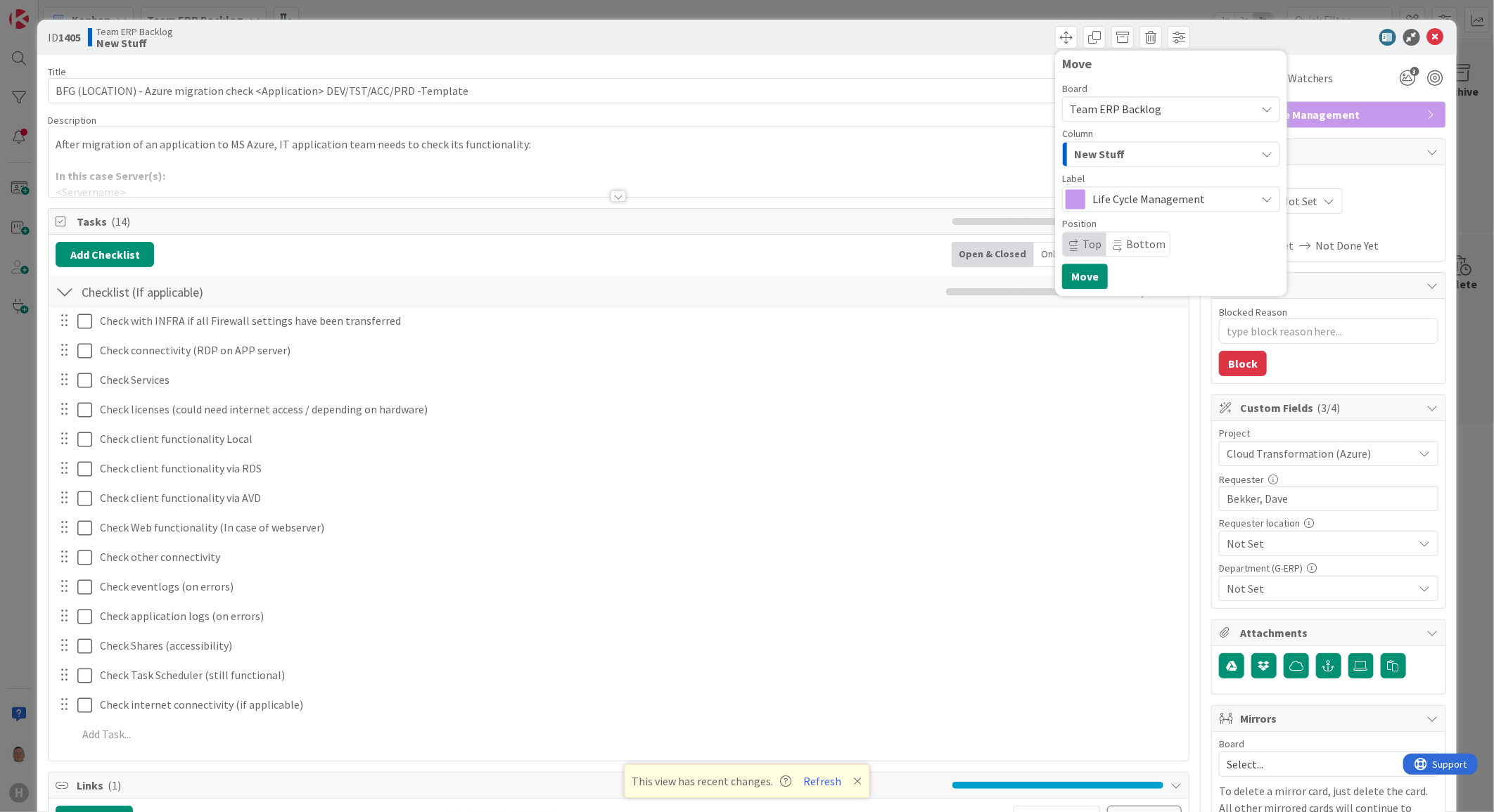 click on "New Stuff" at bounding box center [1099, 154] 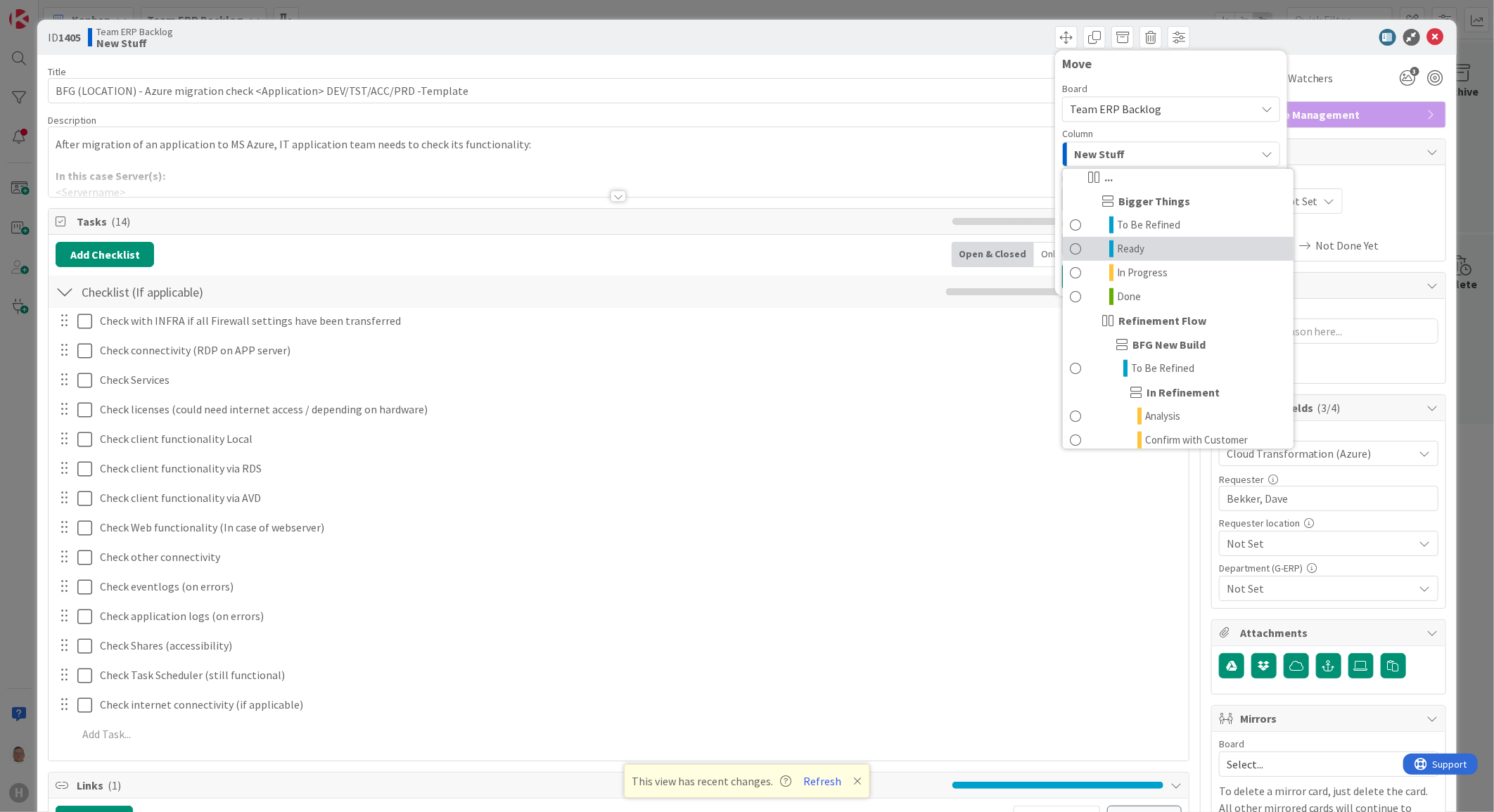 scroll, scrollTop: 1063, scrollLeft: 0, axis: vertical 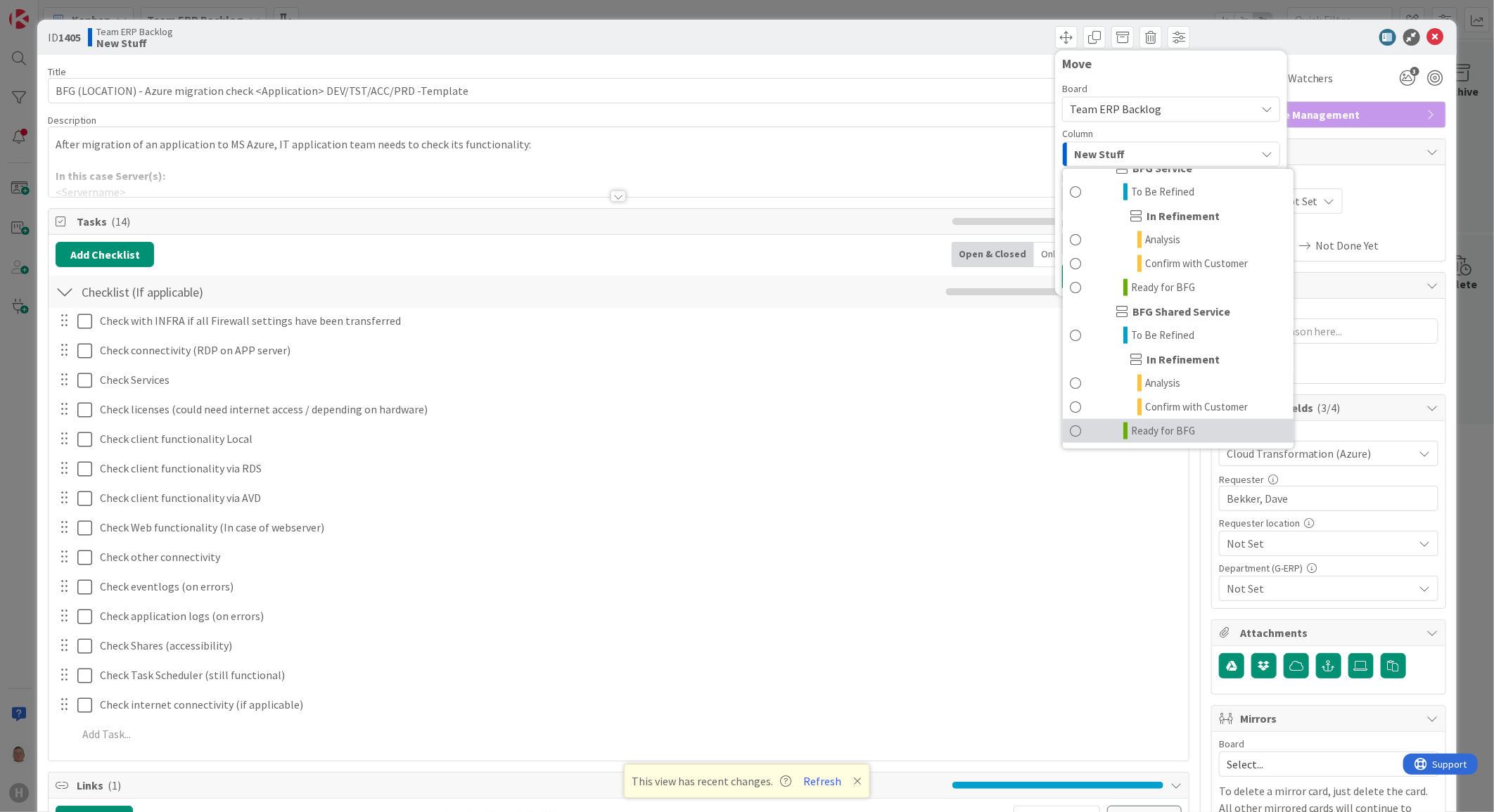 click on "Ready for BFG" at bounding box center [1163, 431] 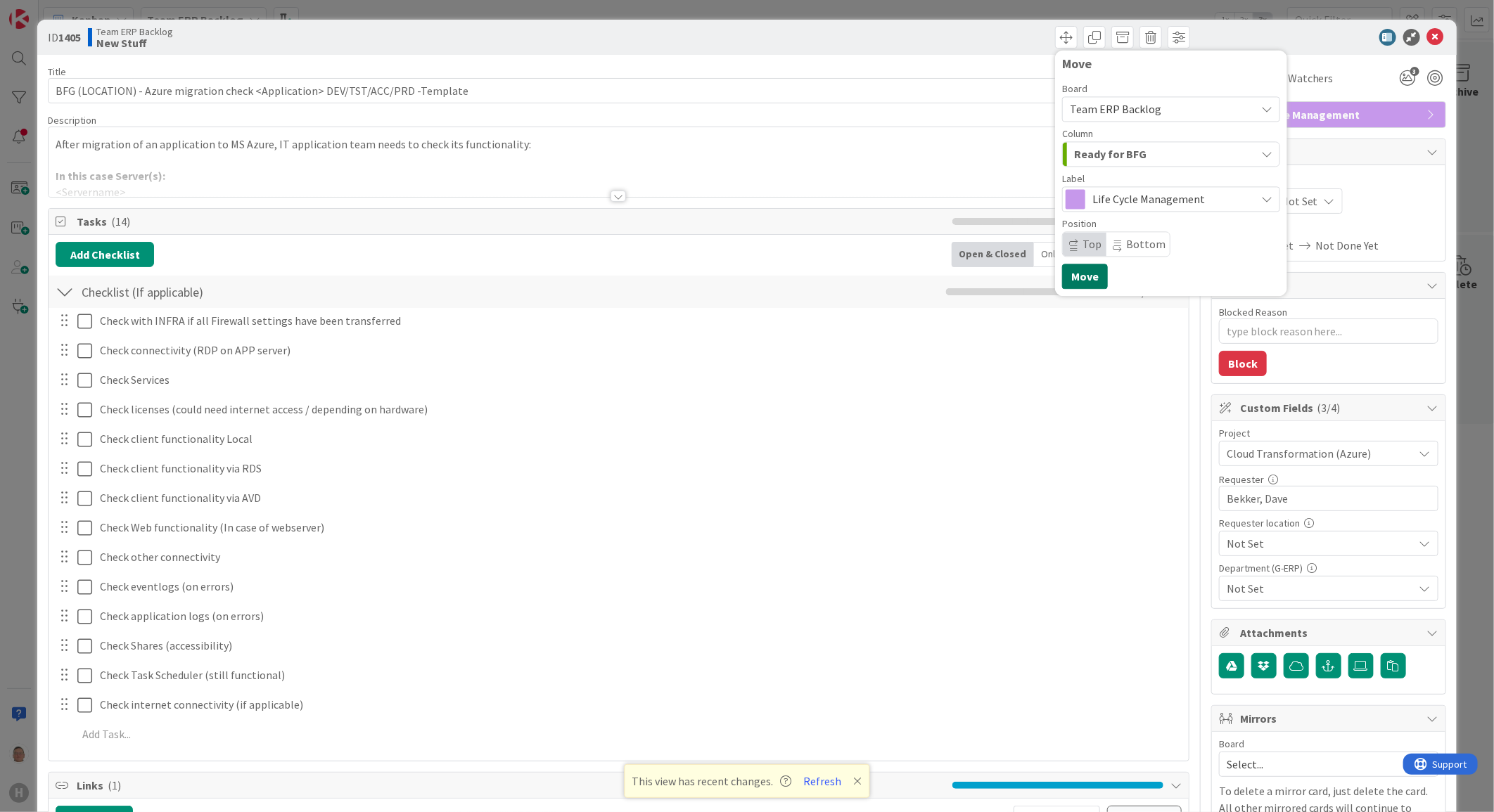 click on "Move" at bounding box center [1085, 276] 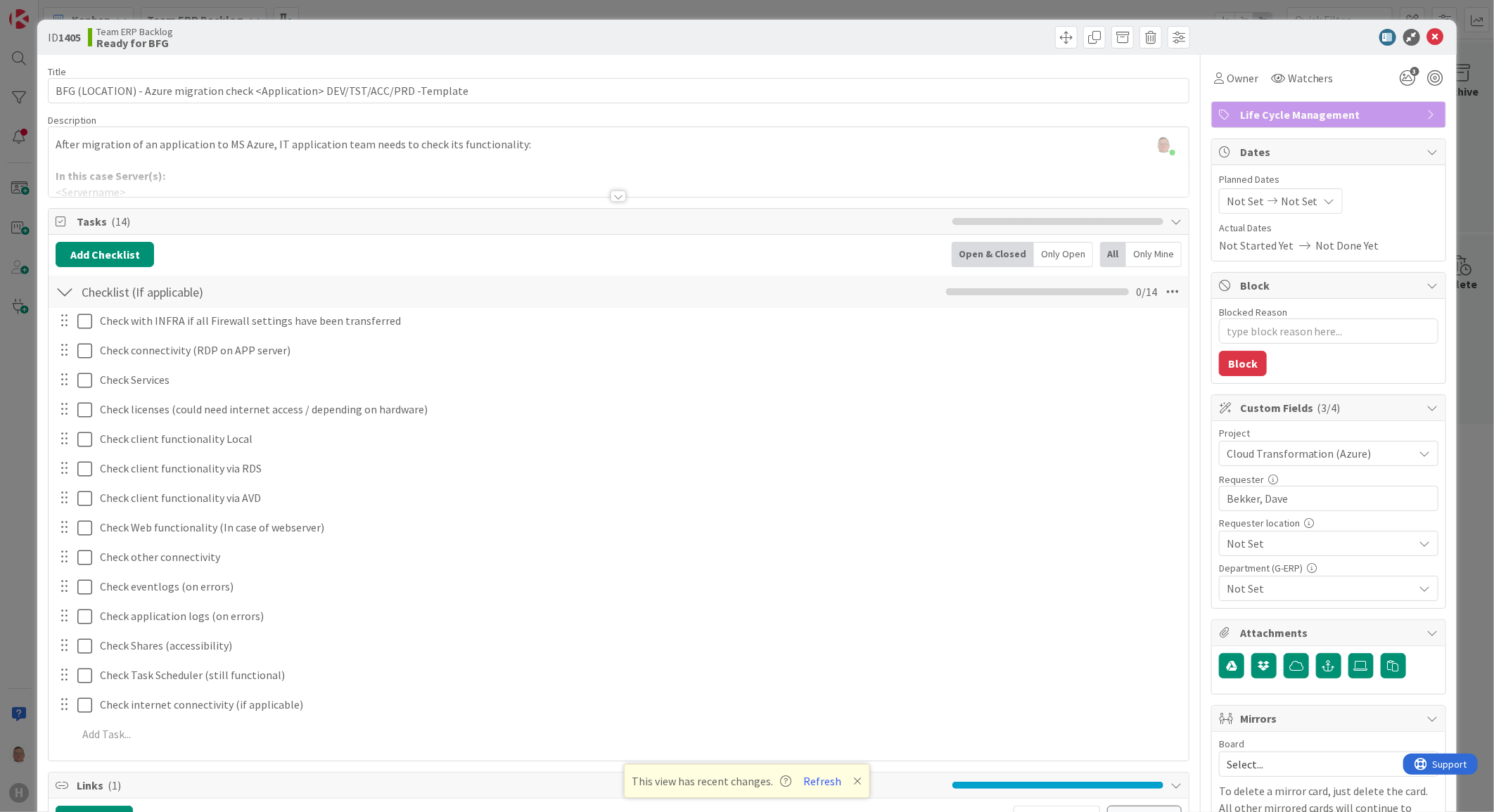 type on "x" 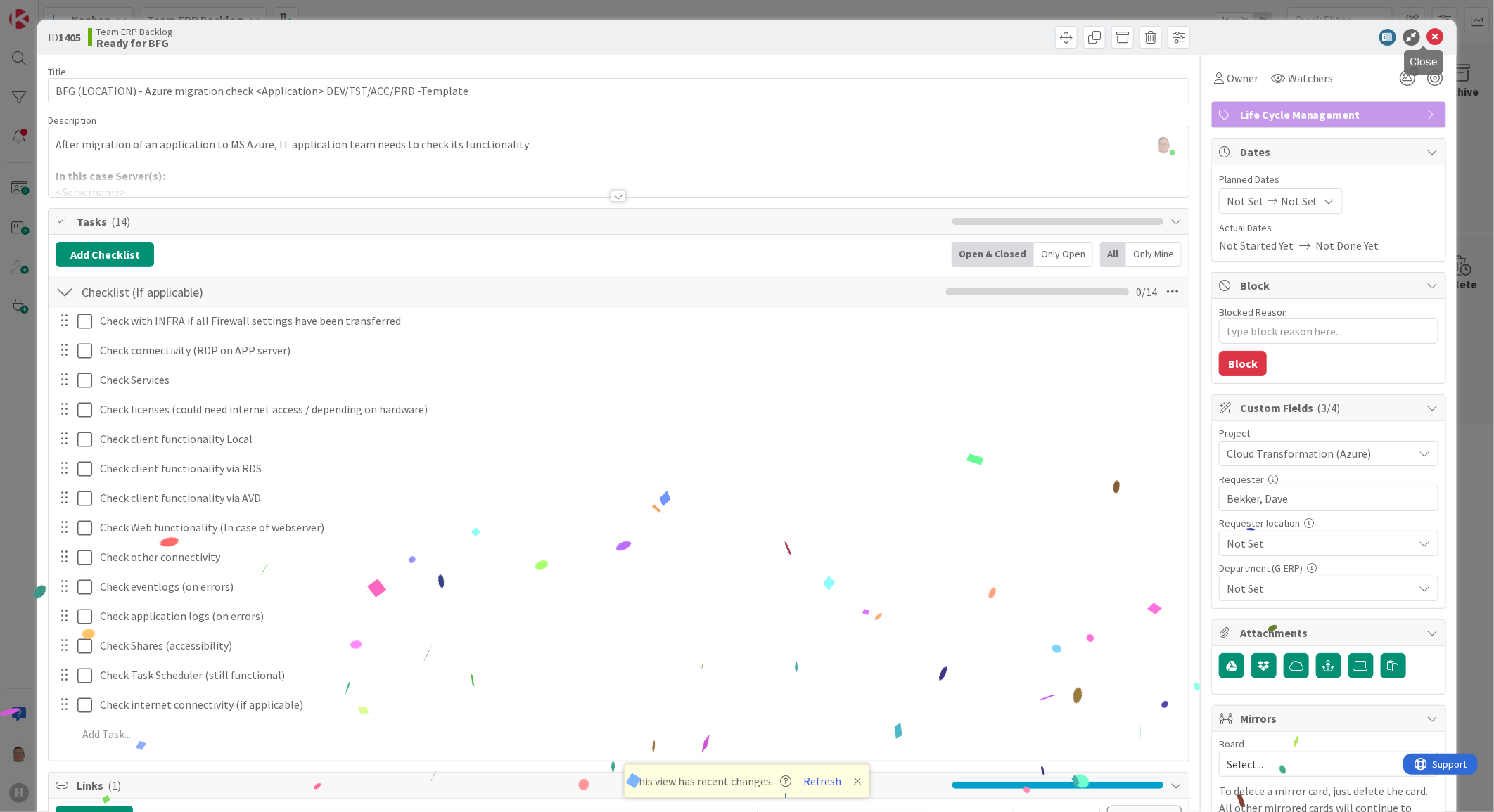 click at bounding box center [1436, 37] 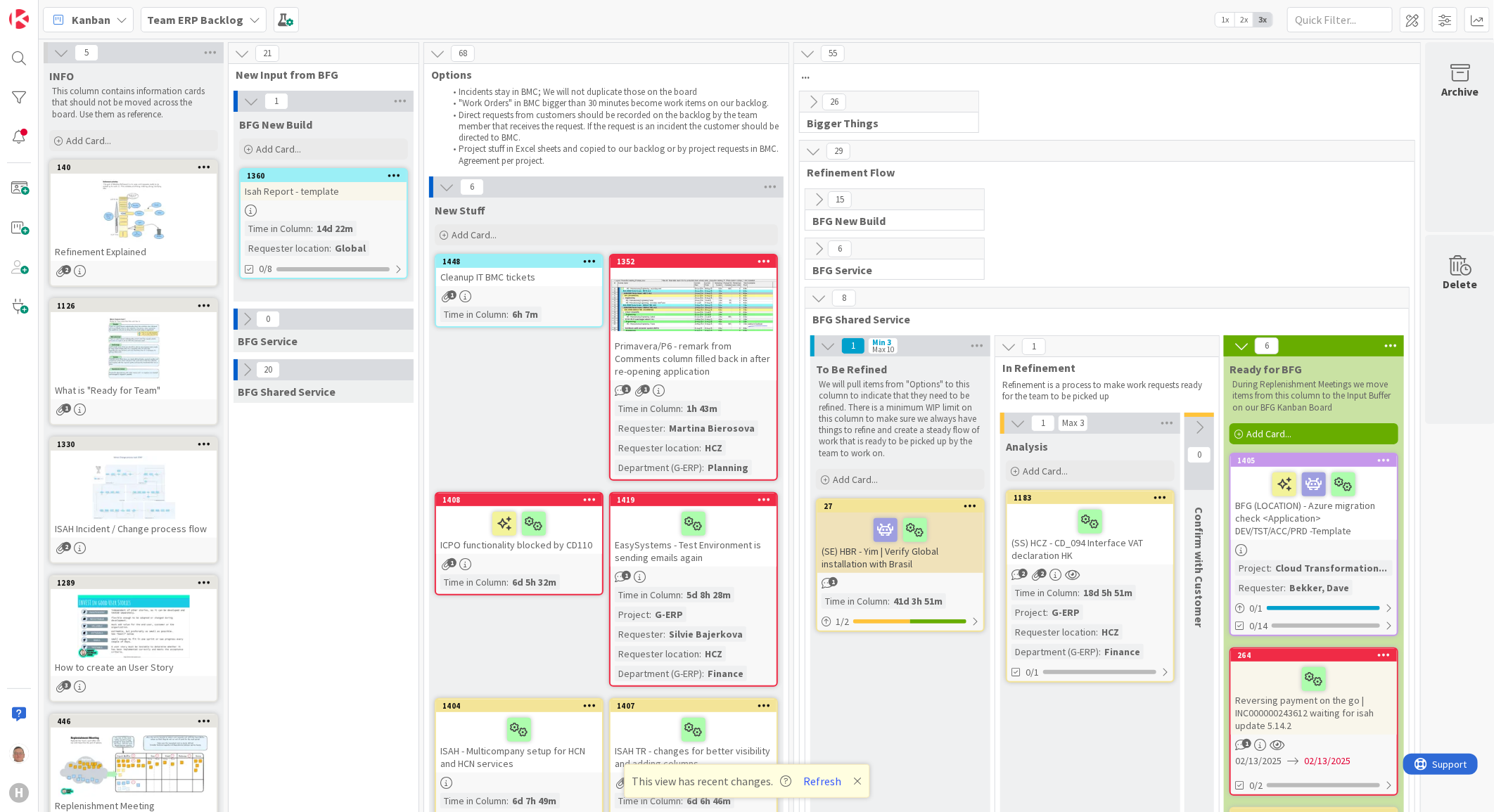 scroll, scrollTop: 0, scrollLeft: 0, axis: both 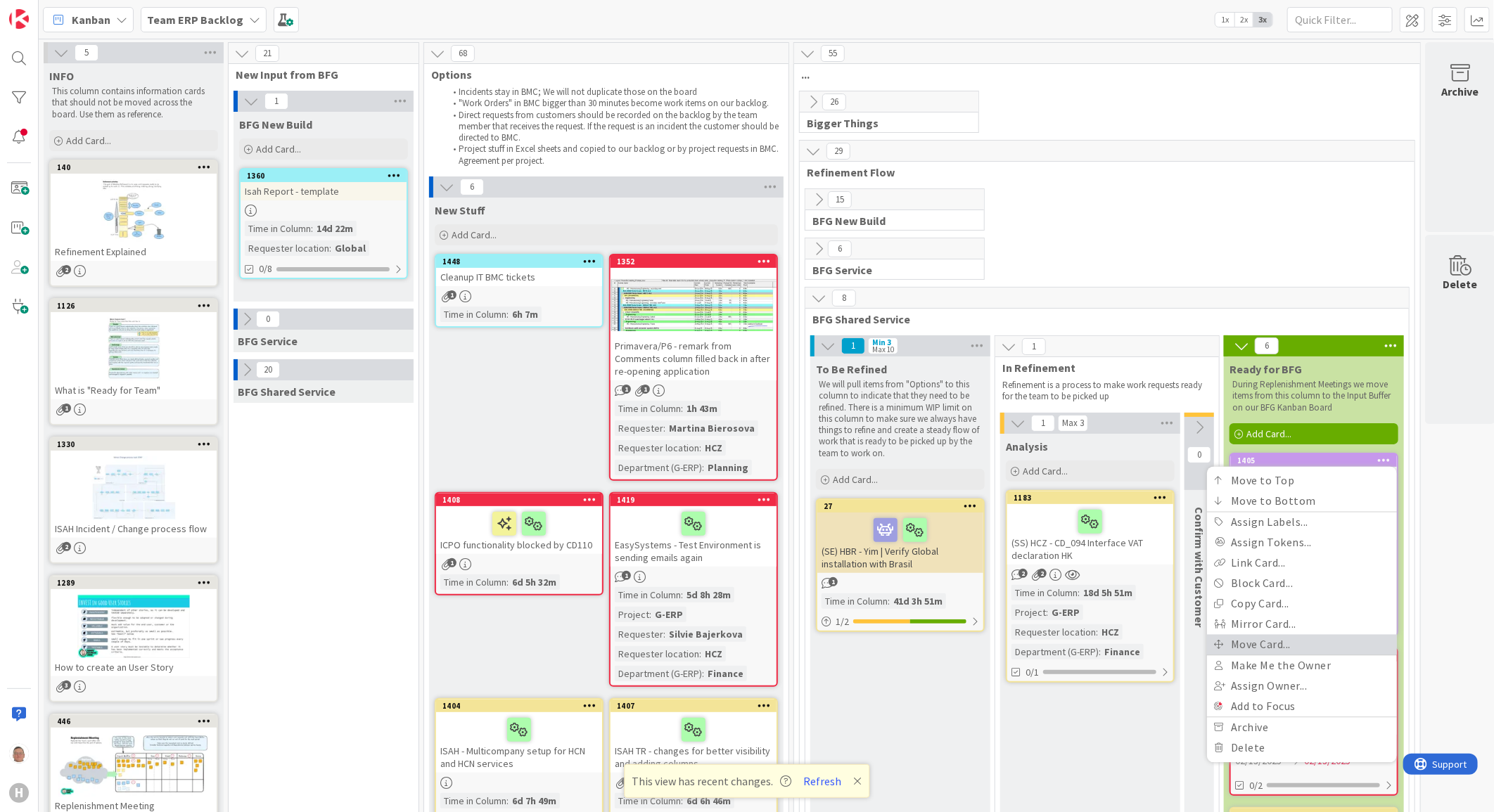click on "Move Card..." at bounding box center [1302, 644] 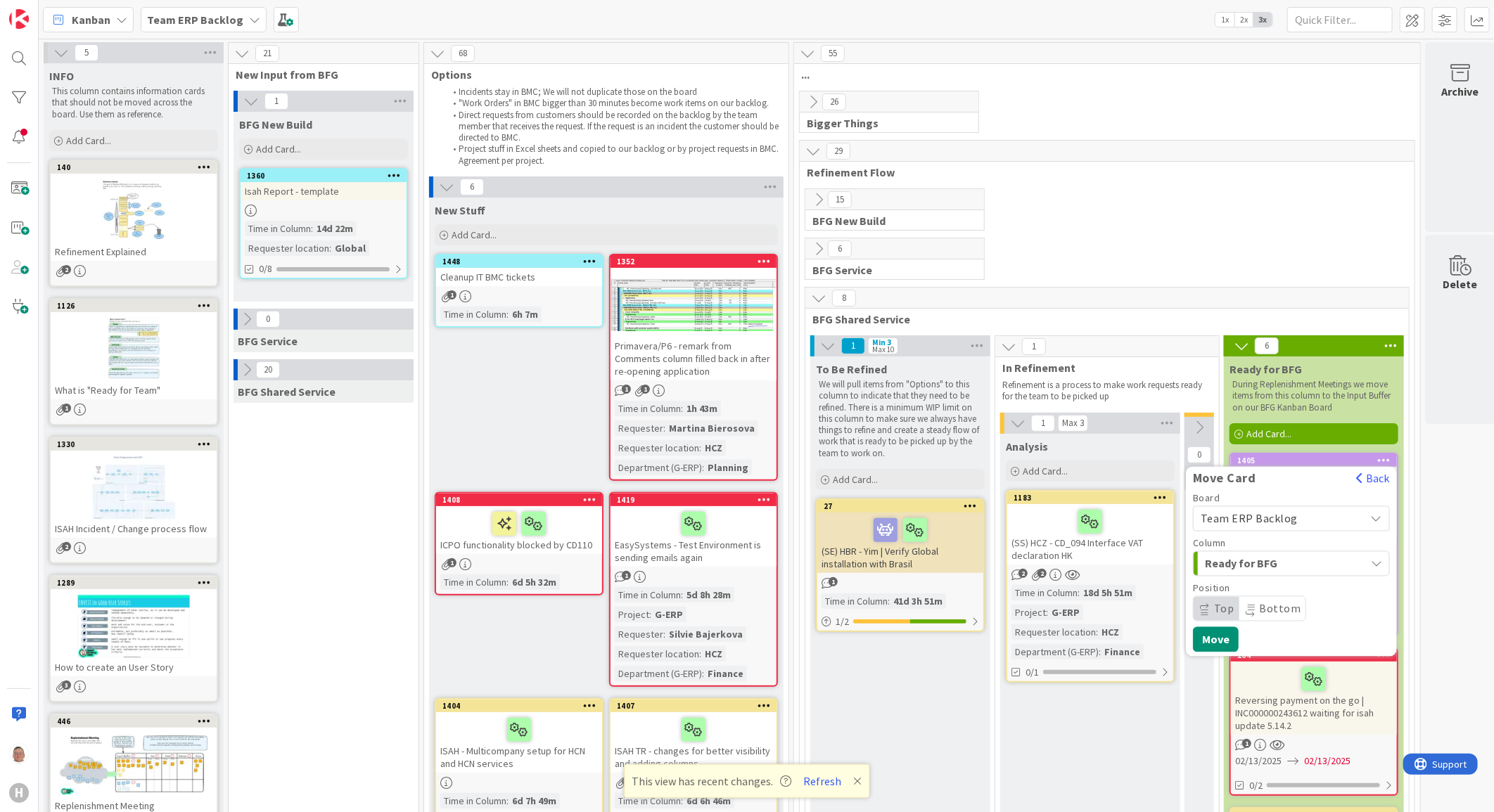 click on "Team ERP Backlog" at bounding box center (1249, 518) 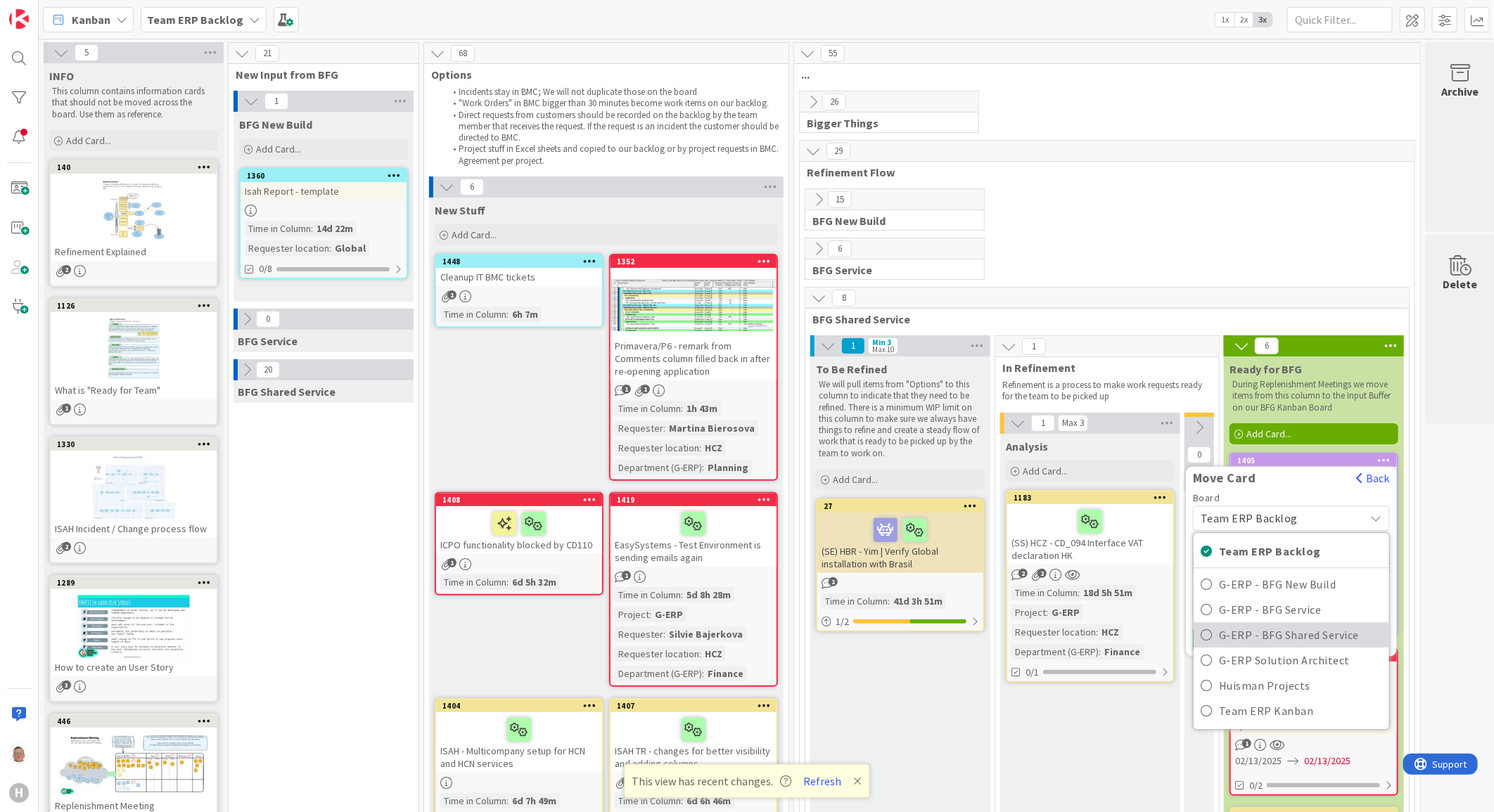 click on "G-ERP - BFG Shared Service" at bounding box center (1301, 635) 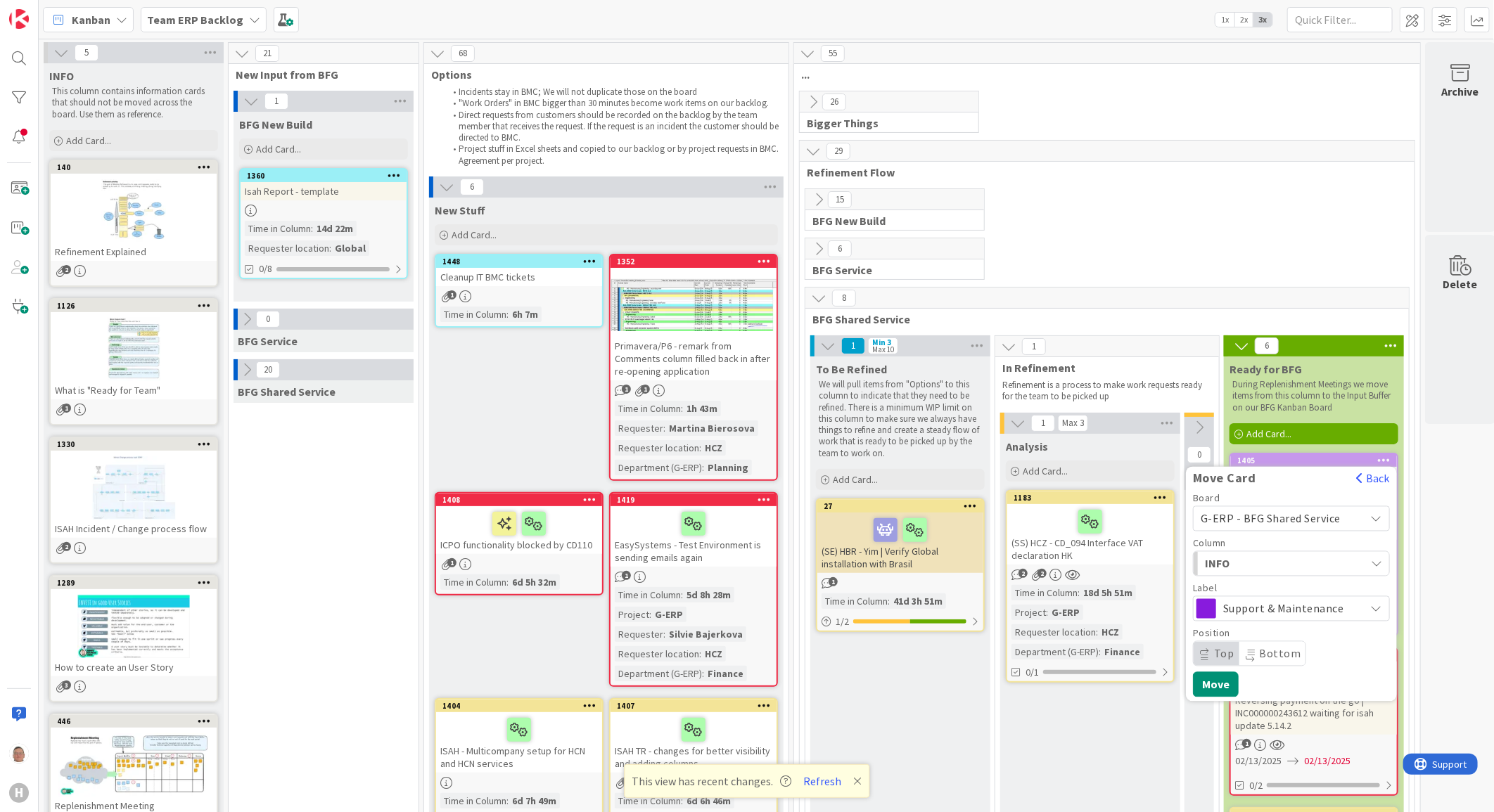 click on "INFO" at bounding box center [1258, 563] 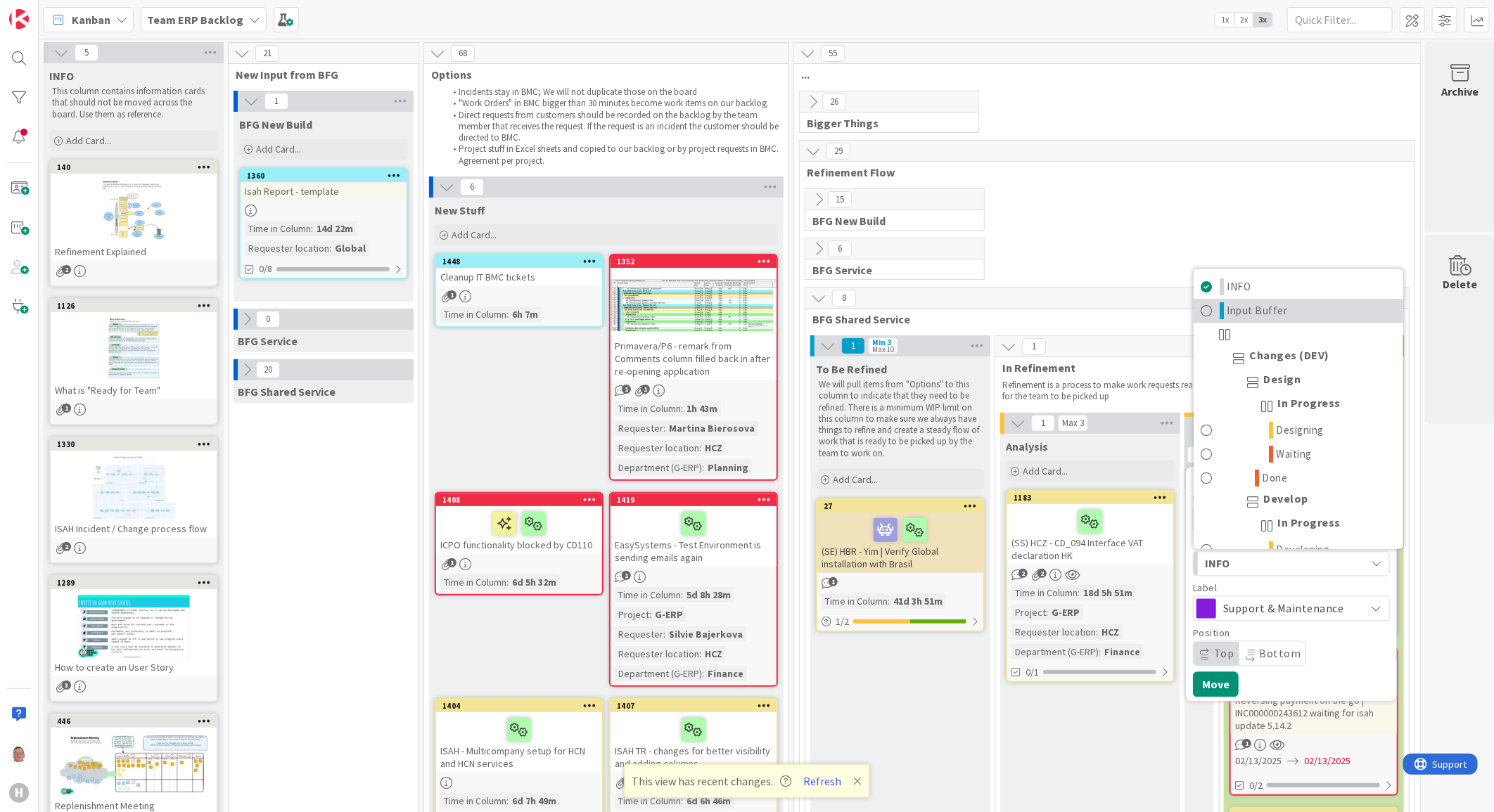 click on "Input Buffer" at bounding box center [1258, 311] 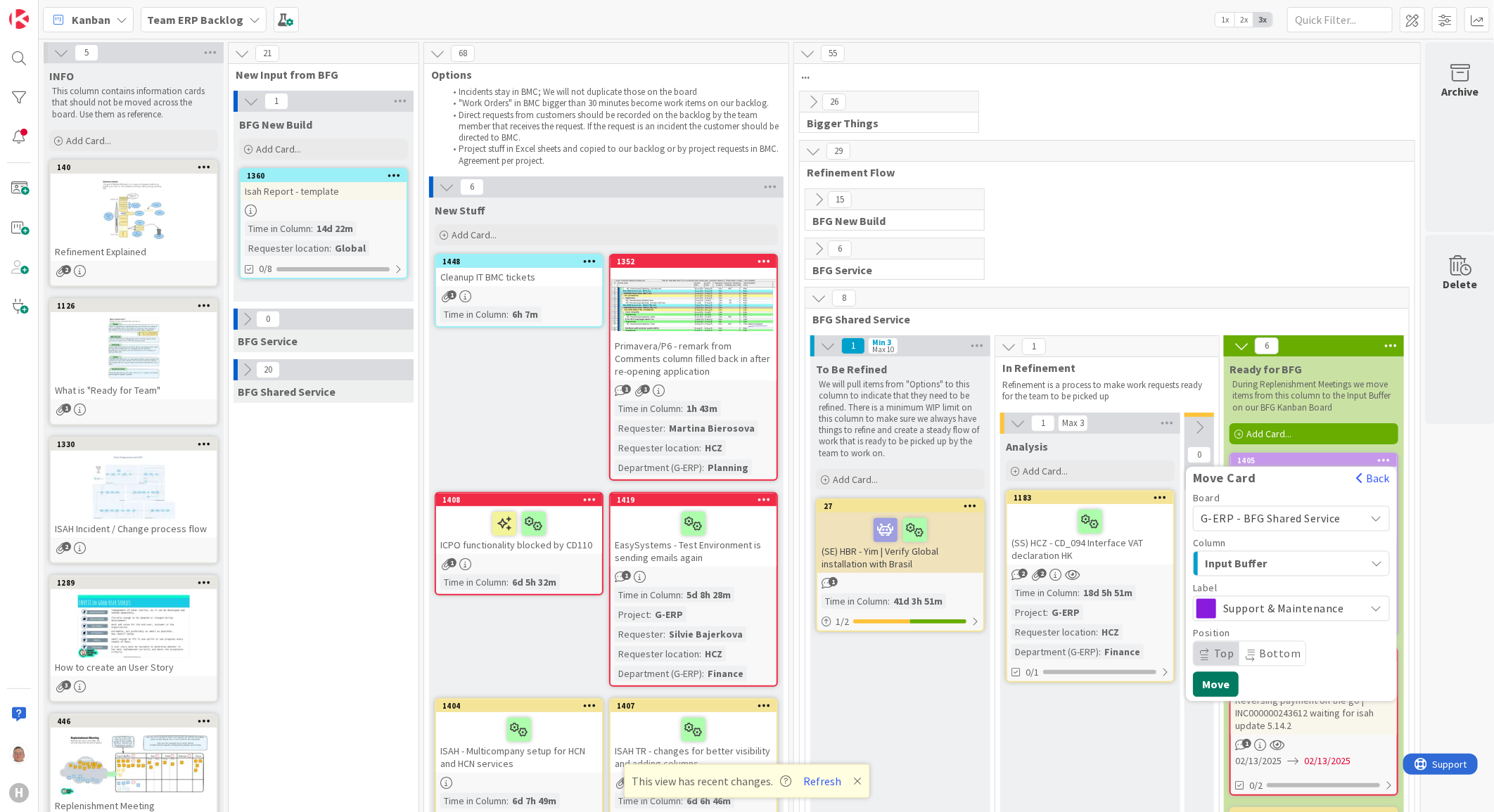 click on "Move" at bounding box center [1215, 684] 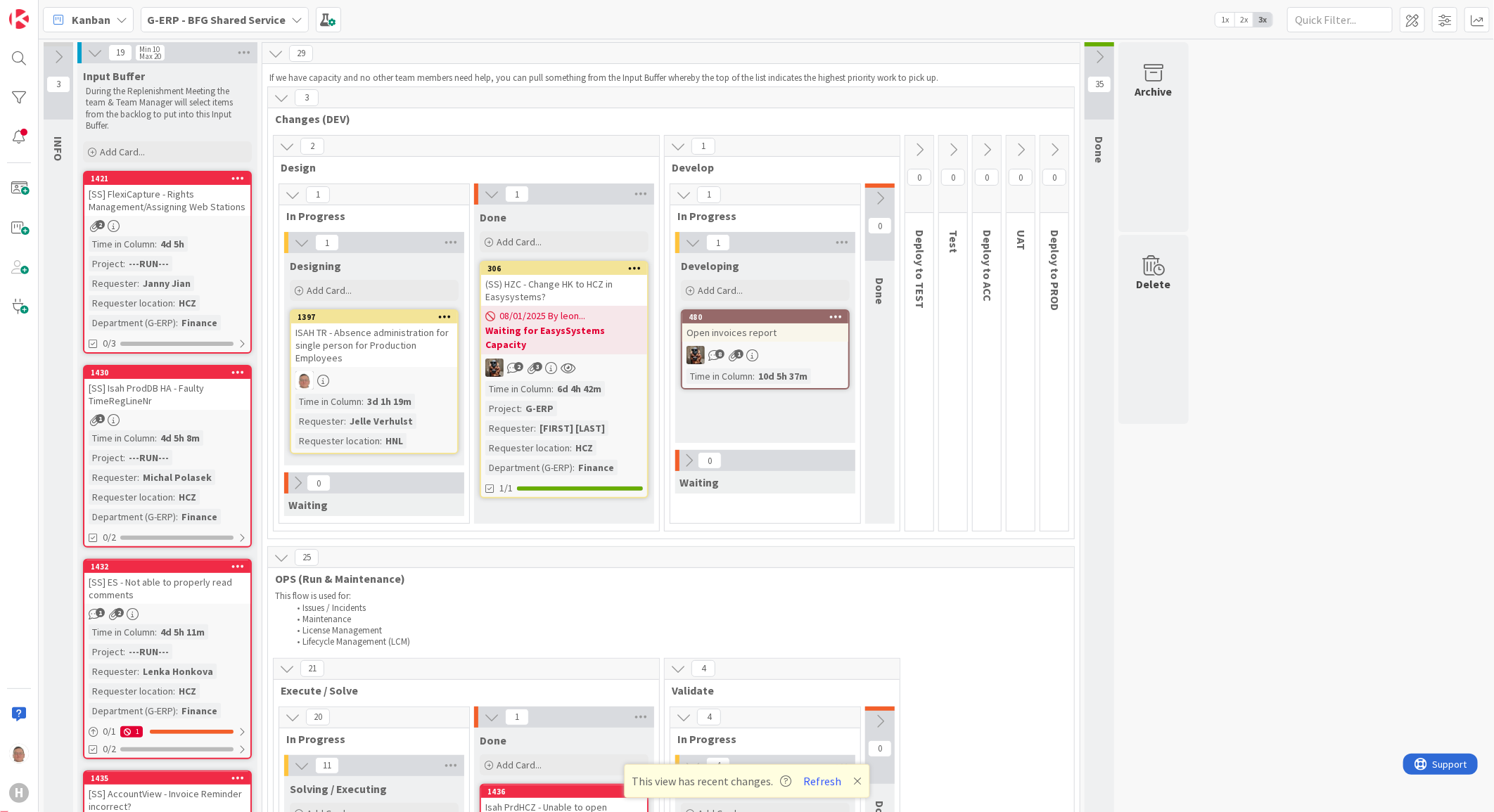 scroll, scrollTop: 0, scrollLeft: 0, axis: both 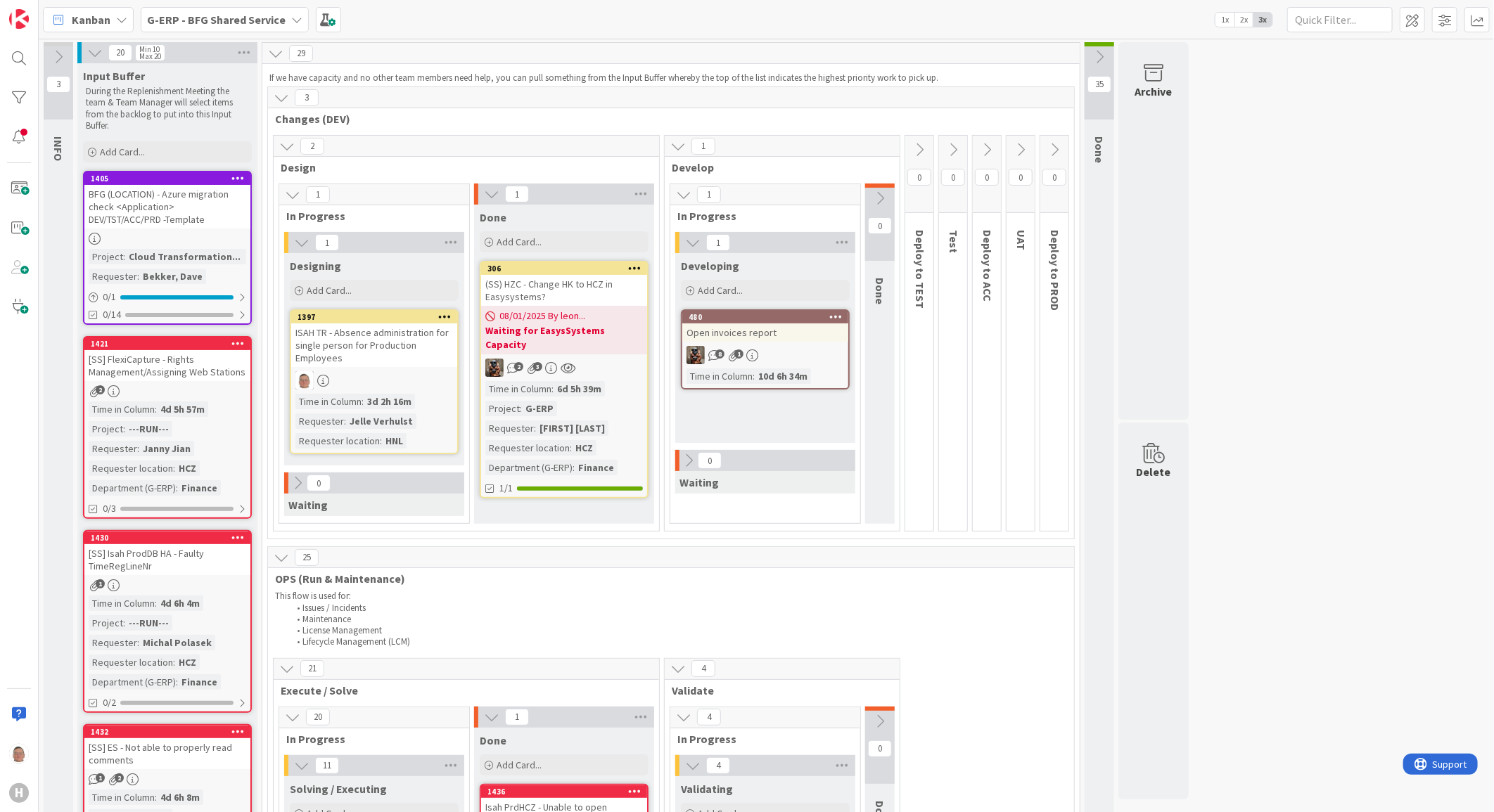 click at bounding box center [238, 178] 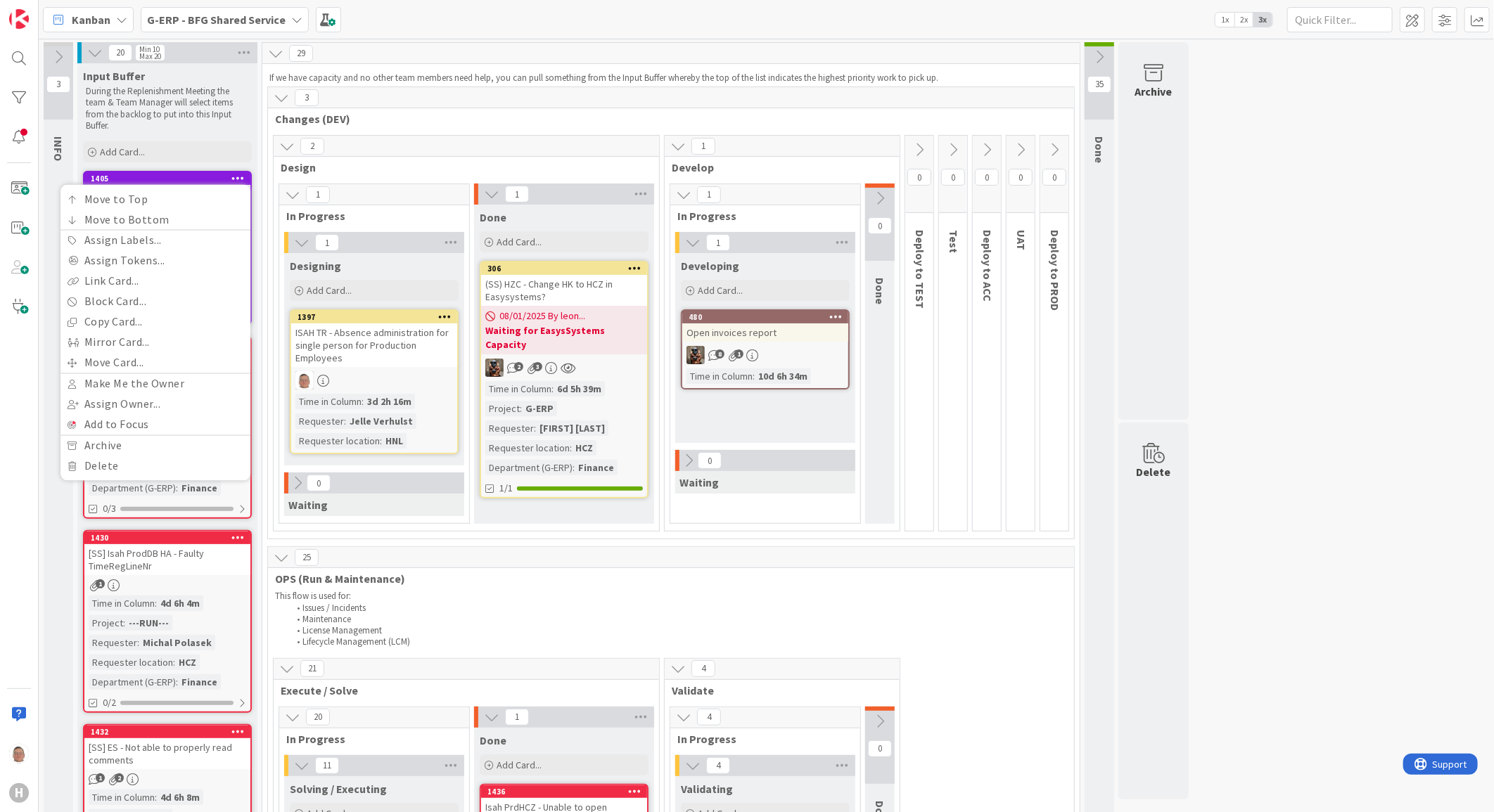 click on "Input Buffer During the Replenishment Meeting the team & Team Manager will select items from the backlog to put into this Input Buffer. Add Card..." at bounding box center [167, 114] 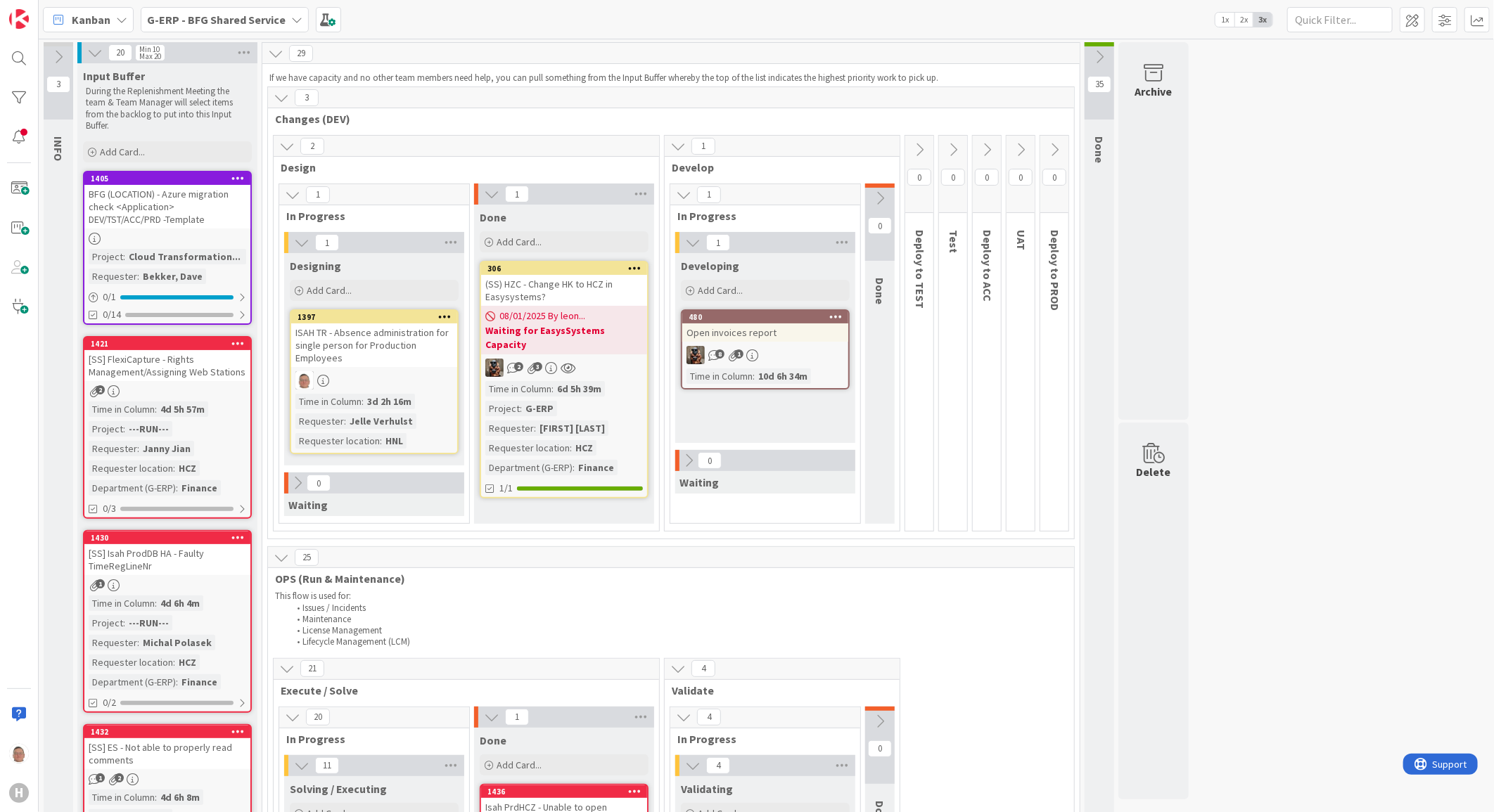 click at bounding box center (238, 178) 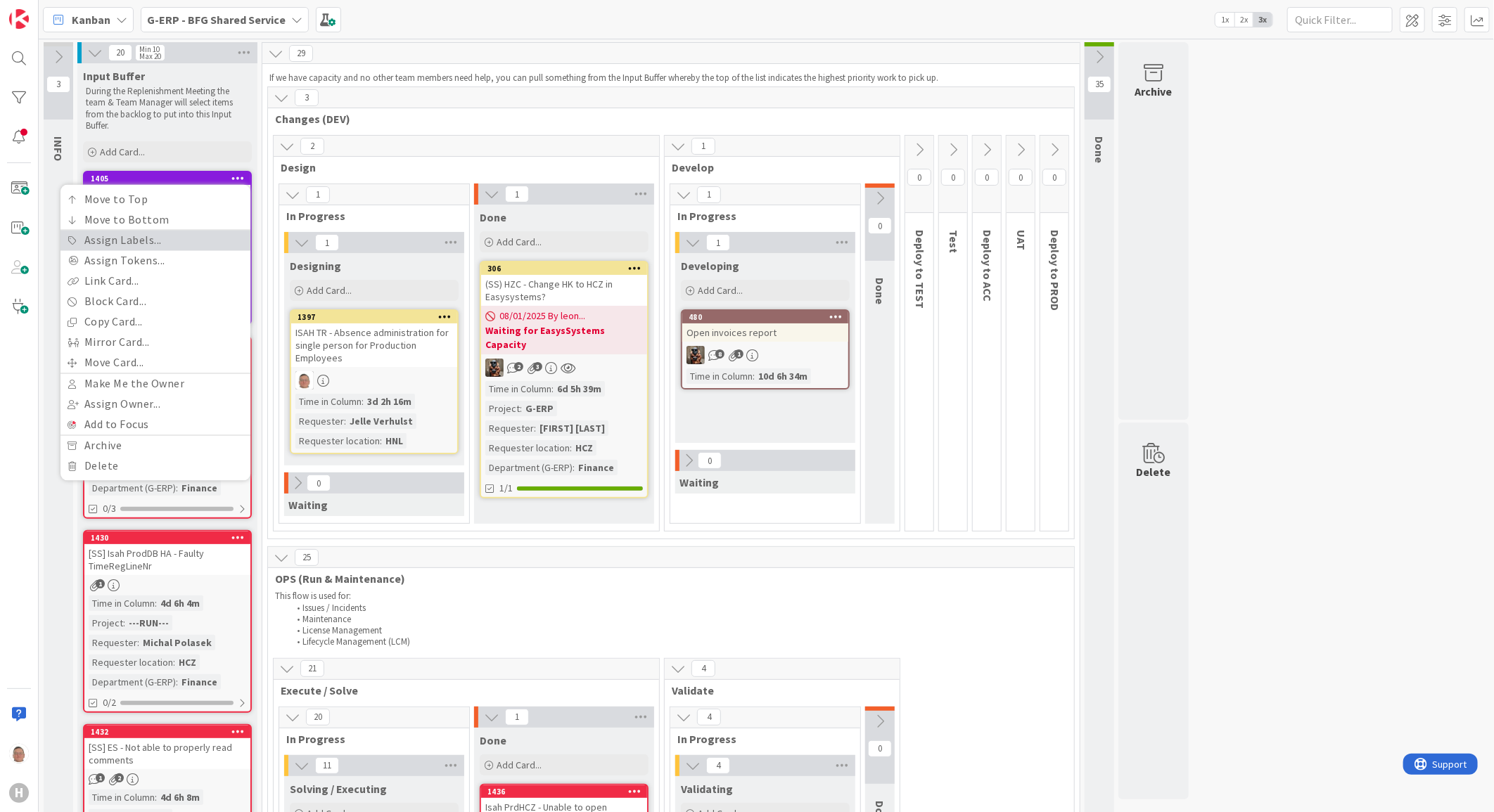 click on "Assign Labels..." at bounding box center [155, 240] 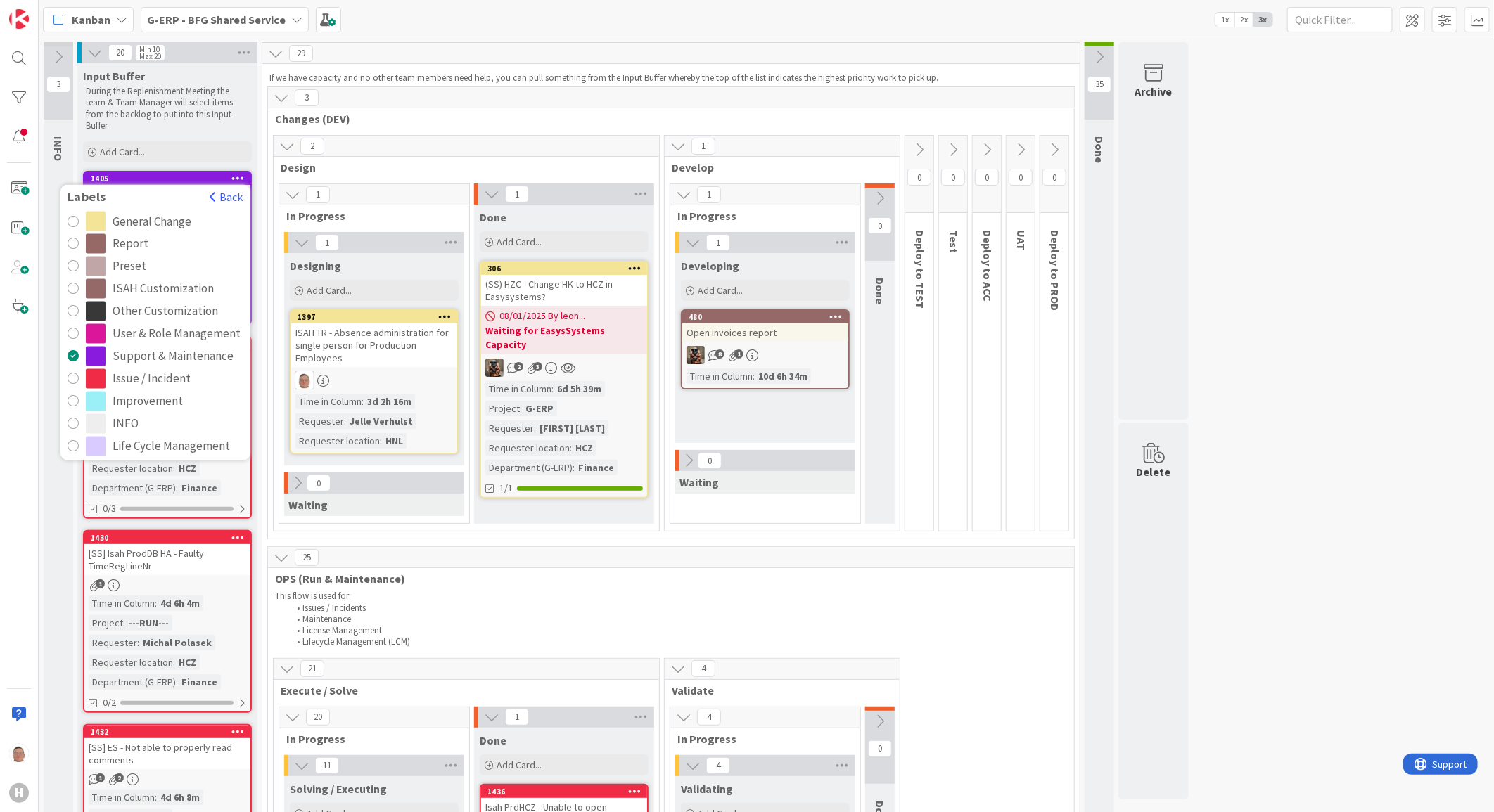 click on "Life Cycle Management" at bounding box center [171, 446] 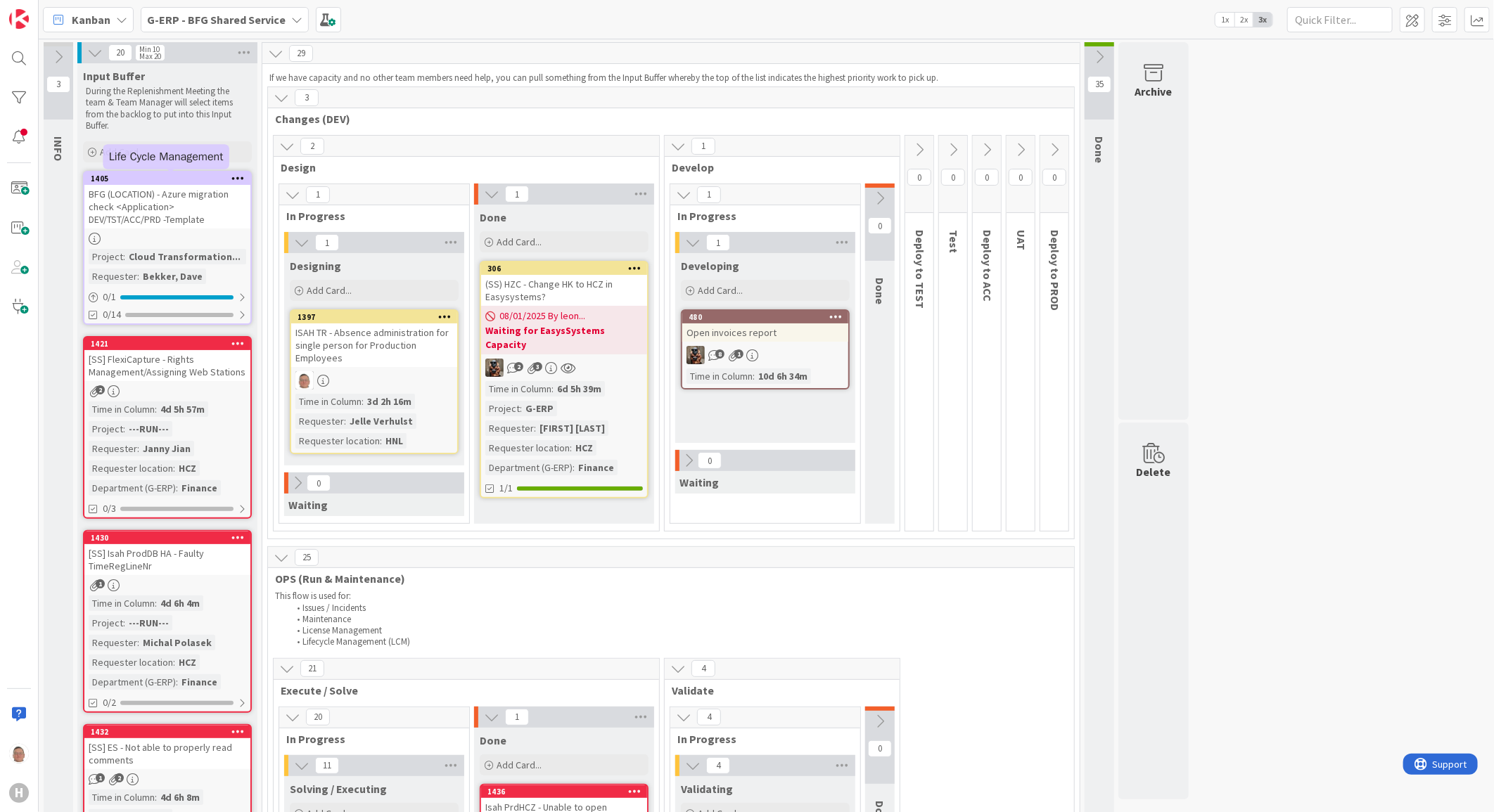 click on "1405" at bounding box center (170, 179) 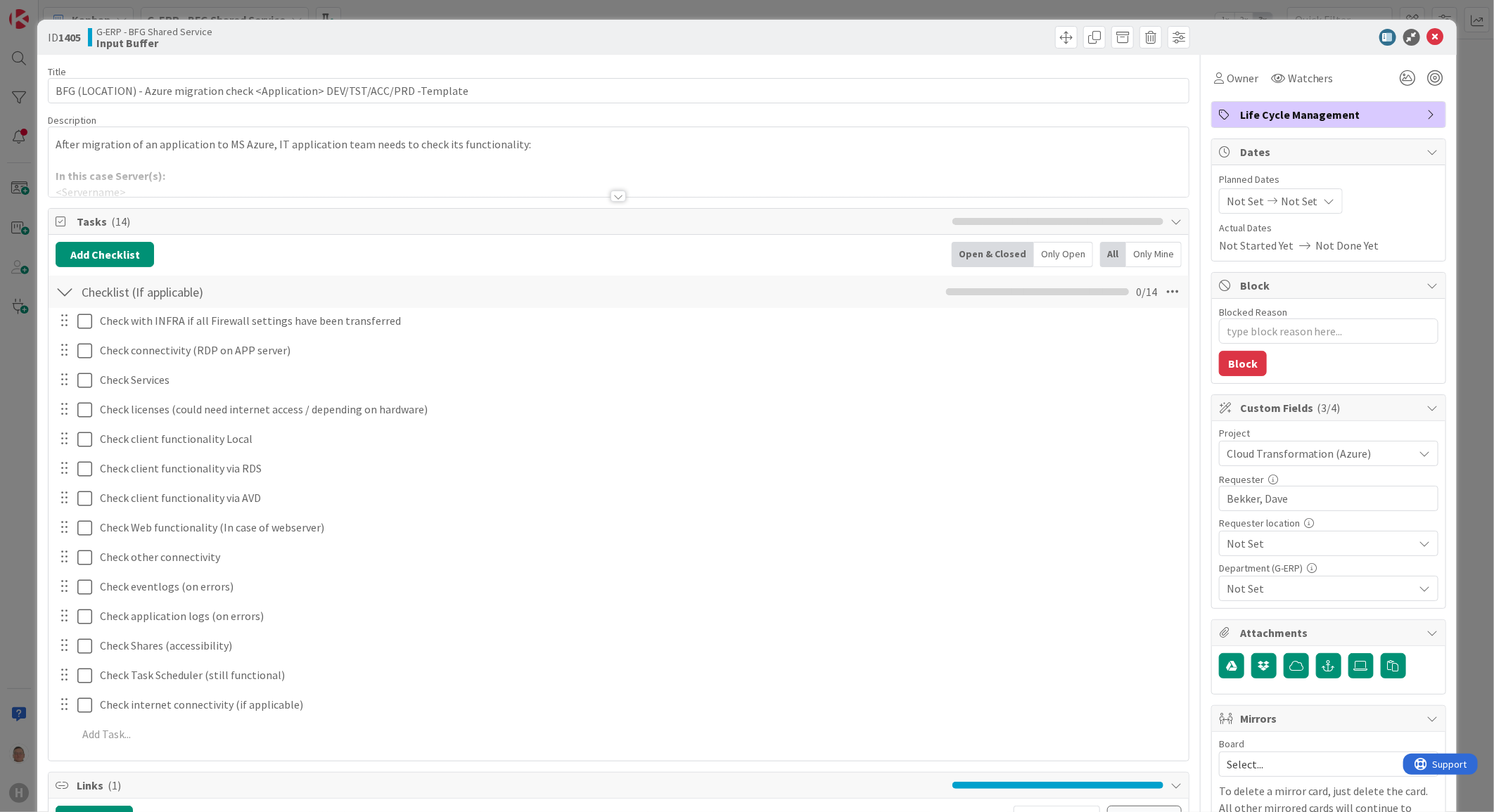 type on "x" 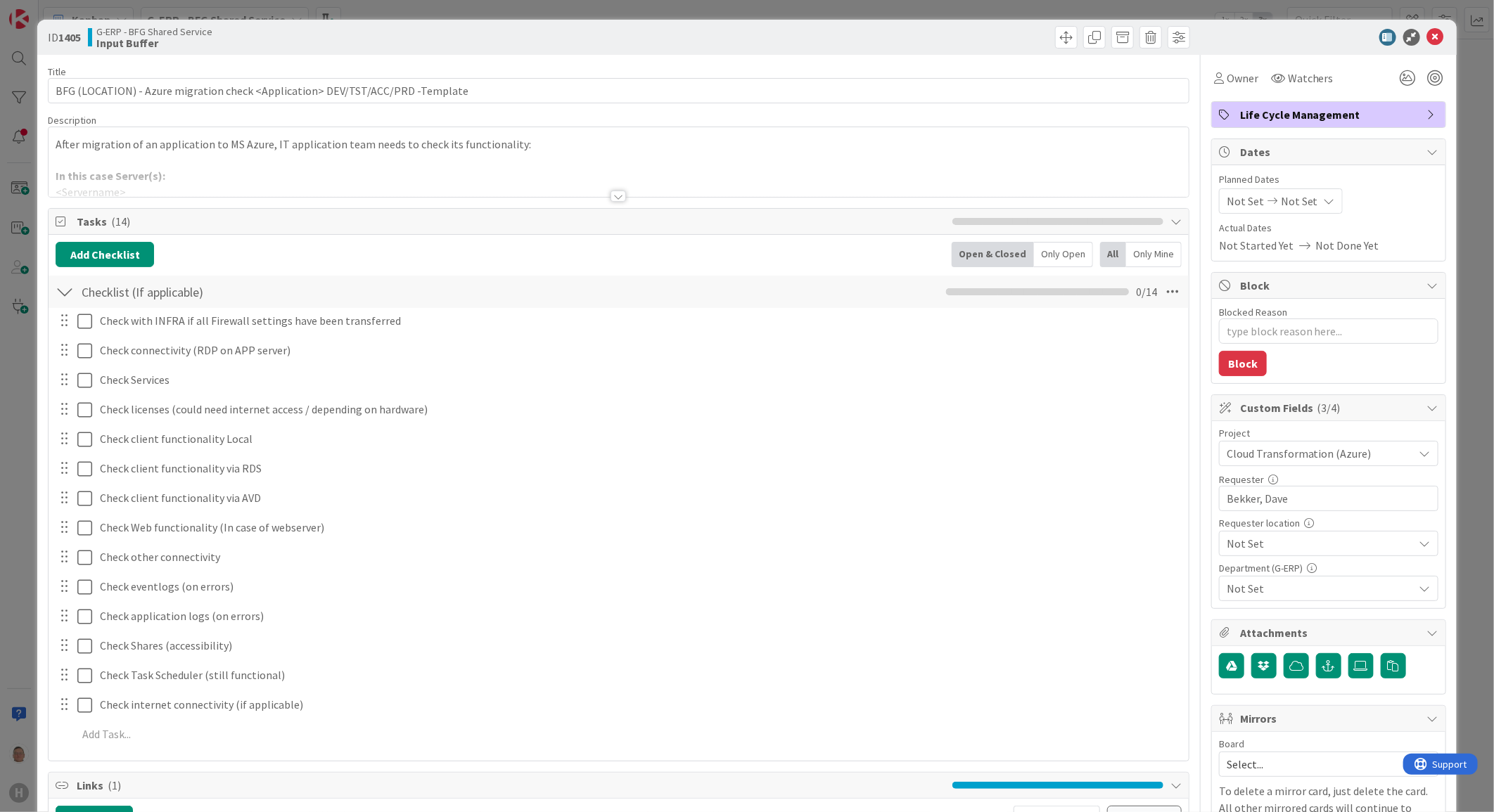 scroll, scrollTop: 0, scrollLeft: 0, axis: both 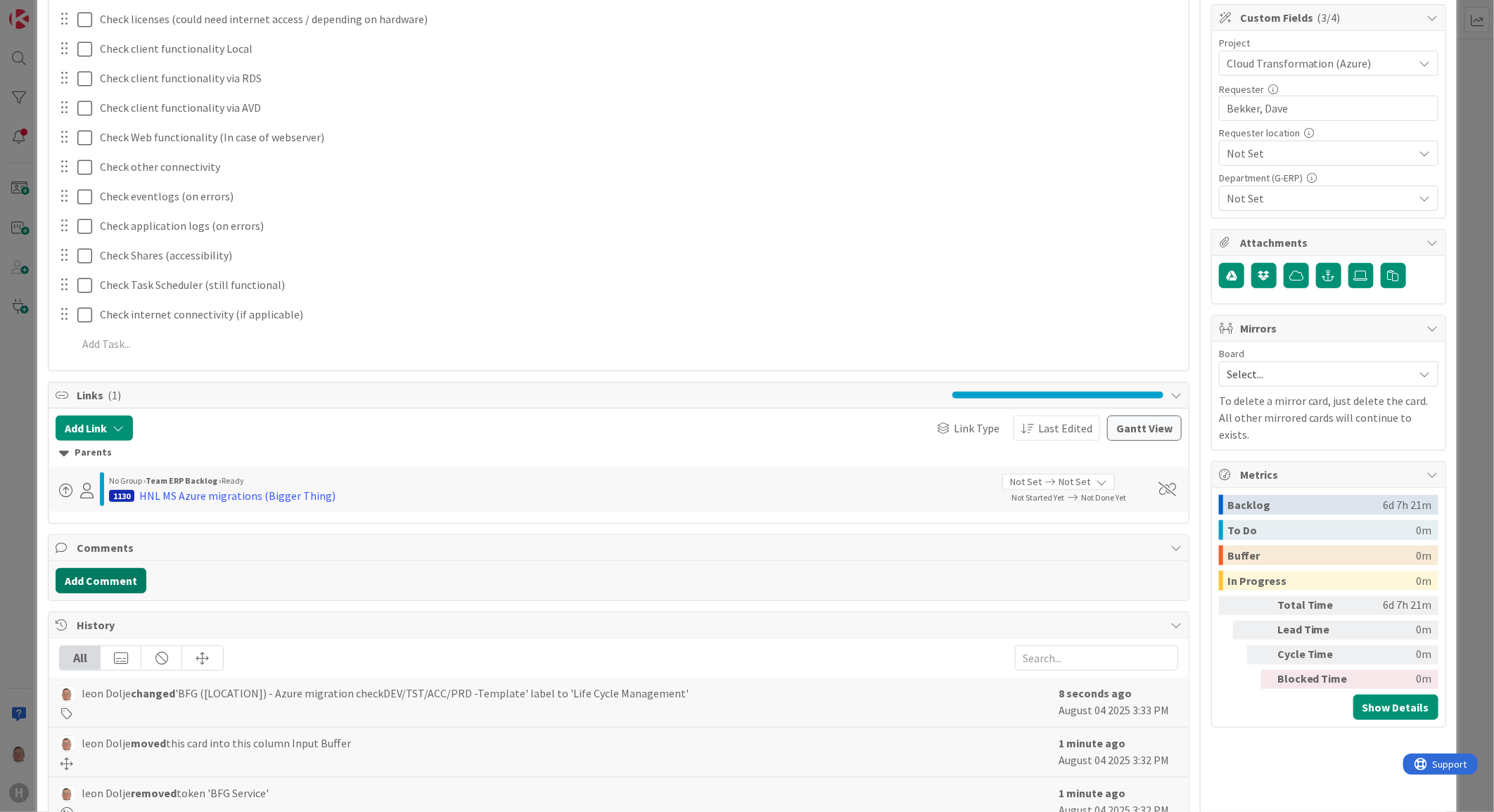 click on "Add Comment" at bounding box center (101, 581) 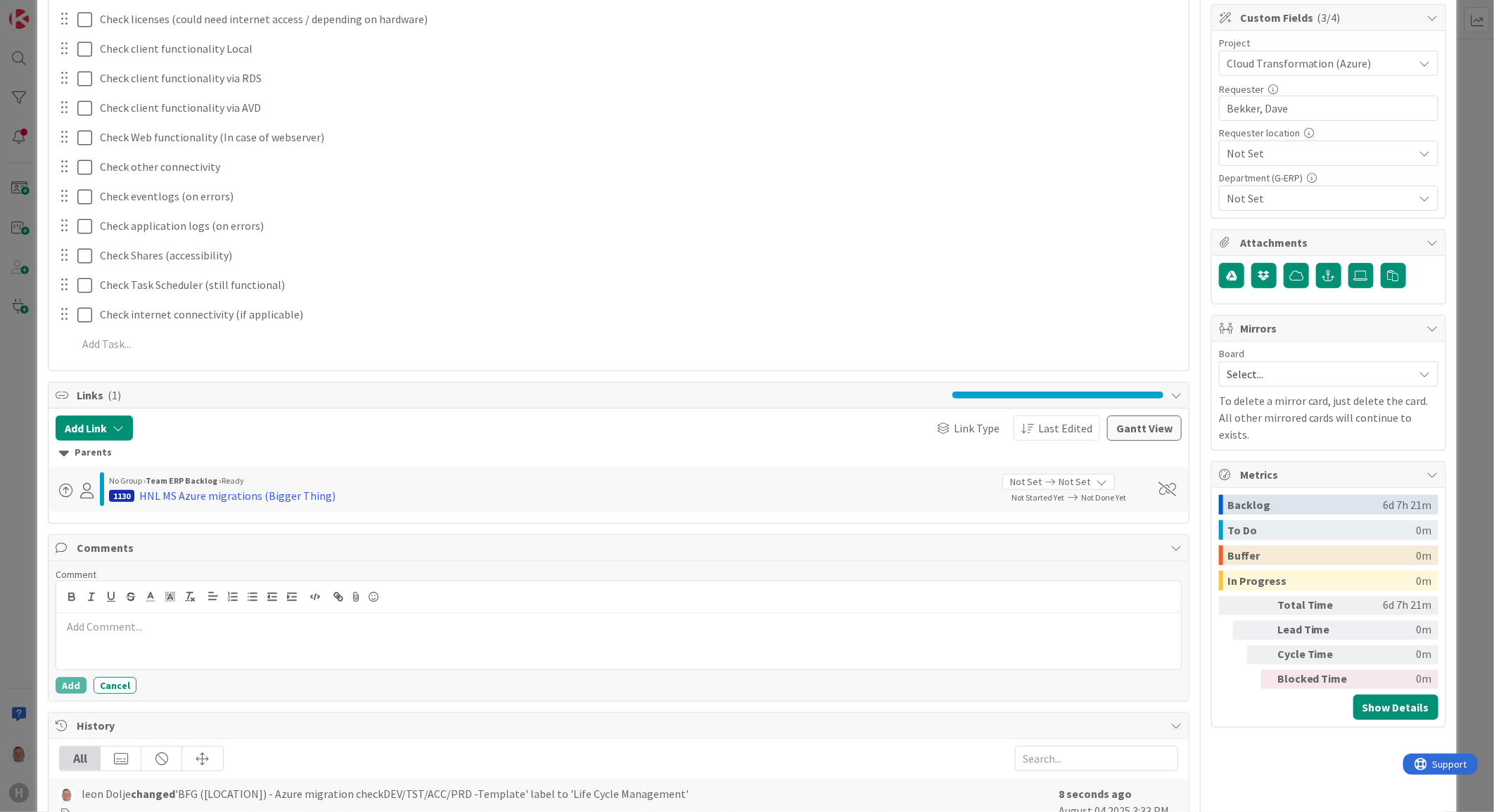 type 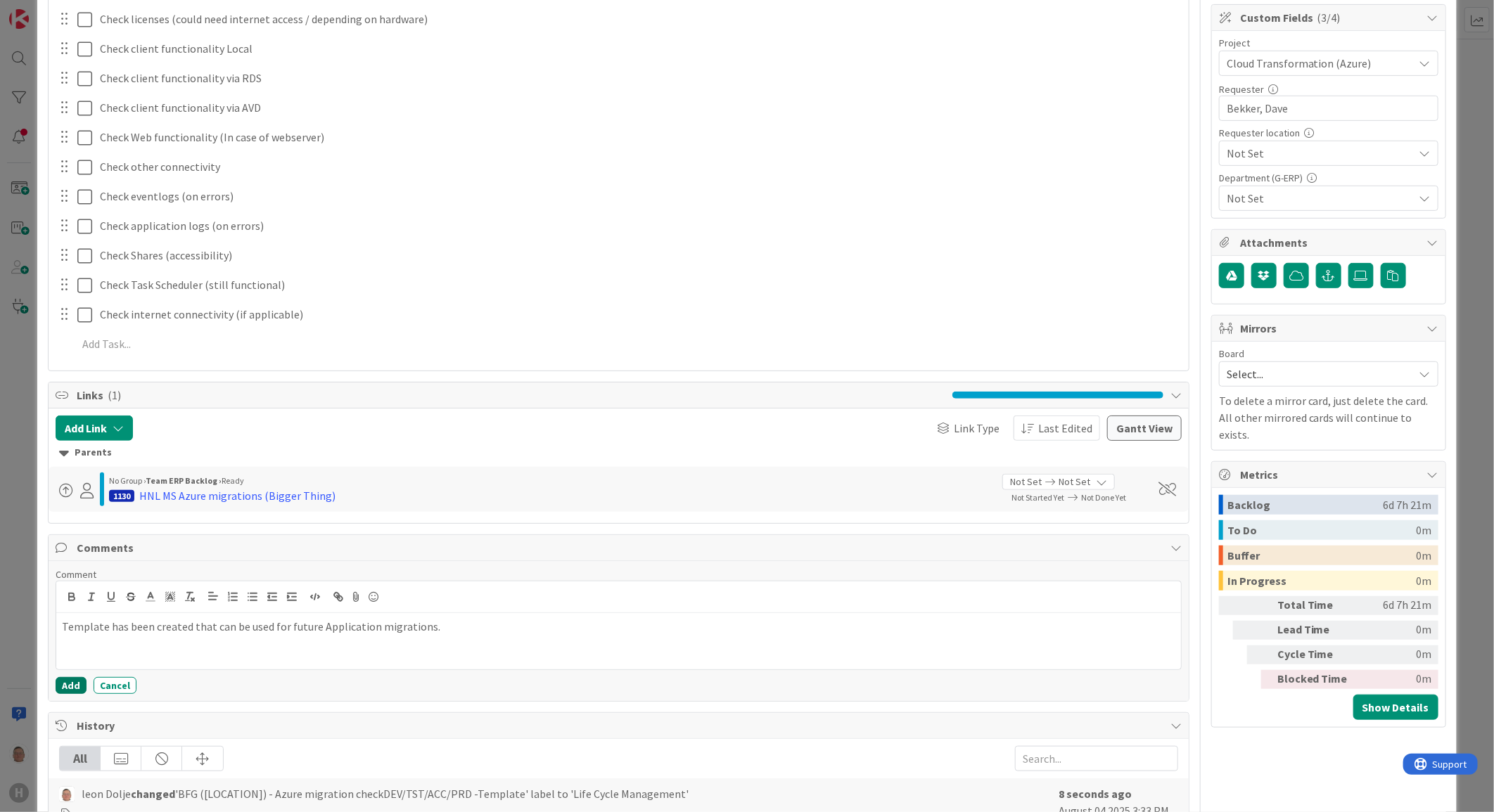 click on "Add" at bounding box center [71, 685] 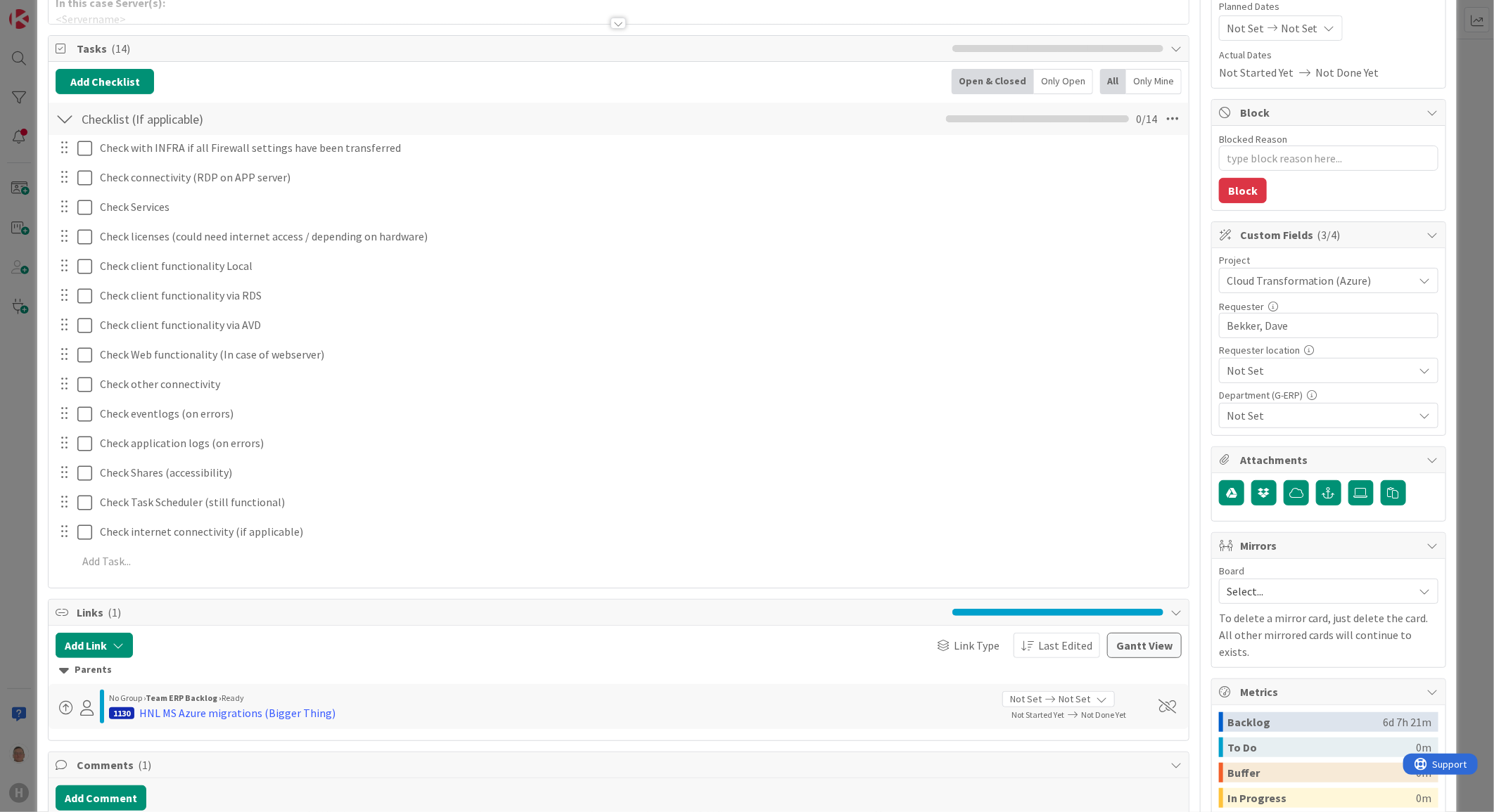 scroll, scrollTop: 0, scrollLeft: 0, axis: both 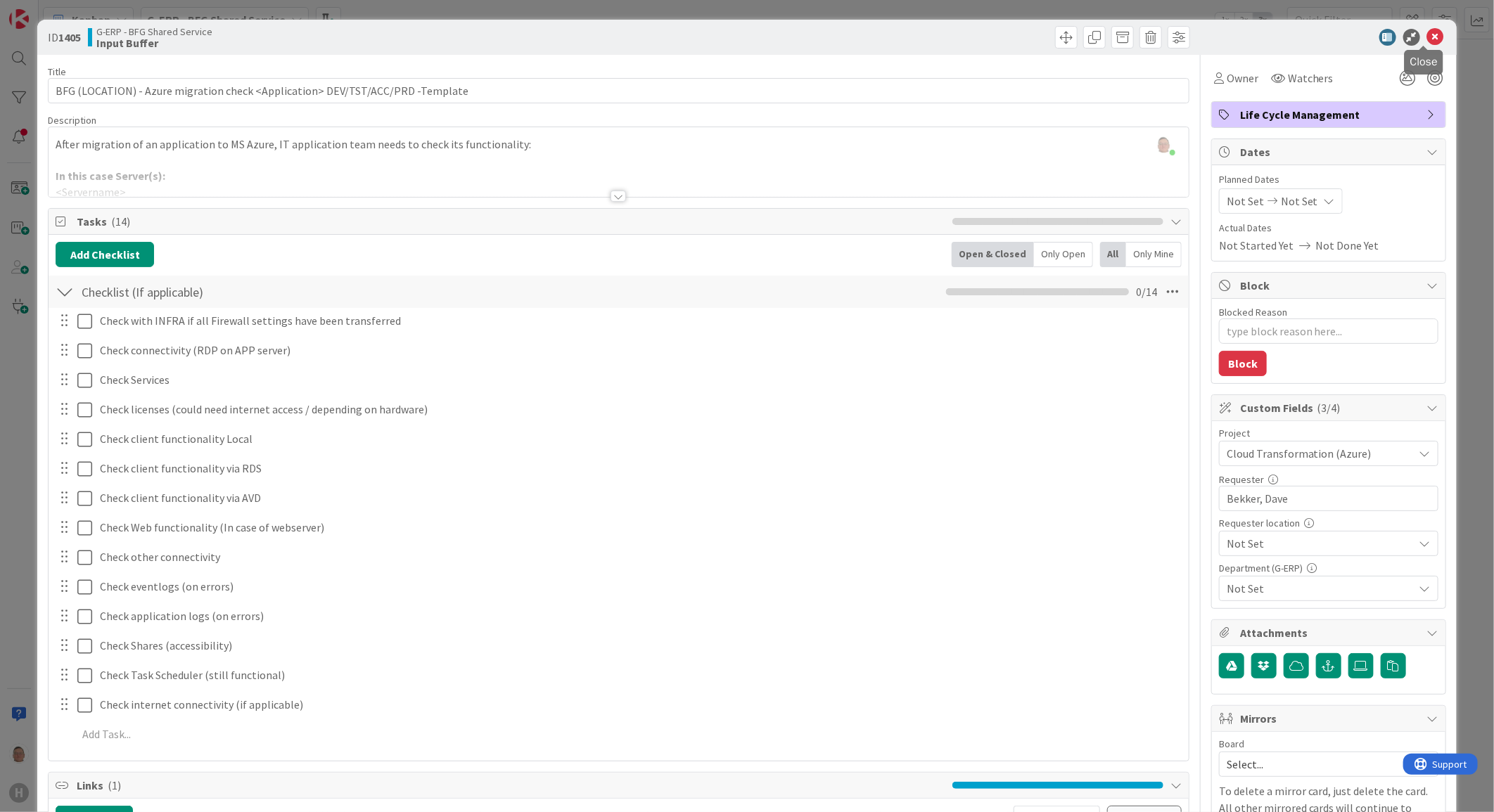 click at bounding box center [1436, 37] 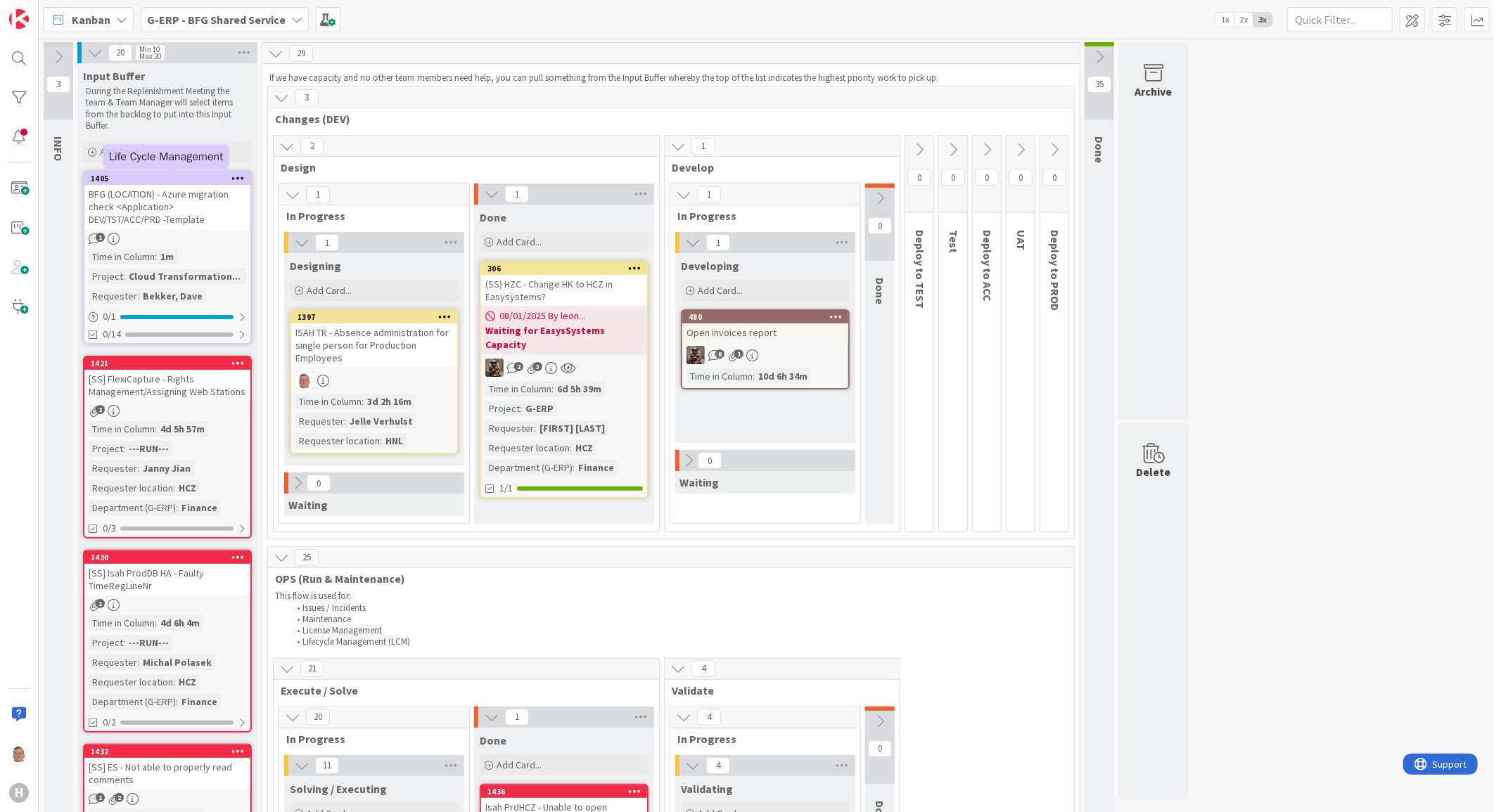 scroll, scrollTop: 0, scrollLeft: 0, axis: both 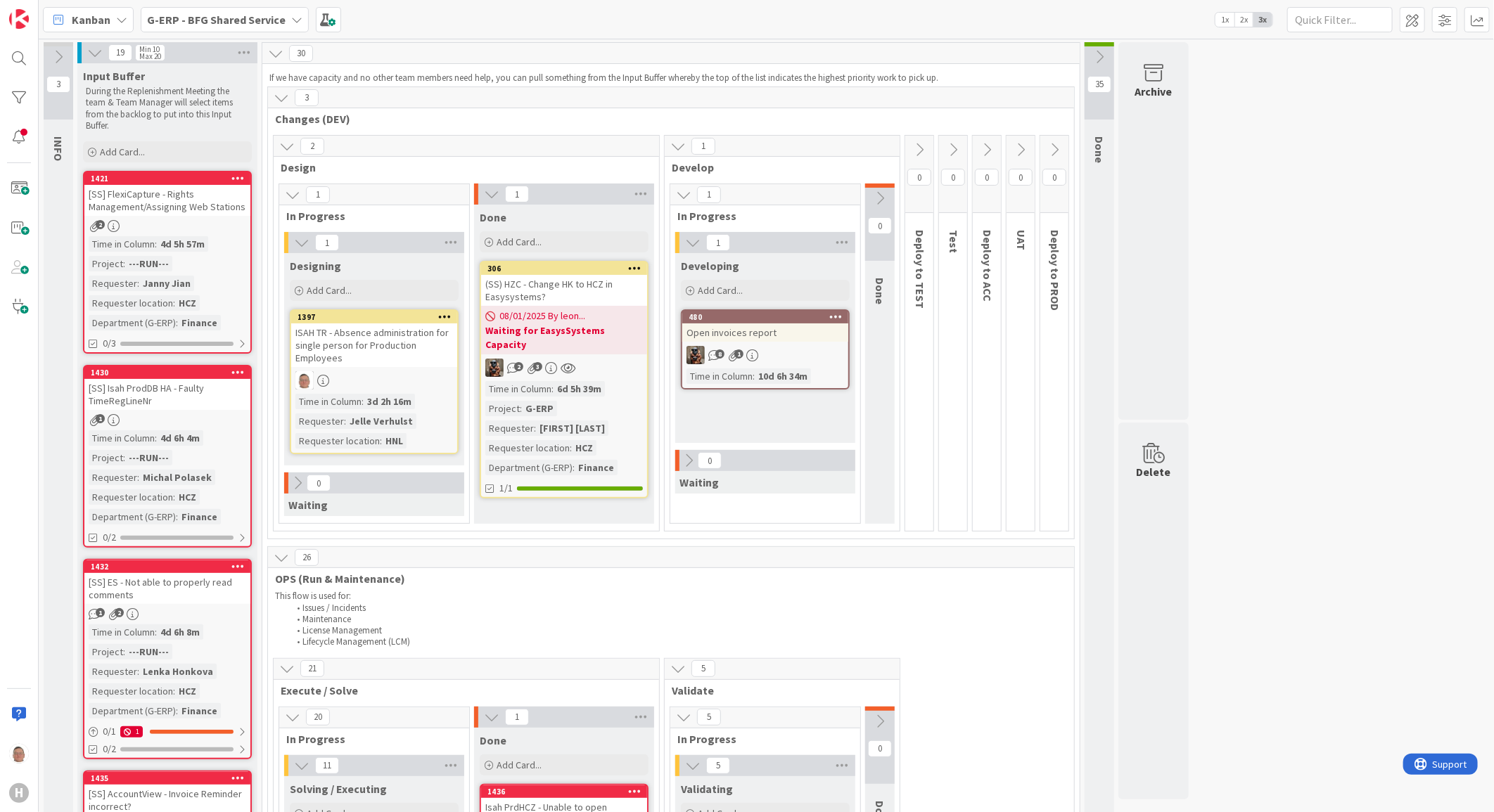 click at bounding box center (1099, 57) 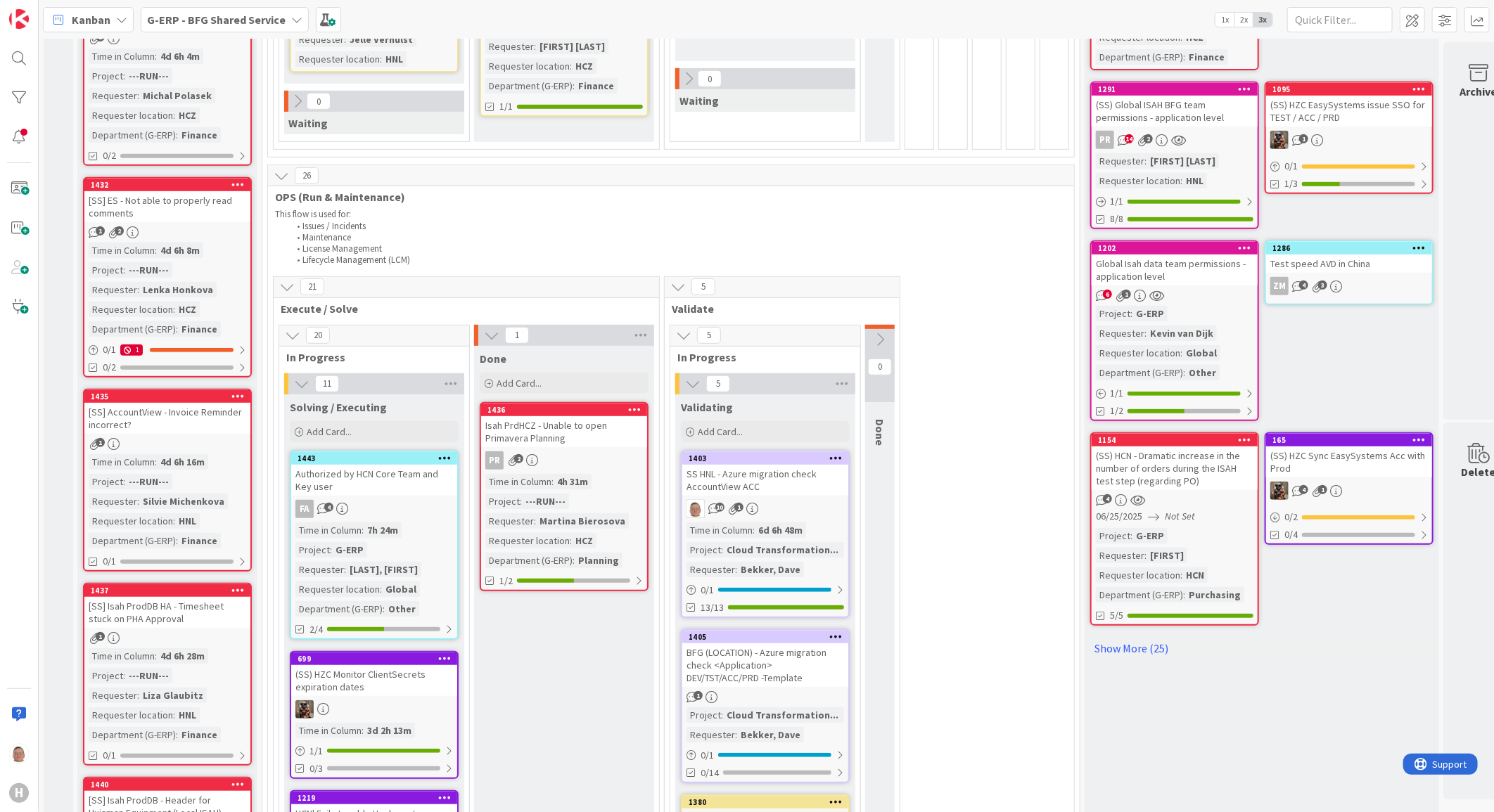 scroll, scrollTop: 390, scrollLeft: 0, axis: vertical 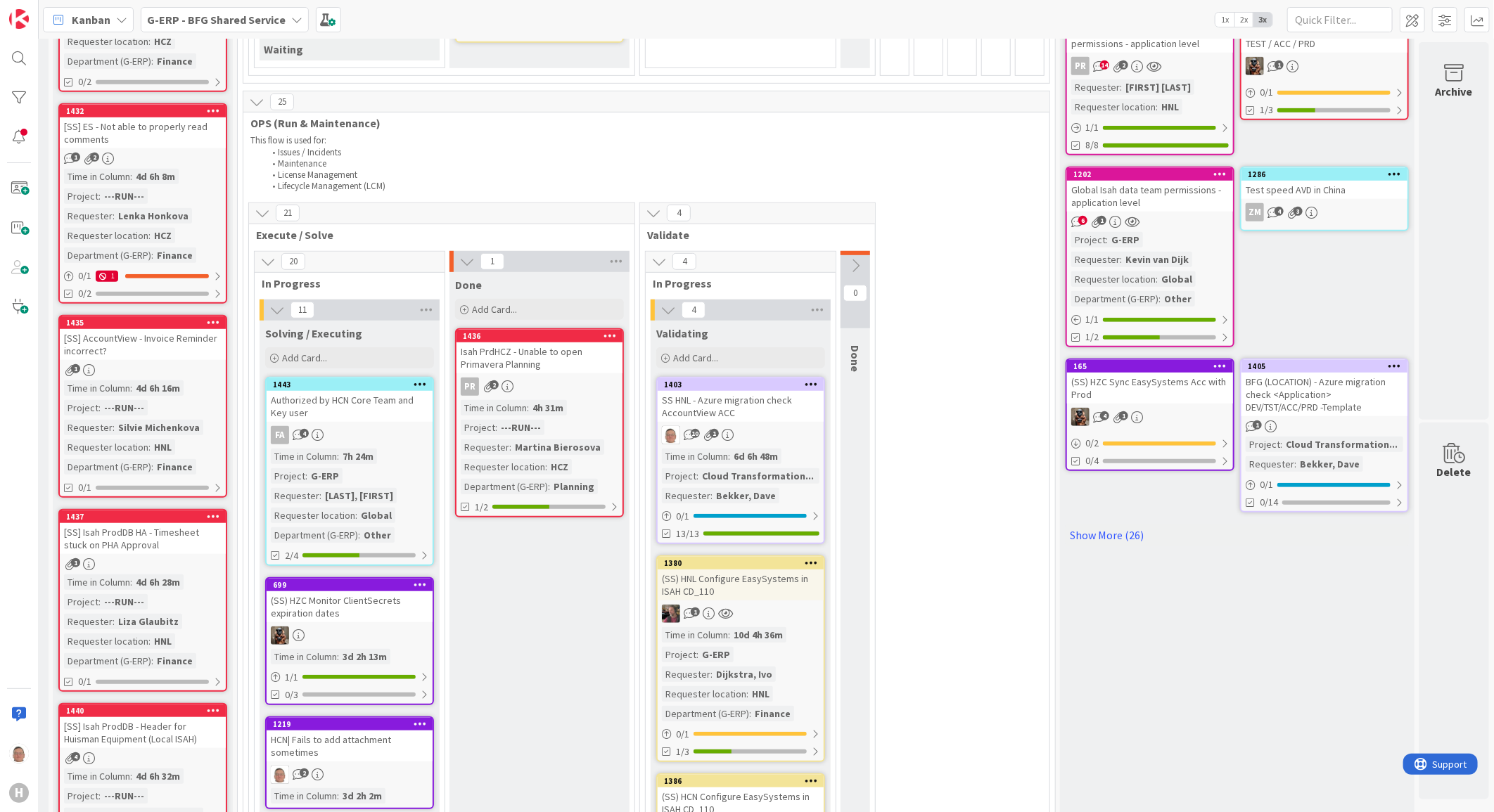 click on "SS HNL - Azure migration check AccountView ACC" at bounding box center [741, 406] 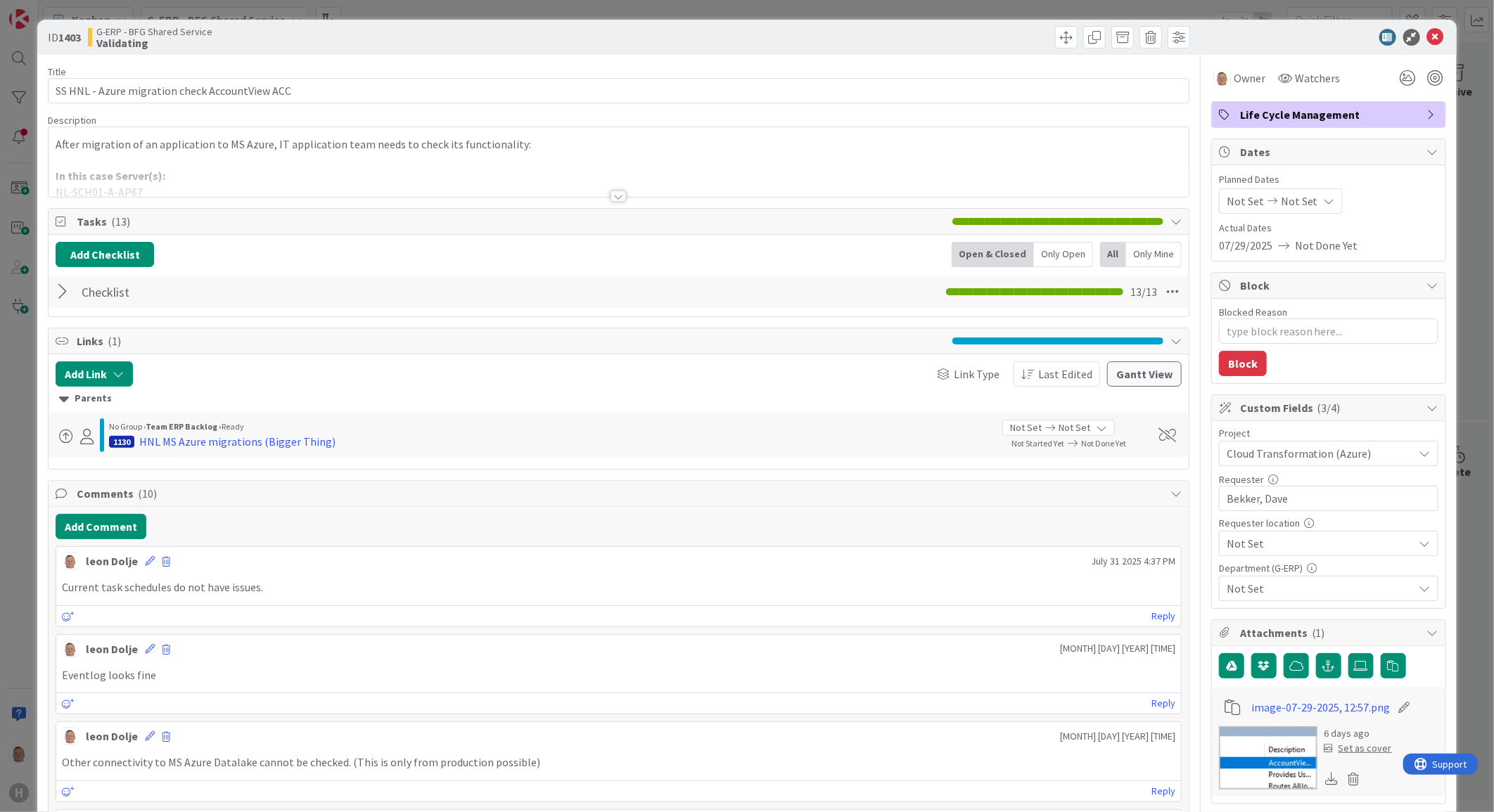 type on "x" 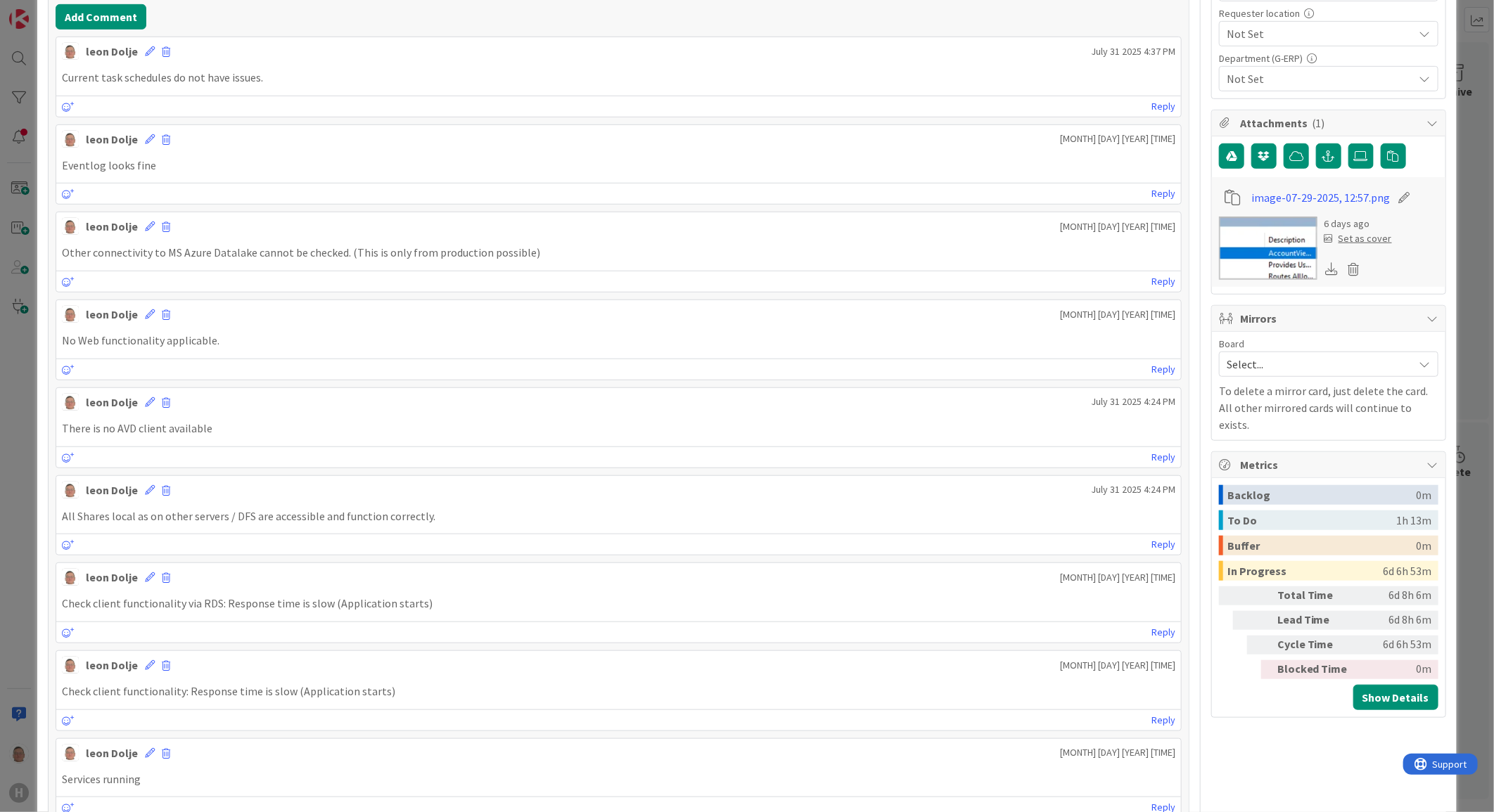 scroll, scrollTop: 546, scrollLeft: 0, axis: vertical 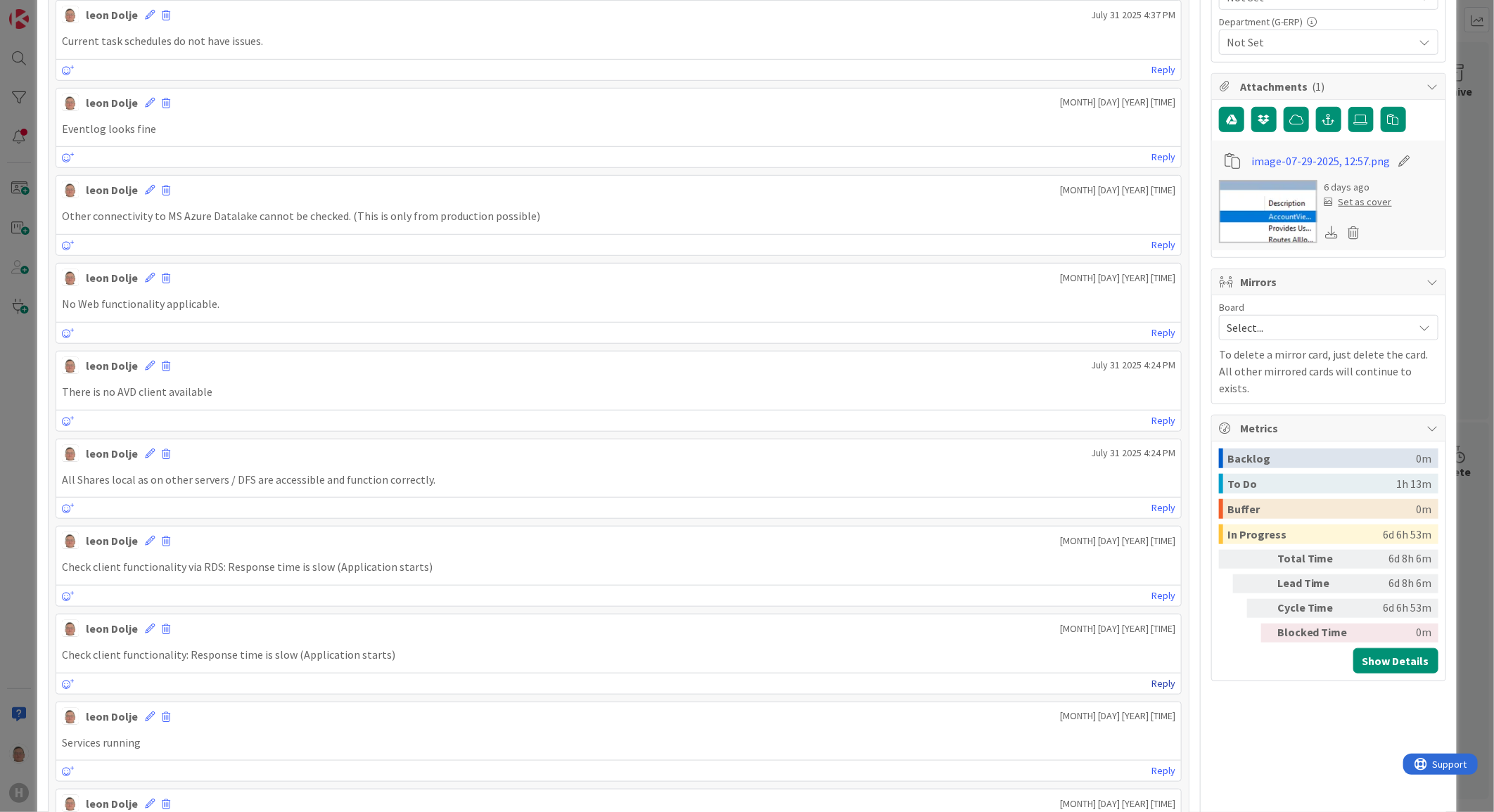 click on "Reply" at bounding box center (1163, 683) 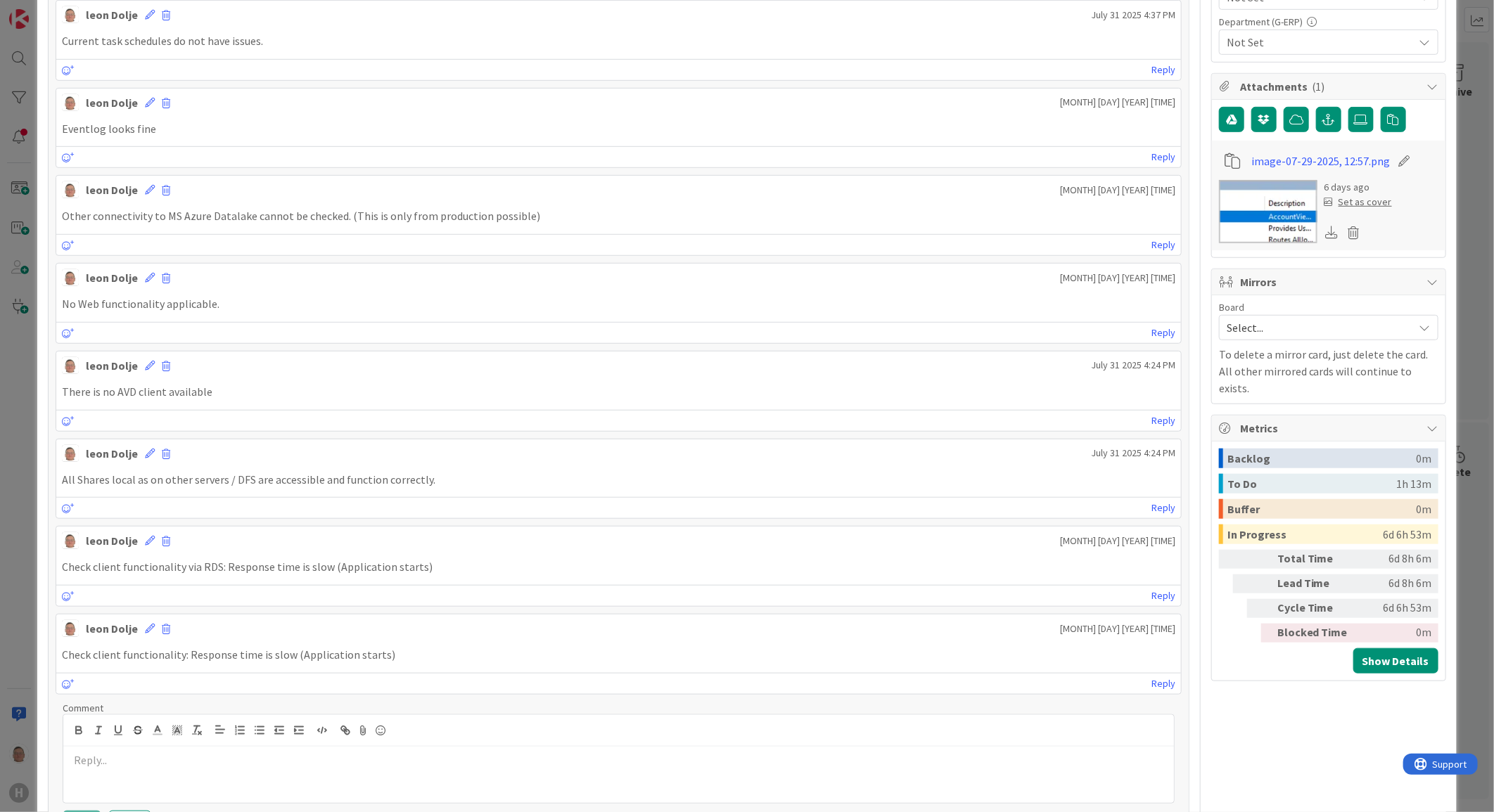 click at bounding box center [618, 760] 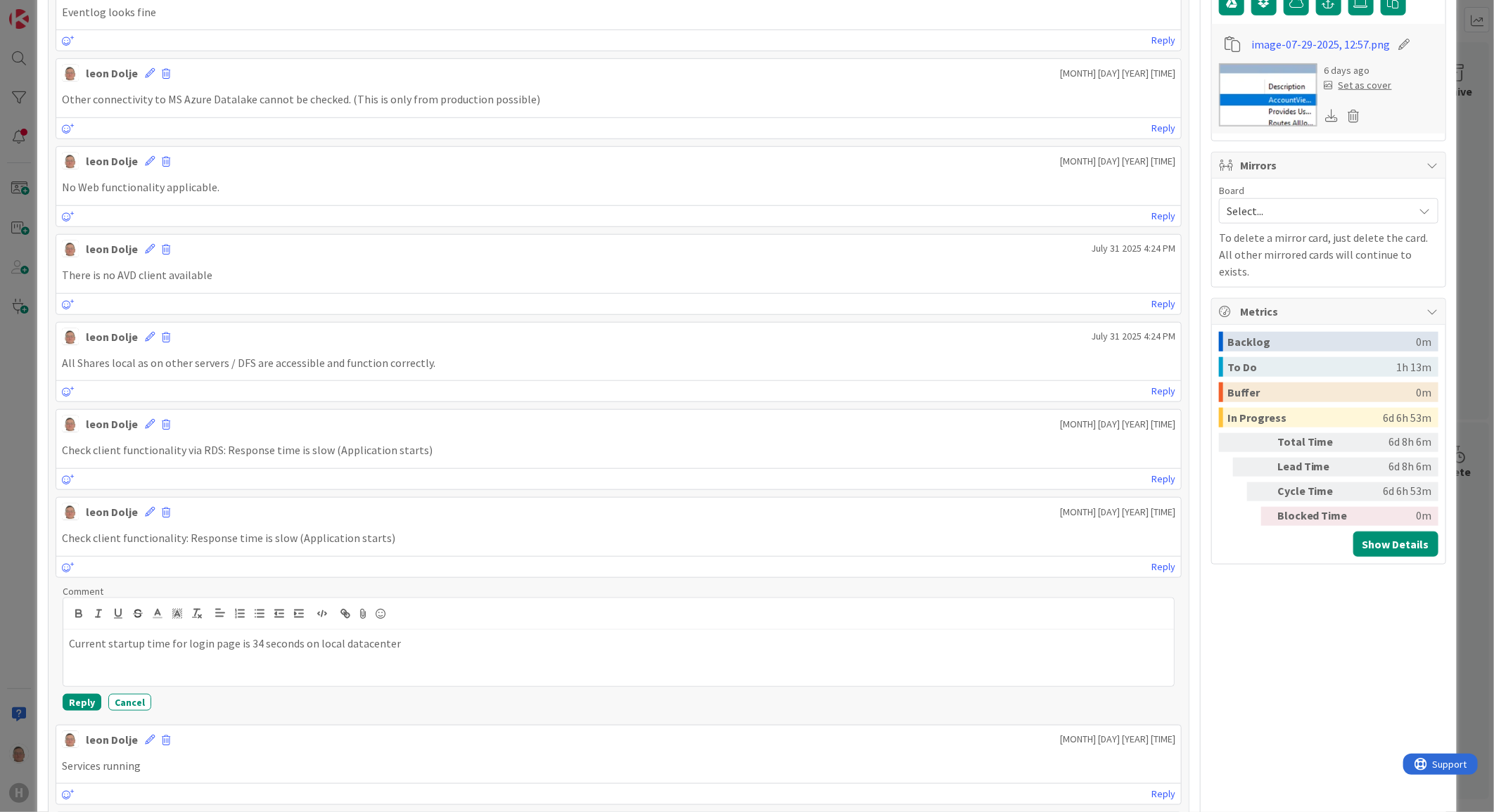 scroll, scrollTop: 703, scrollLeft: 0, axis: vertical 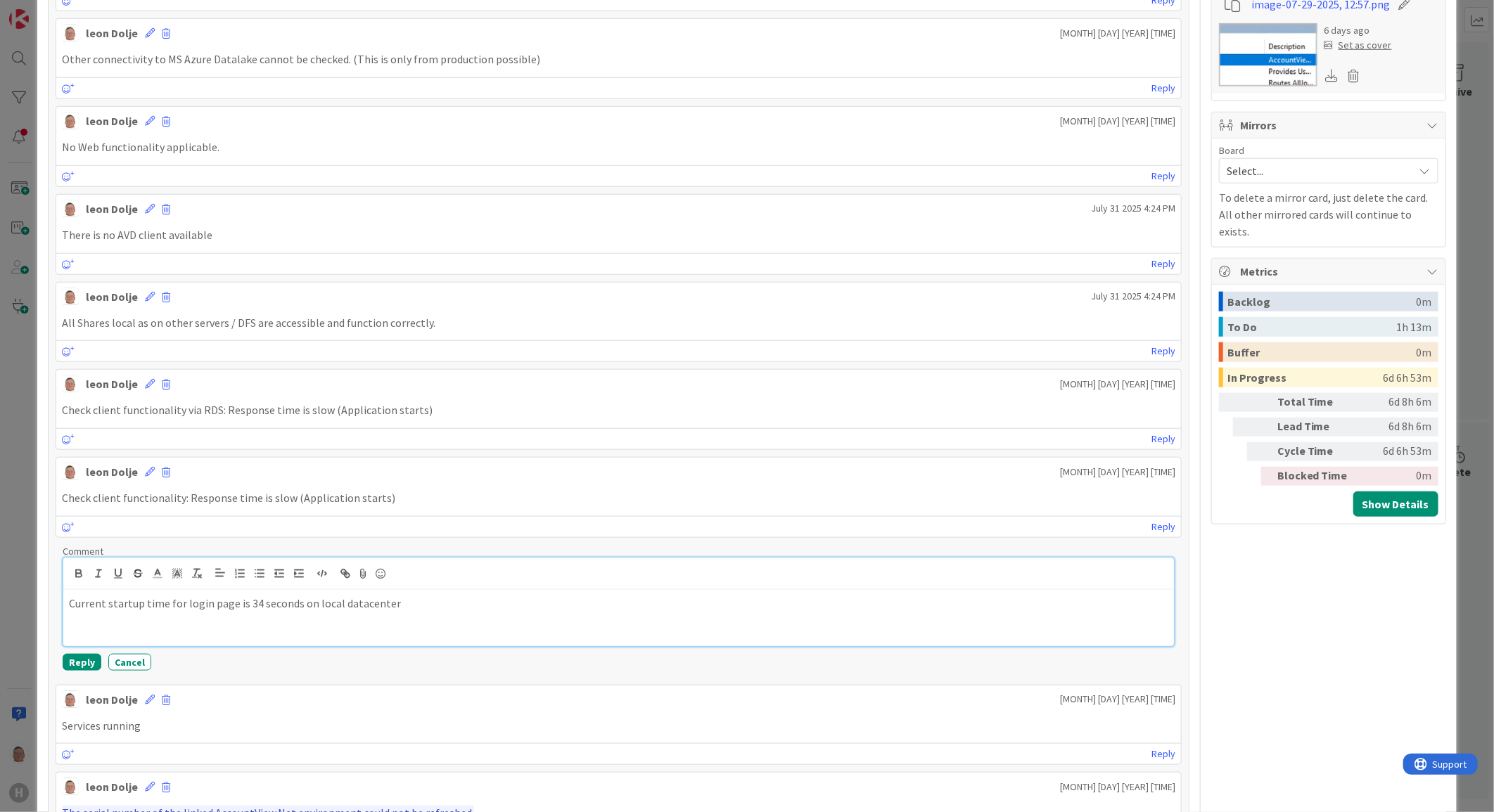 click on "Current startup time for login page is 34 seconds on local datacenter" at bounding box center (618, 603) 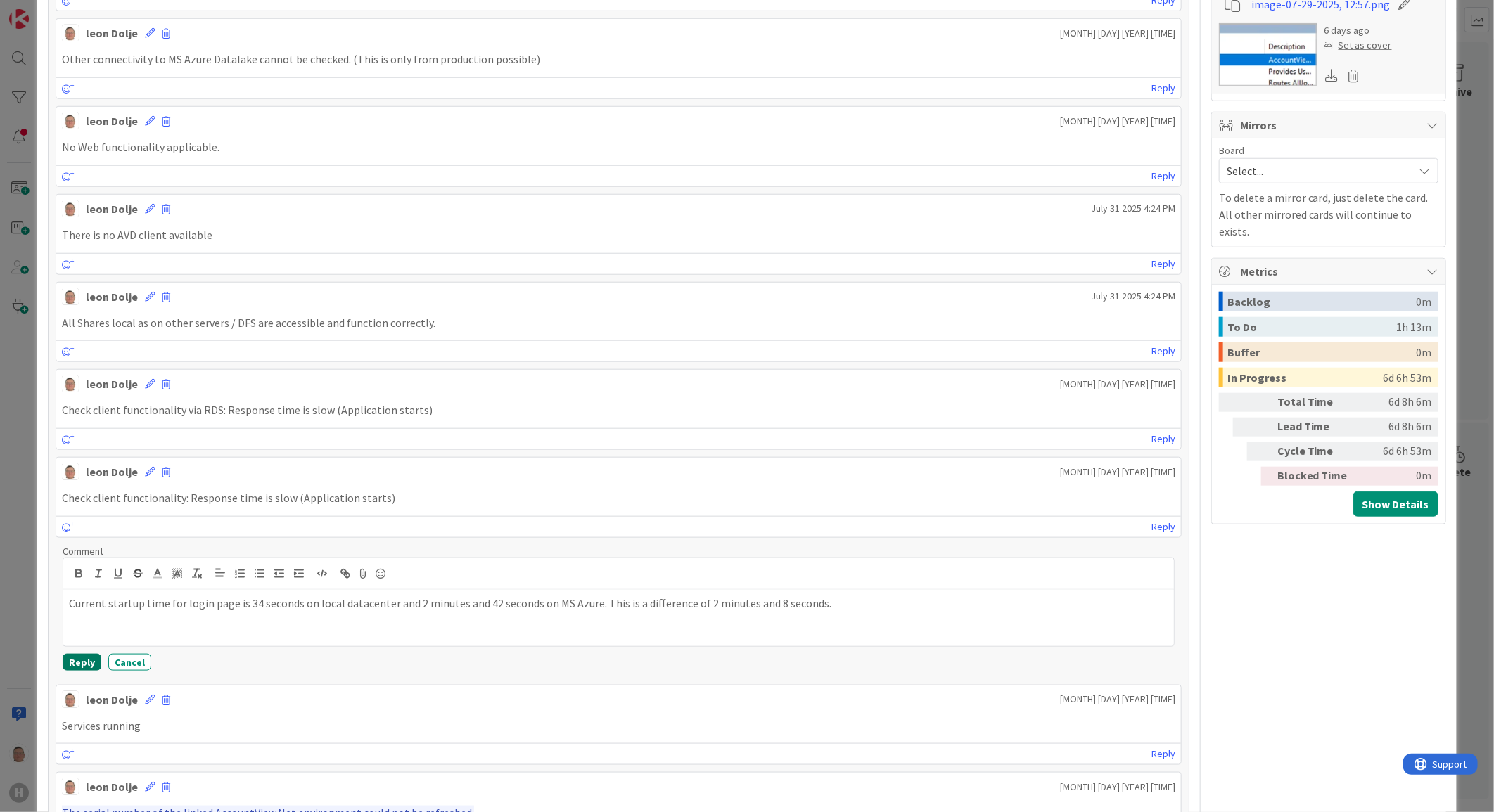 click on "Reply" at bounding box center (82, 662) 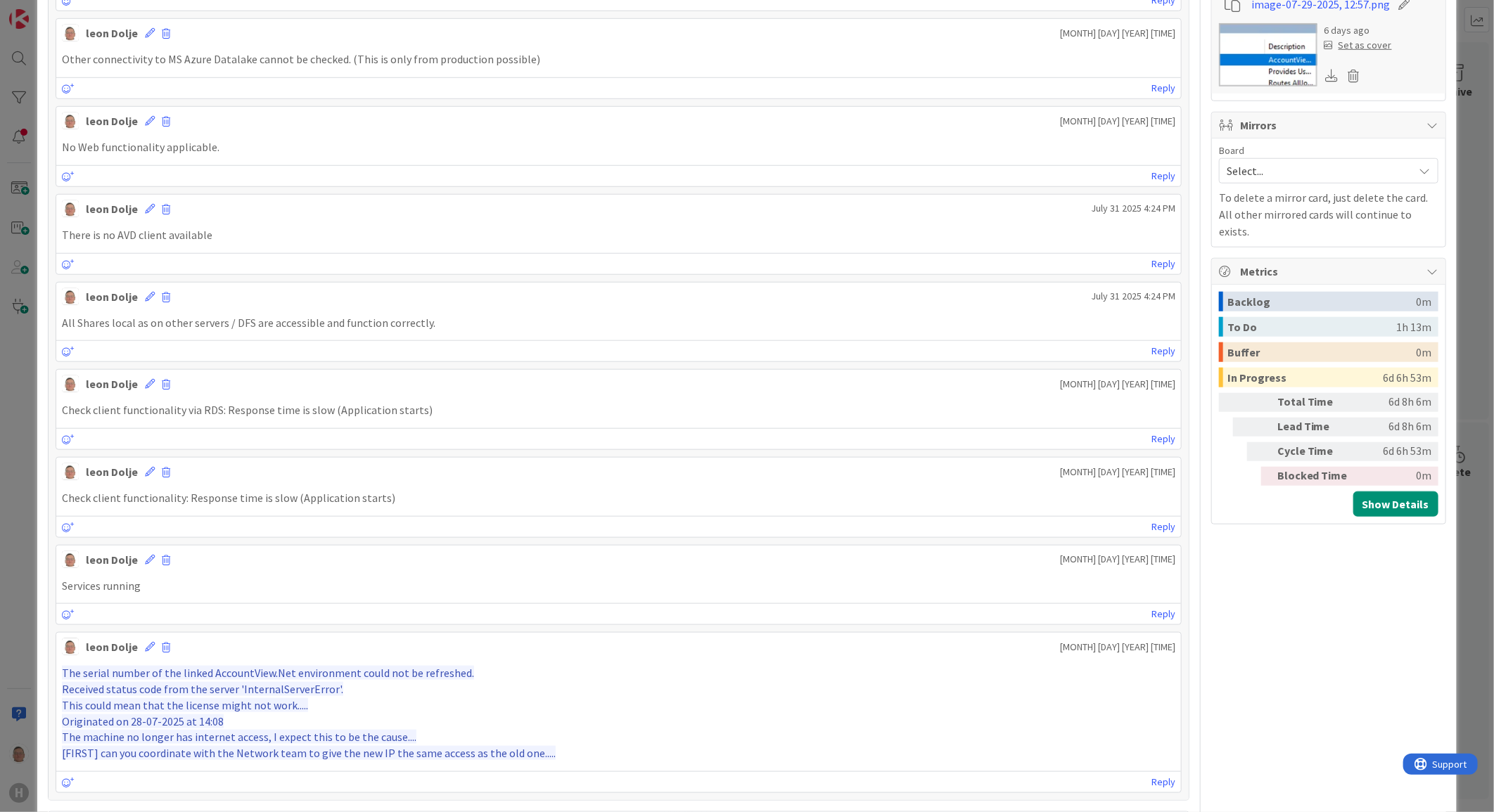 type on "x" 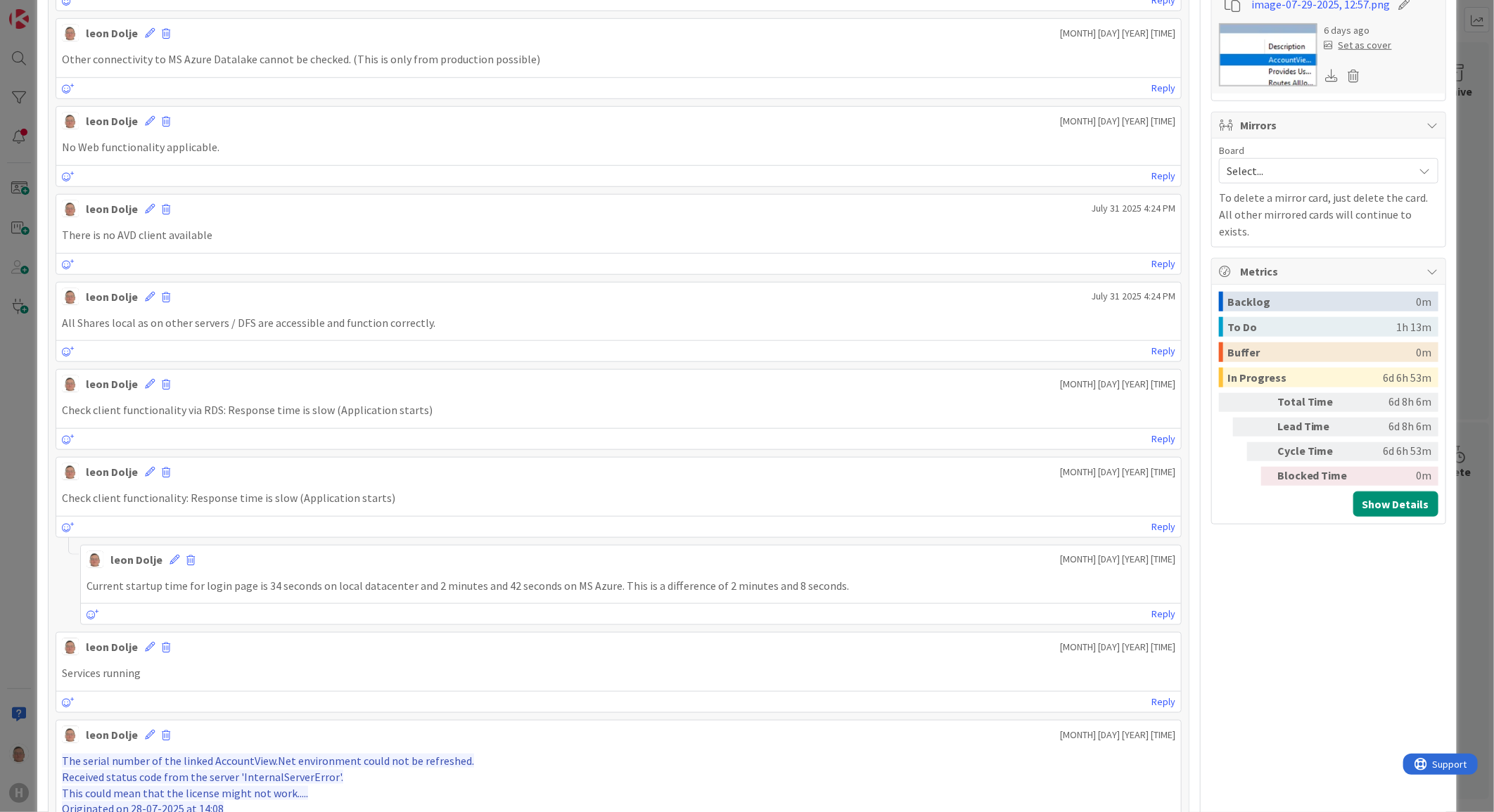 click on "Check client functionality via RDS: Response time is slow (Application starts)" at bounding box center (618, 410) 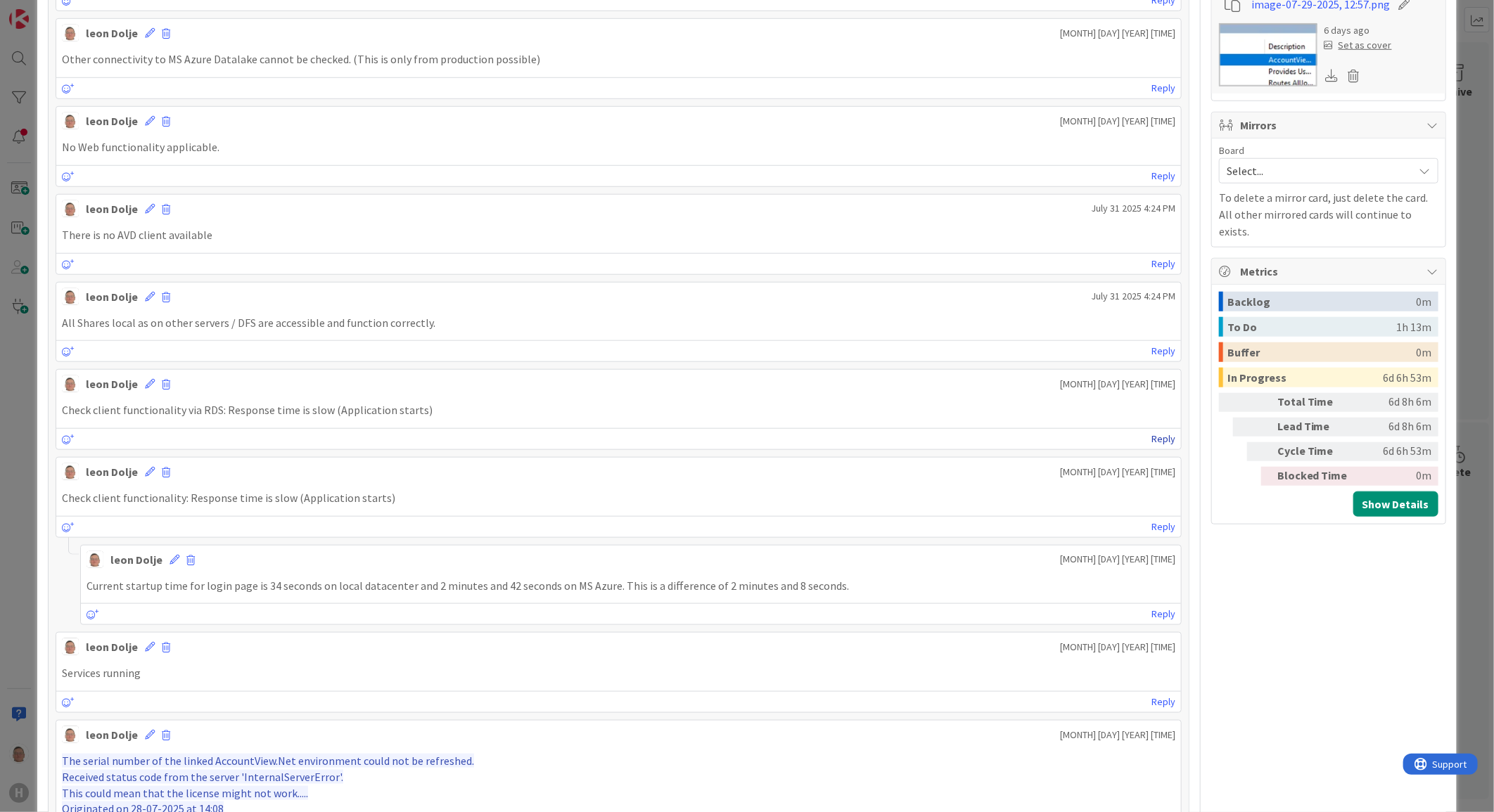 click on "Reply" at bounding box center [1163, 439] 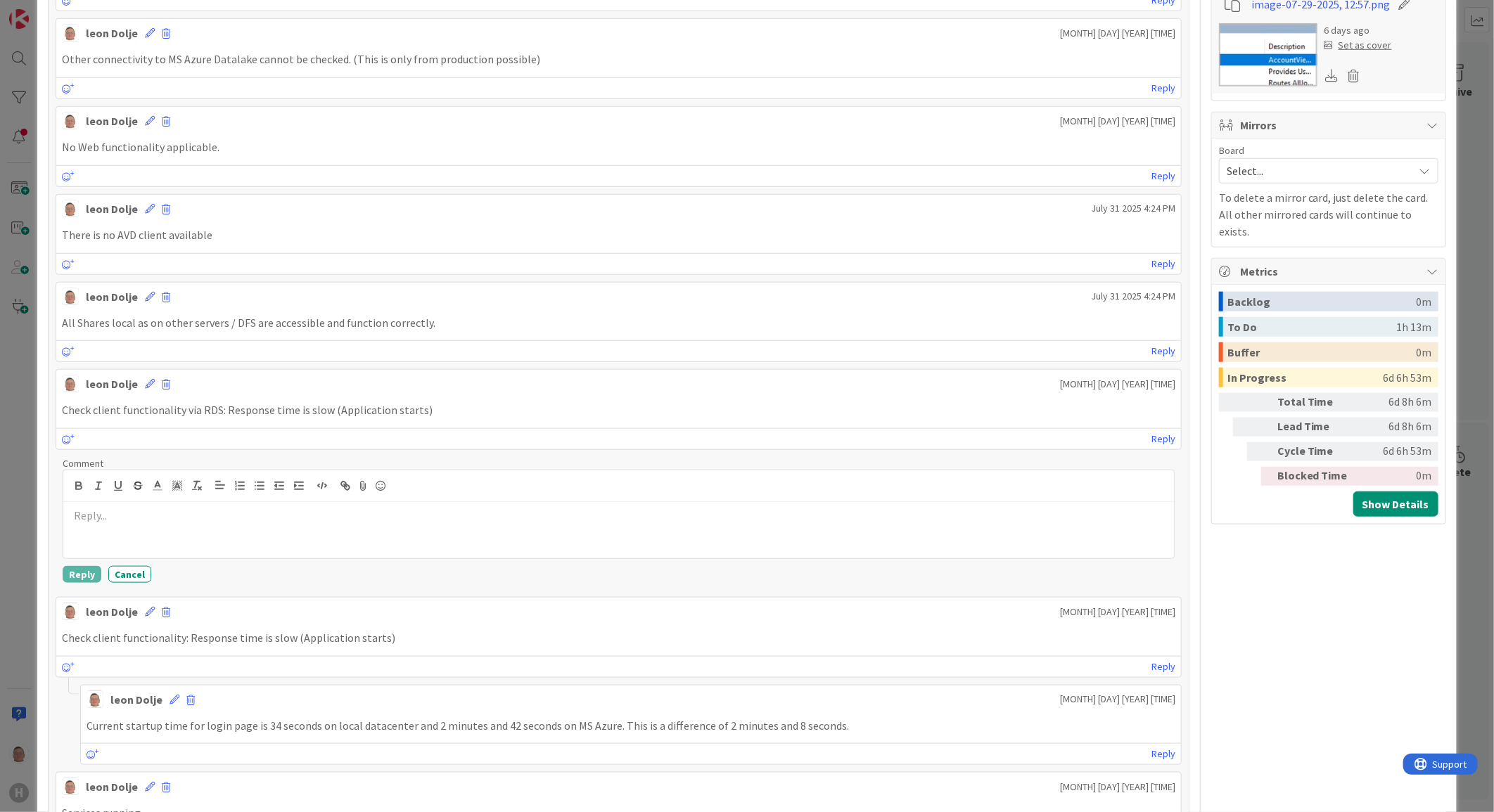 click on "Current startup time for login page is 34 seconds on local datacenter and 2 minutes and 42 seconds on MS Azure. This is a difference of 2 minutes and 8 seconds." at bounding box center [631, 726] 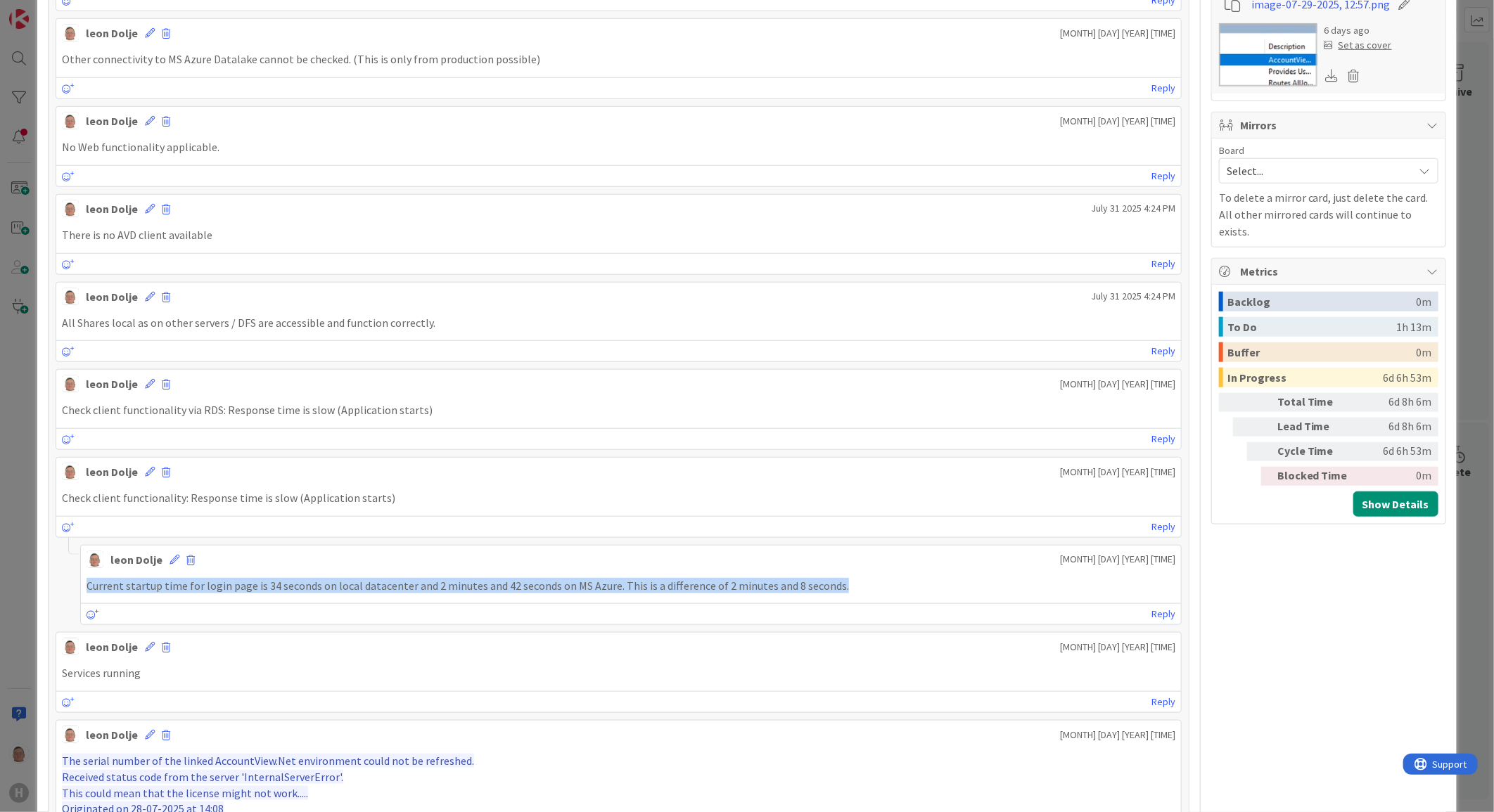 drag, startPoint x: 834, startPoint y: 588, endPoint x: 72, endPoint y: 595, distance: 762.0322 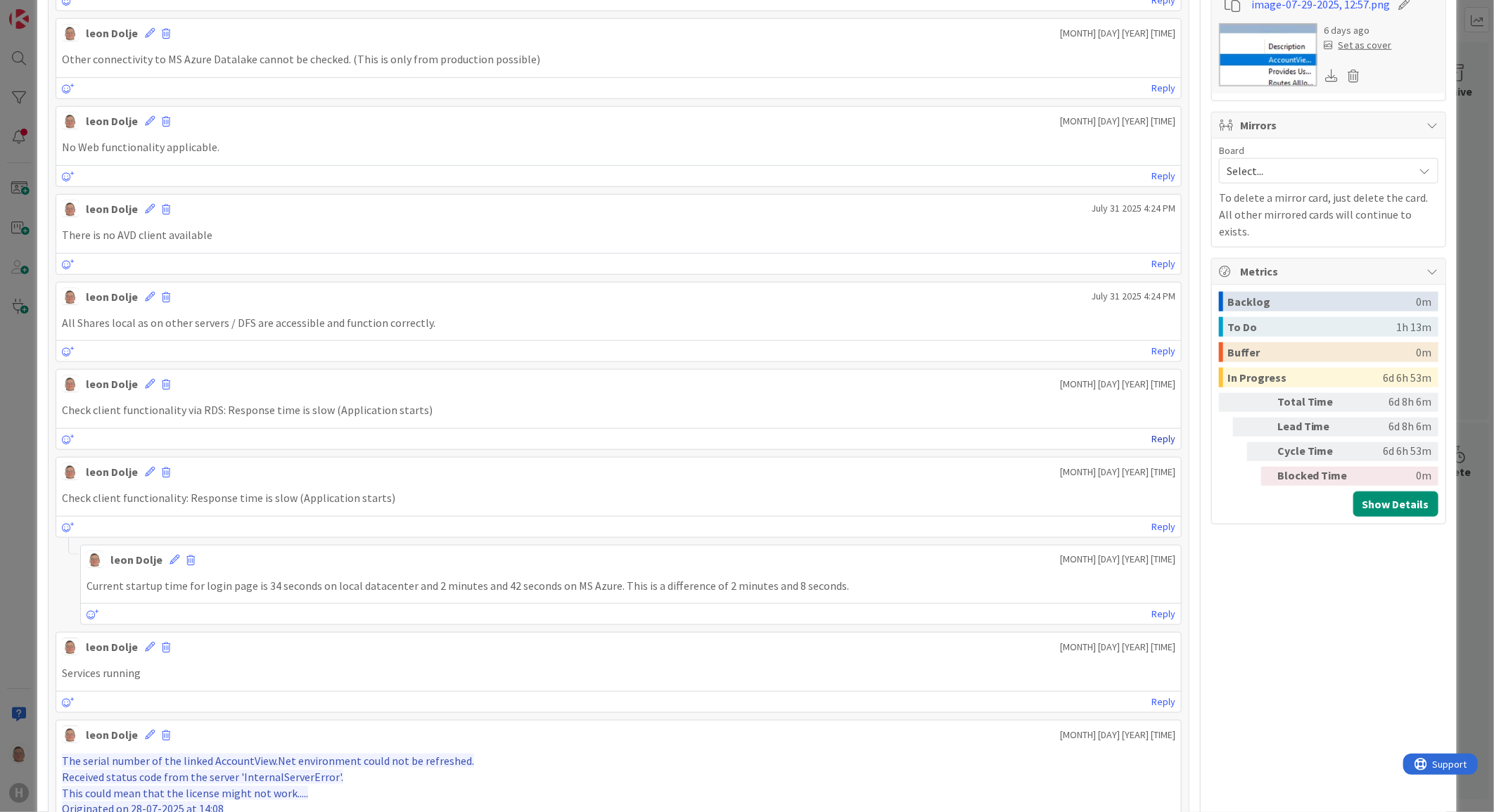 click on "Reply" at bounding box center [1163, 439] 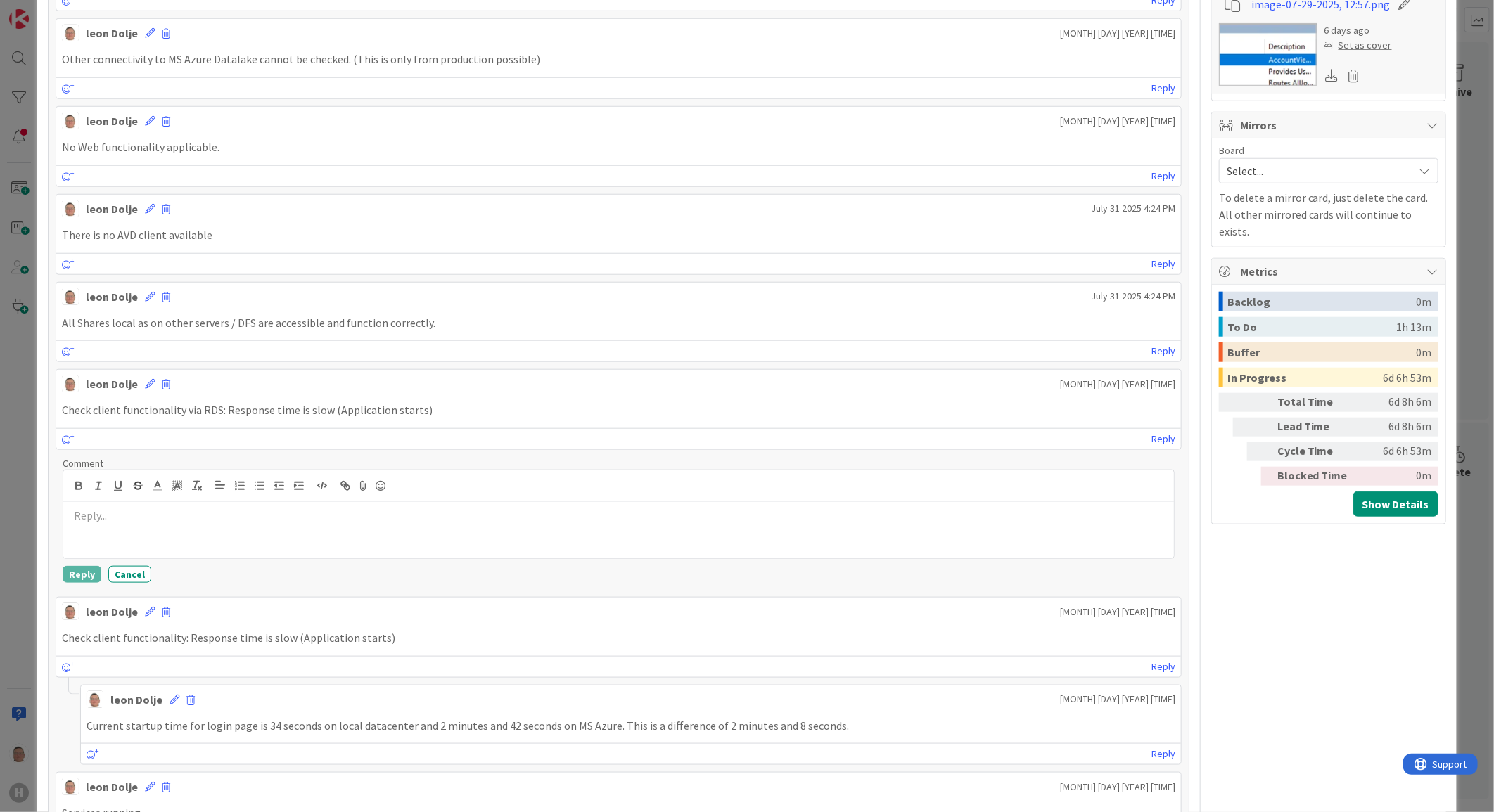 click at bounding box center (618, 515) 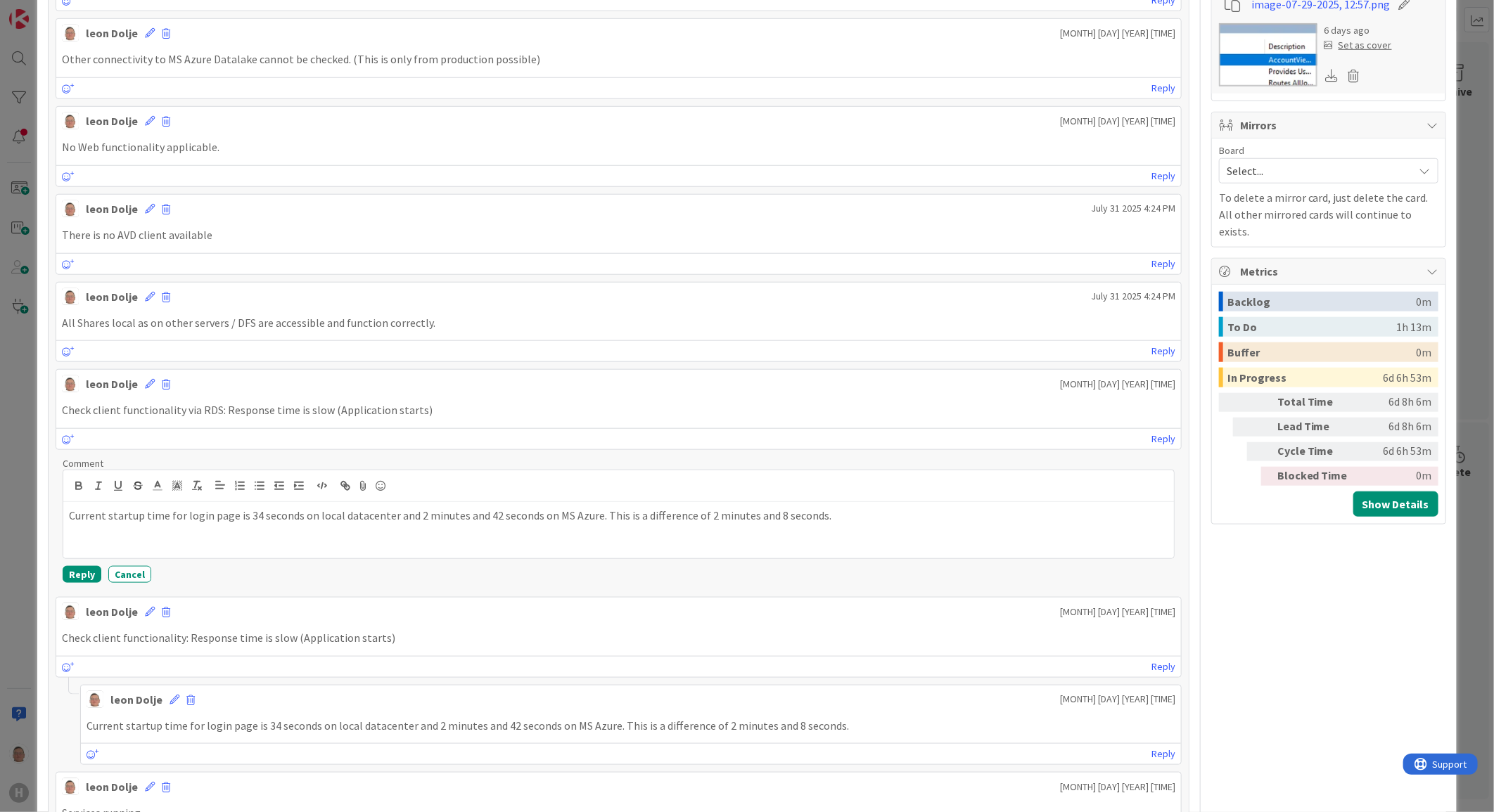 click on "Current startup time for login page is 34 seconds on local datacenter and 2 minutes and 42 seconds on MS Azure. This is a difference of 2 minutes and 8 seconds." at bounding box center [618, 515] 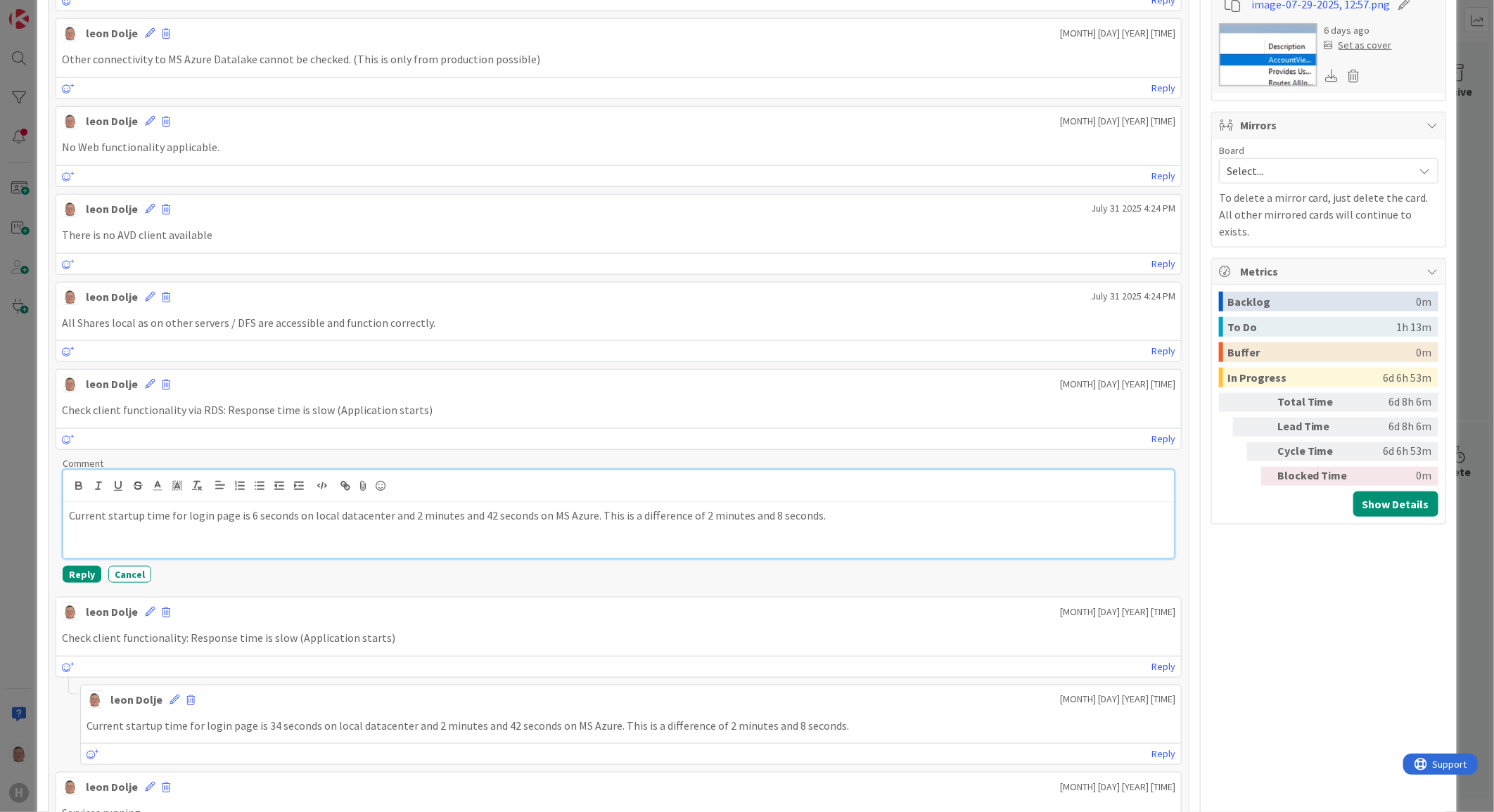 click on "Current startup time for login page is 6 seconds on local datacenter and 2 minutes and 42 seconds on MS Azure. This is a difference of 2 minutes and 8 seconds." at bounding box center (618, 515) 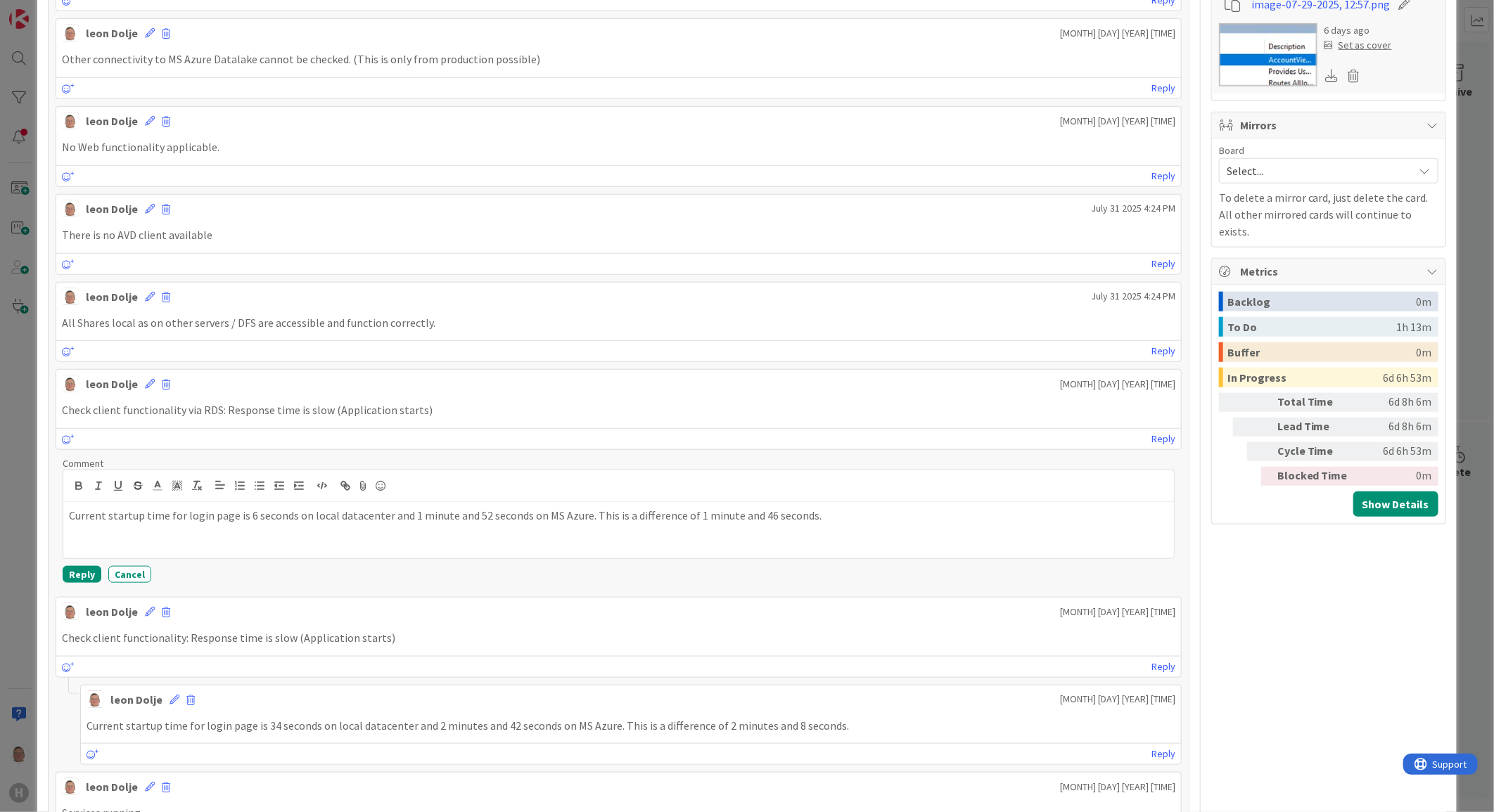 click on "Reply Cancel" at bounding box center [618, 574] 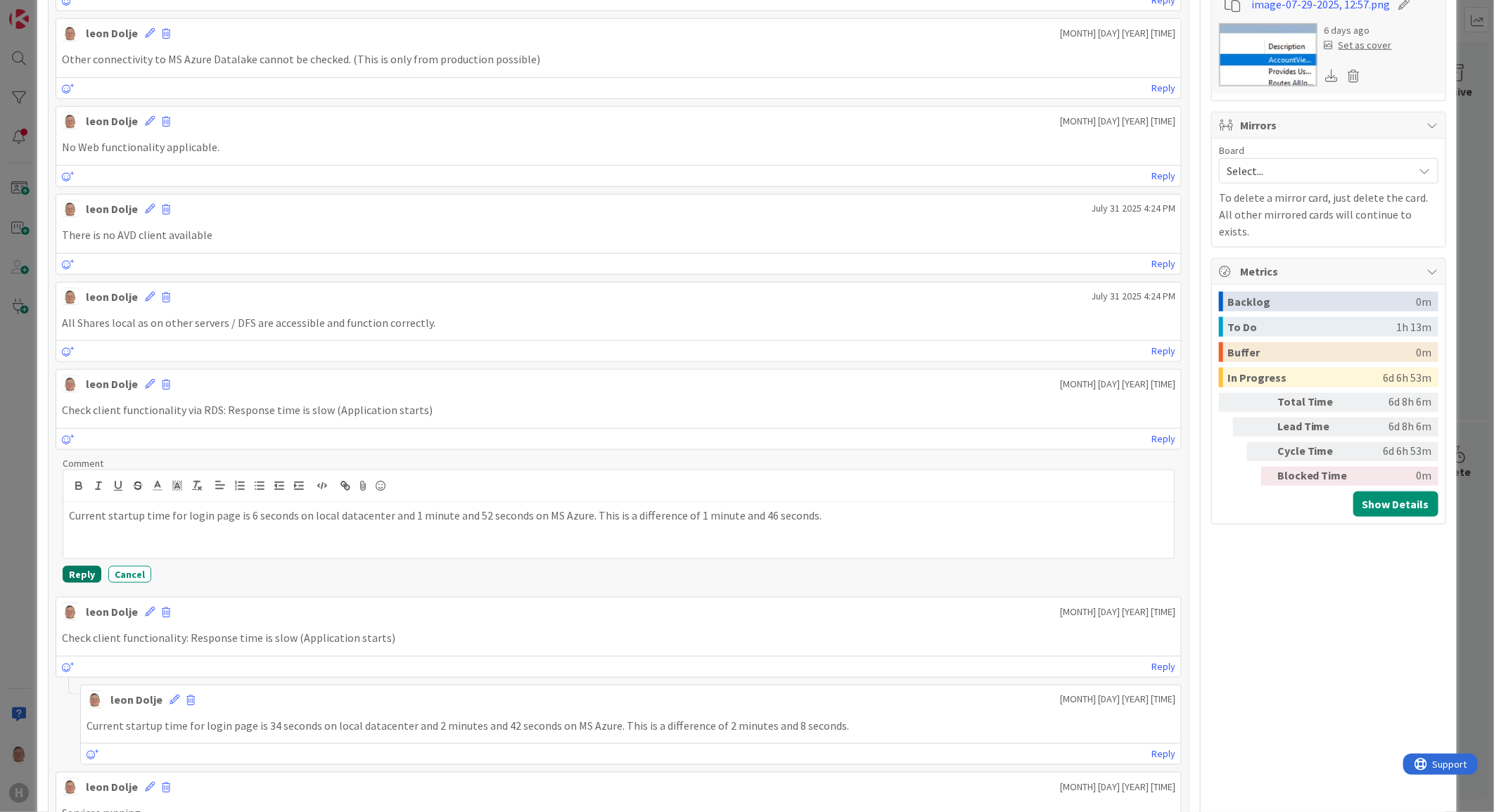 click on "Reply" at bounding box center (82, 574) 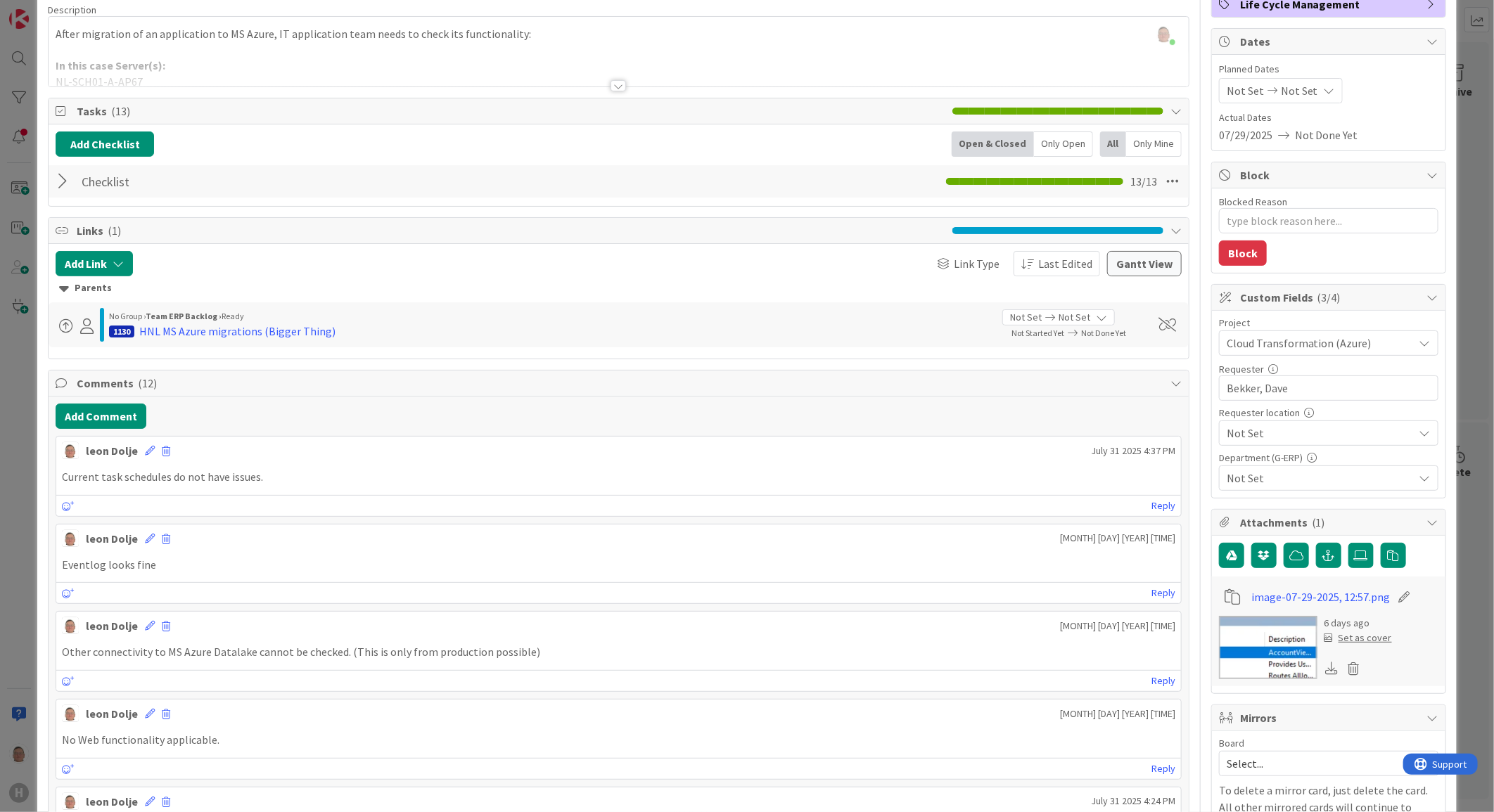 scroll, scrollTop: 78, scrollLeft: 0, axis: vertical 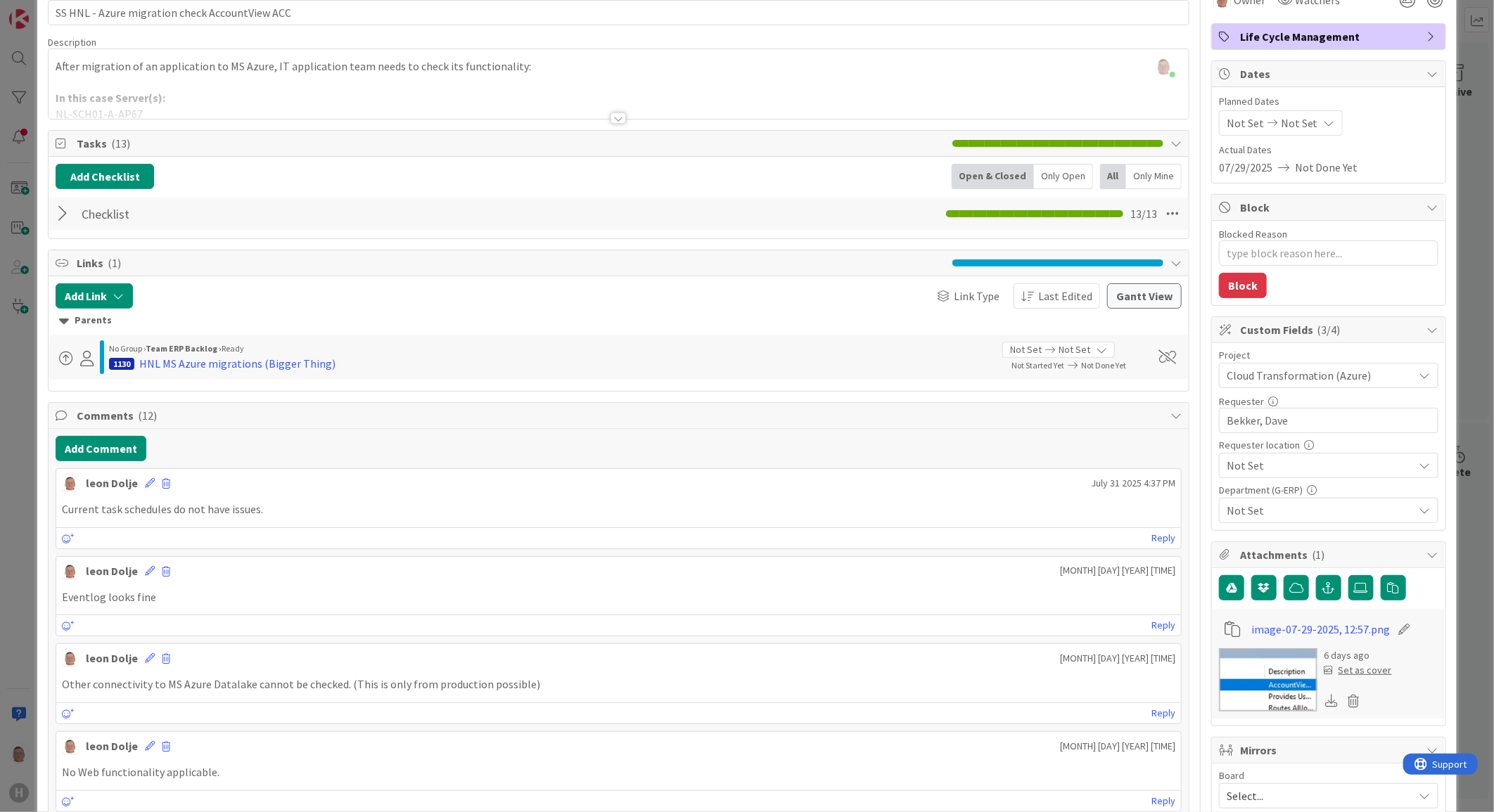 click on "Comments ( 12 )" at bounding box center [618, 415] 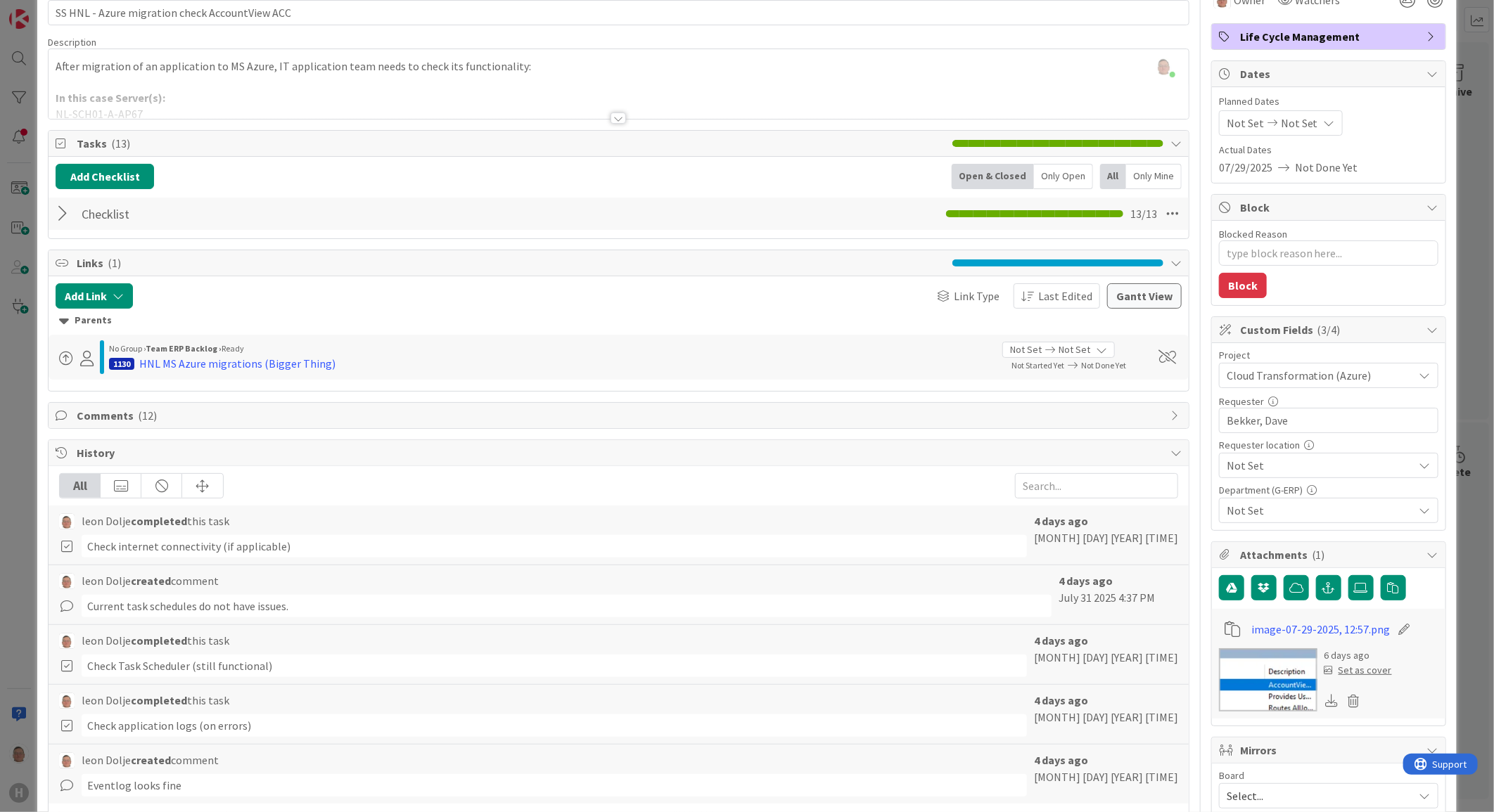 click on "Comments ( 12 )" at bounding box center [618, 415] 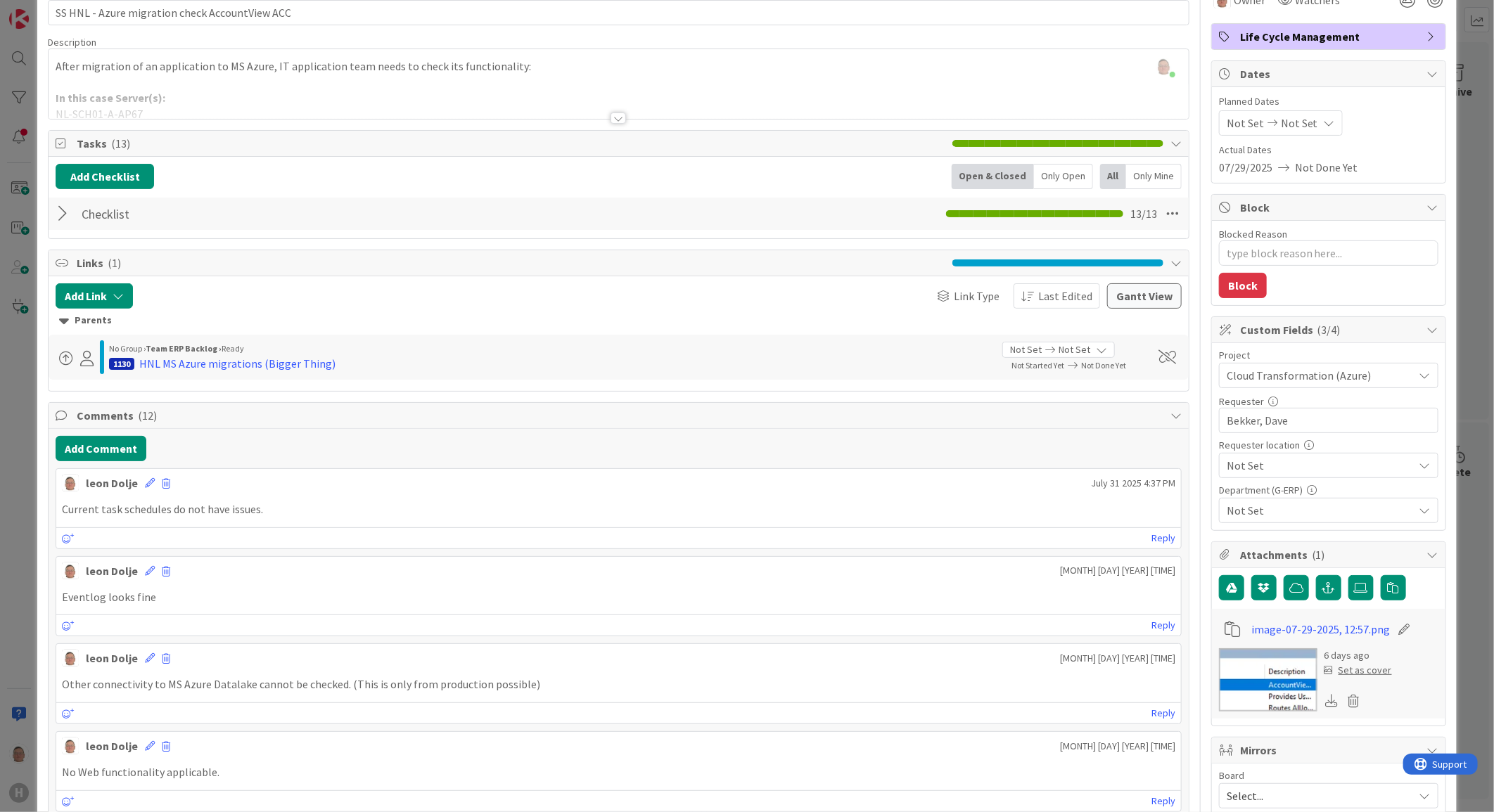 click at bounding box center [65, 214] 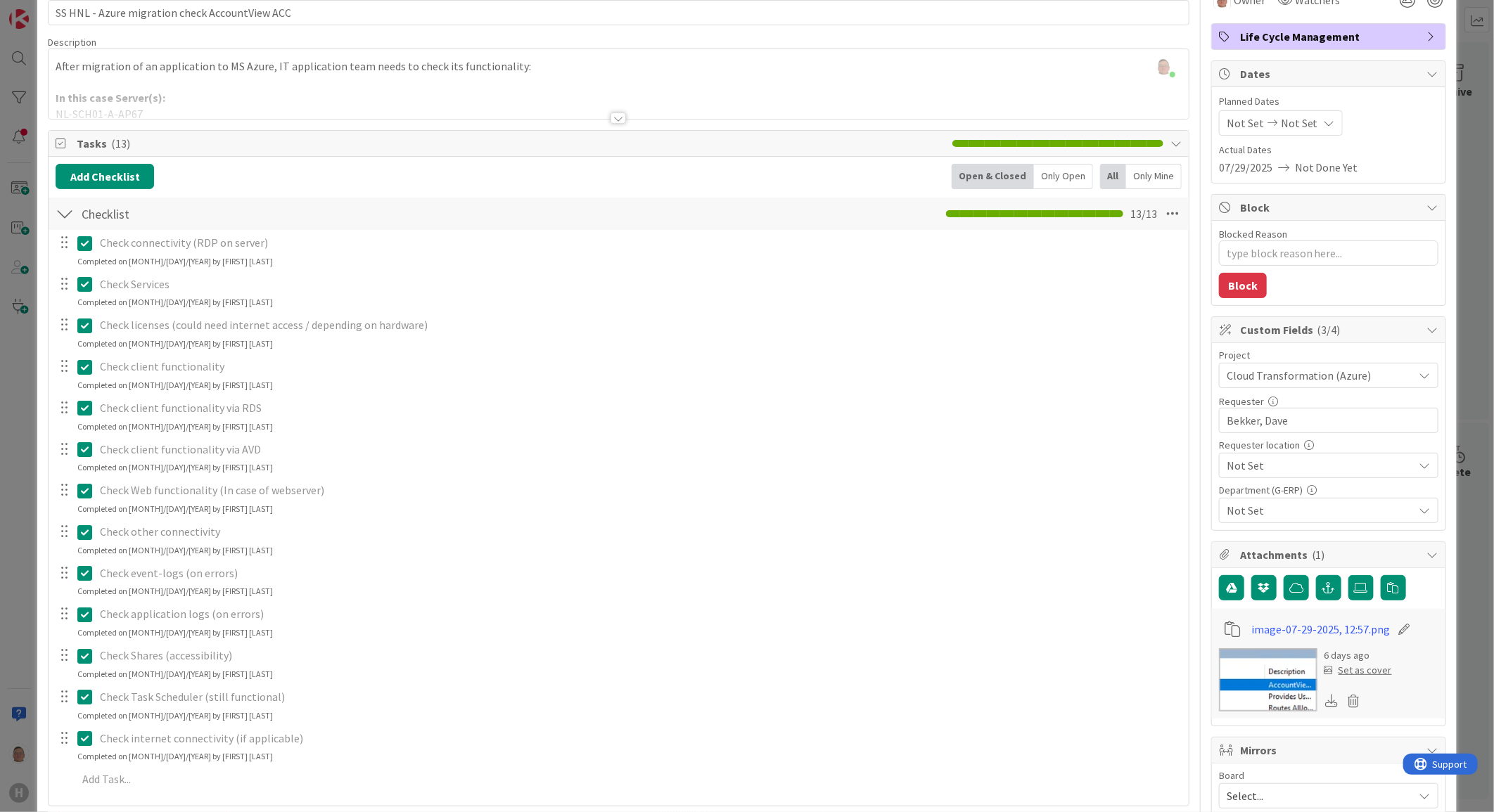 click at bounding box center [65, 214] 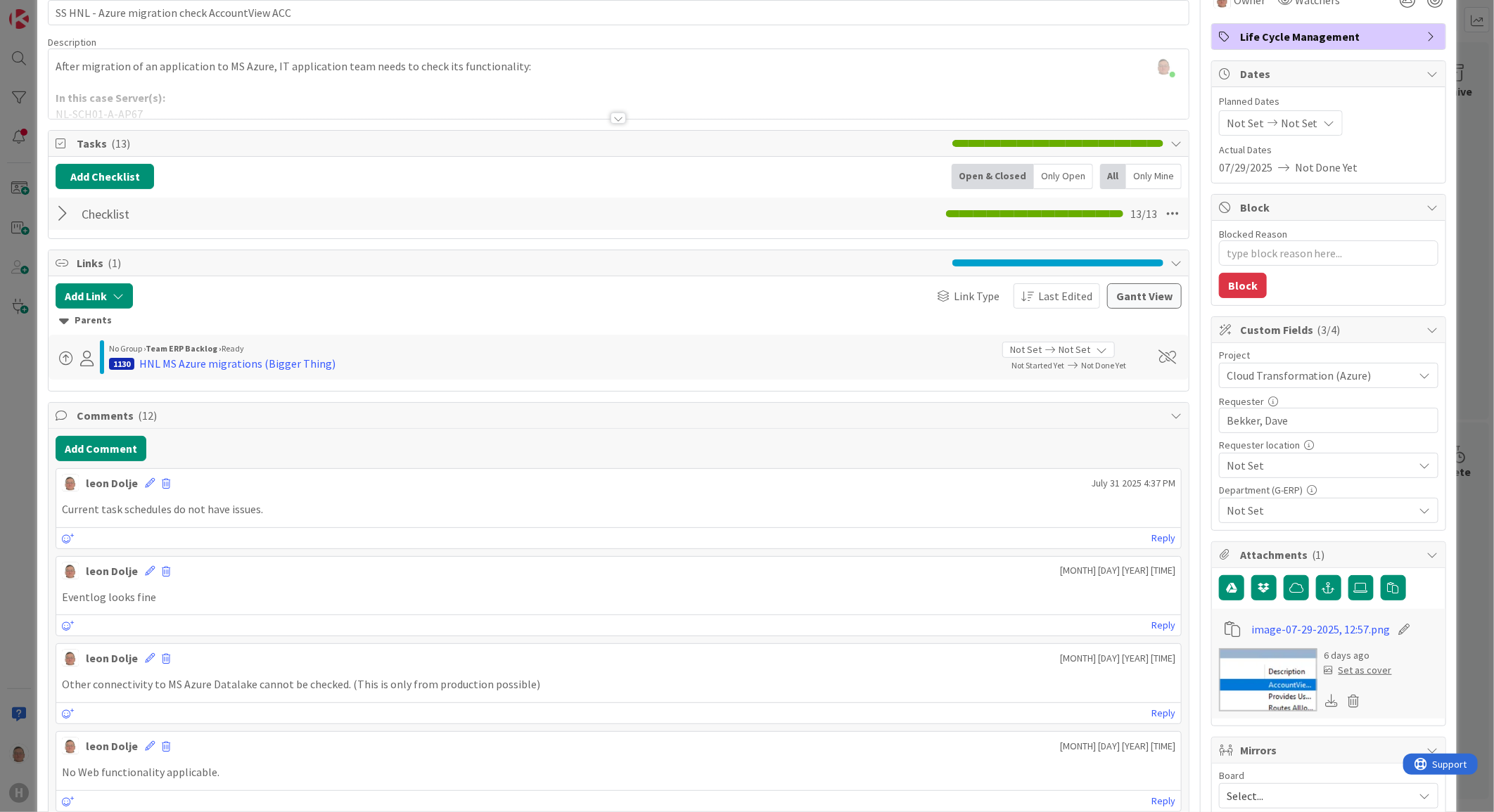 click at bounding box center (65, 214) 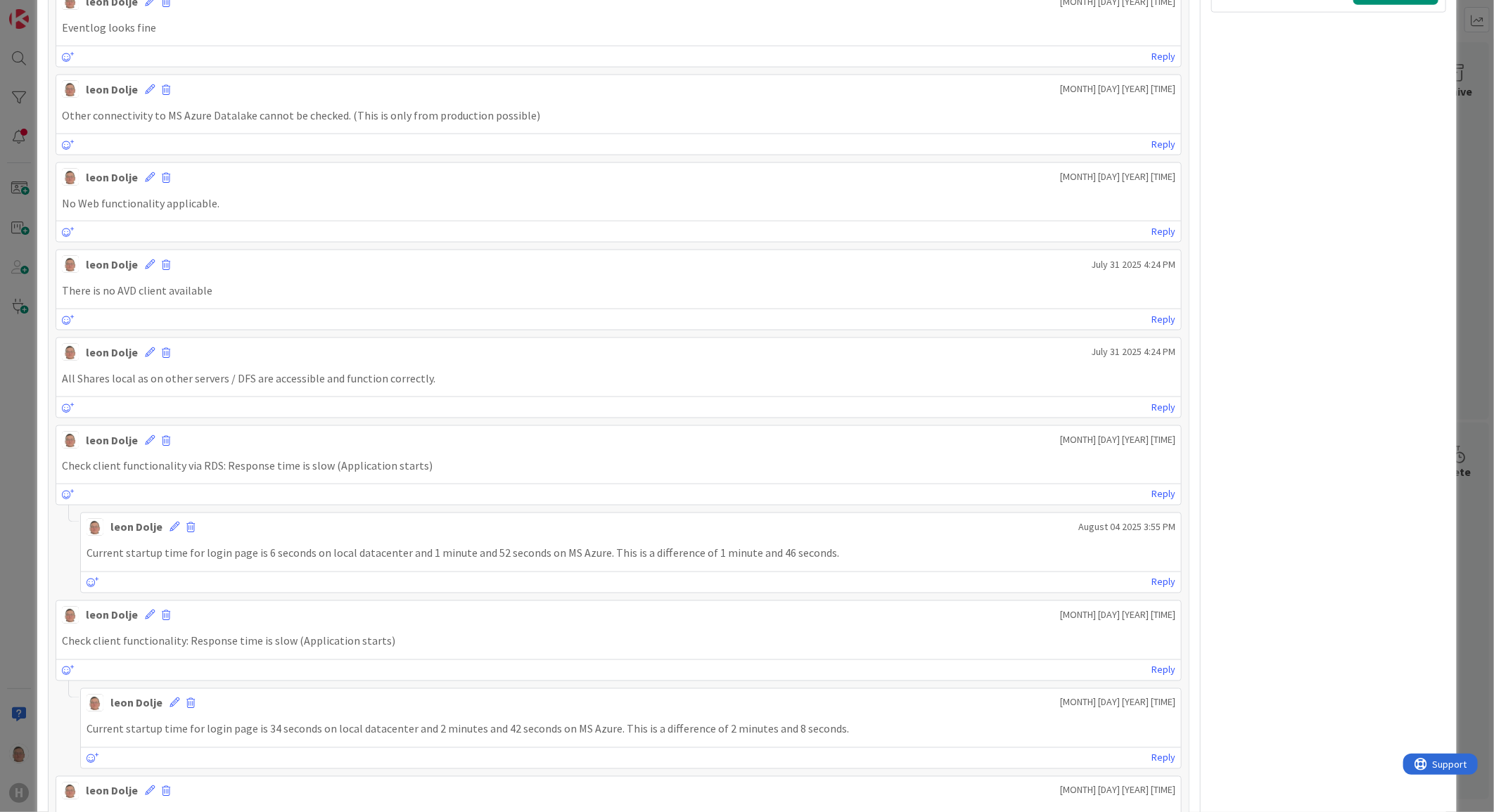scroll, scrollTop: 1327, scrollLeft: 0, axis: vertical 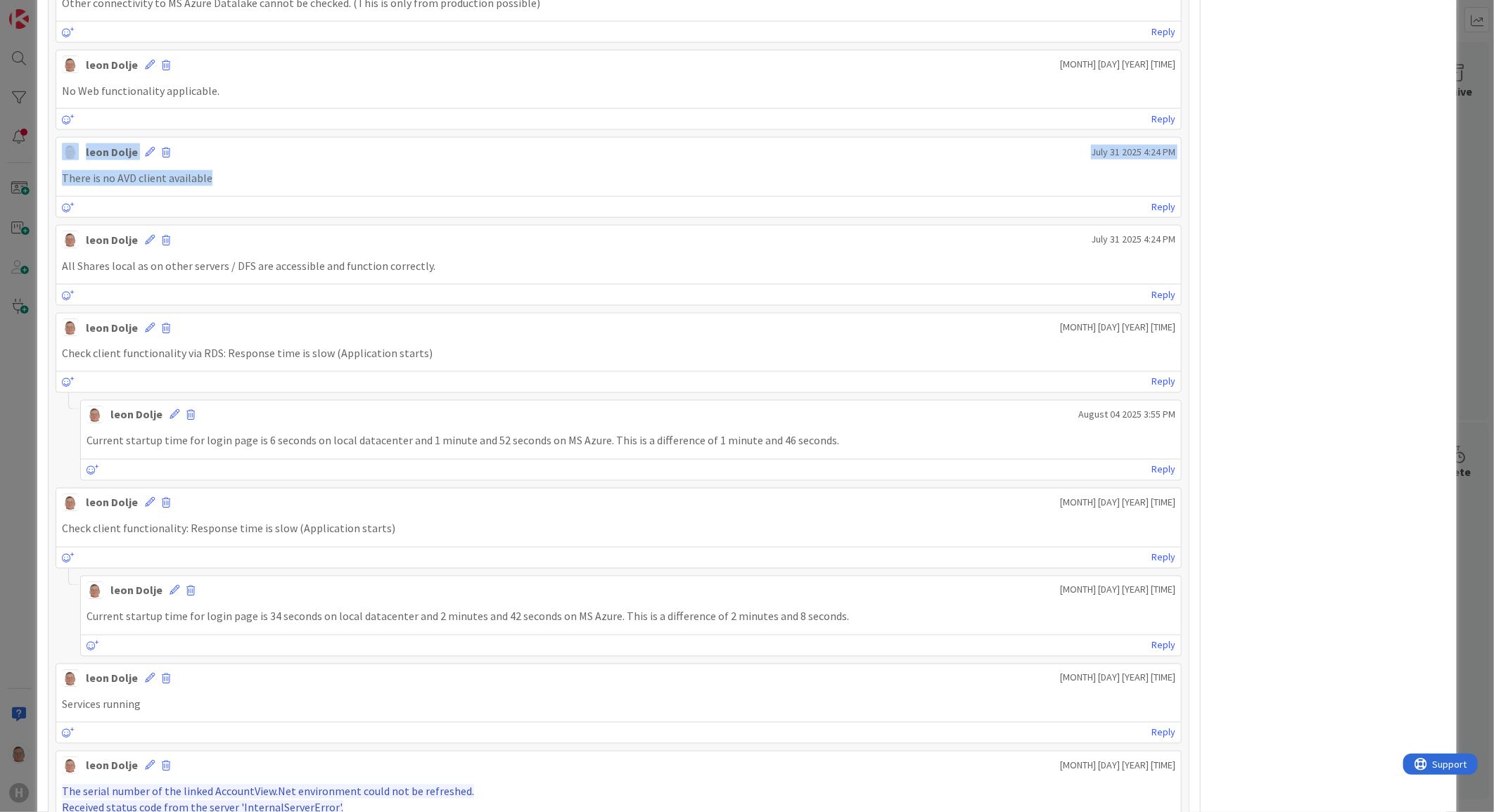 drag, startPoint x: 218, startPoint y: 178, endPoint x: 75, endPoint y: 162, distance: 143.89232 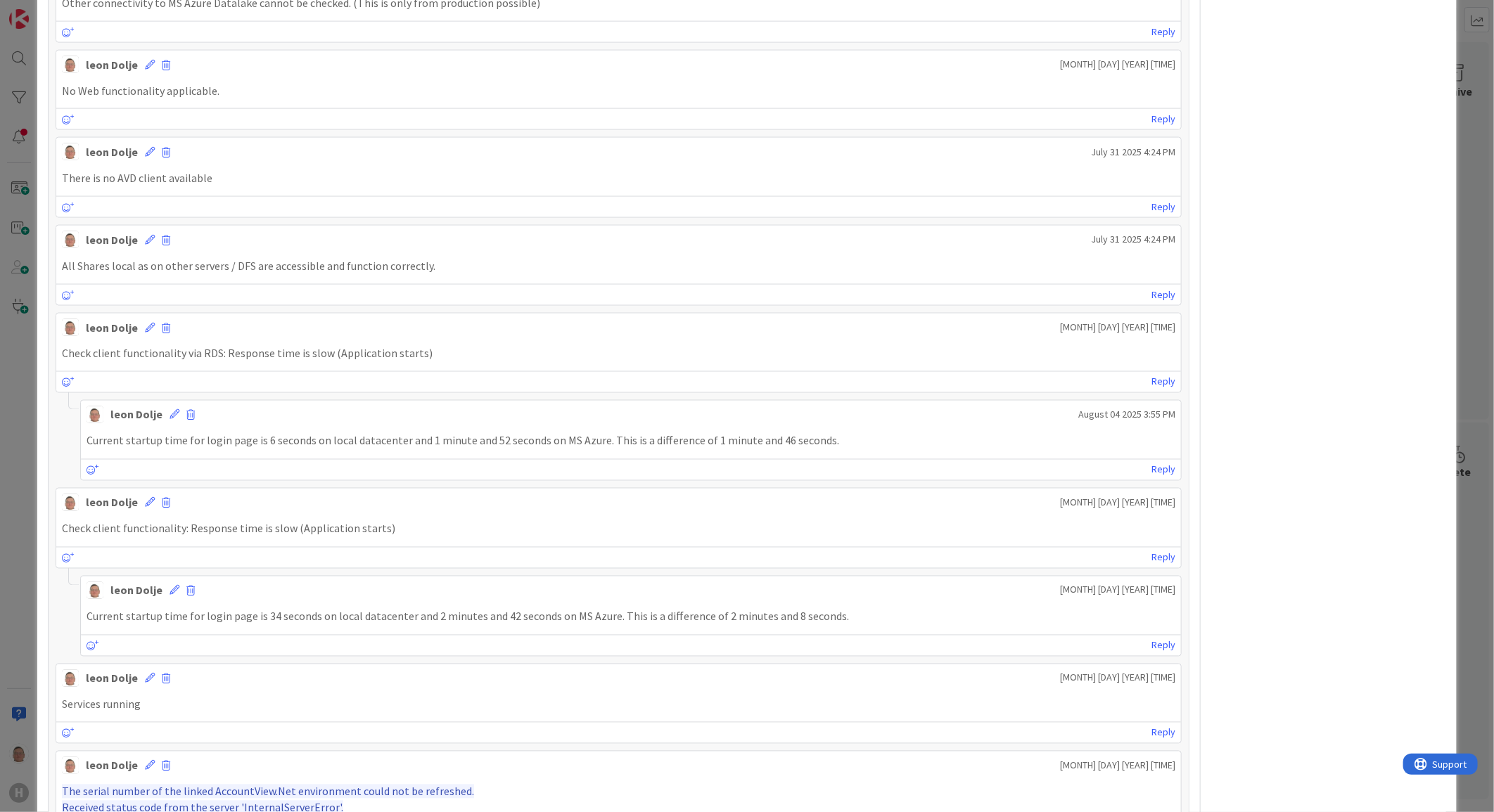 drag, startPoint x: 1348, startPoint y: 210, endPoint x: 1336, endPoint y: 210, distance: 12 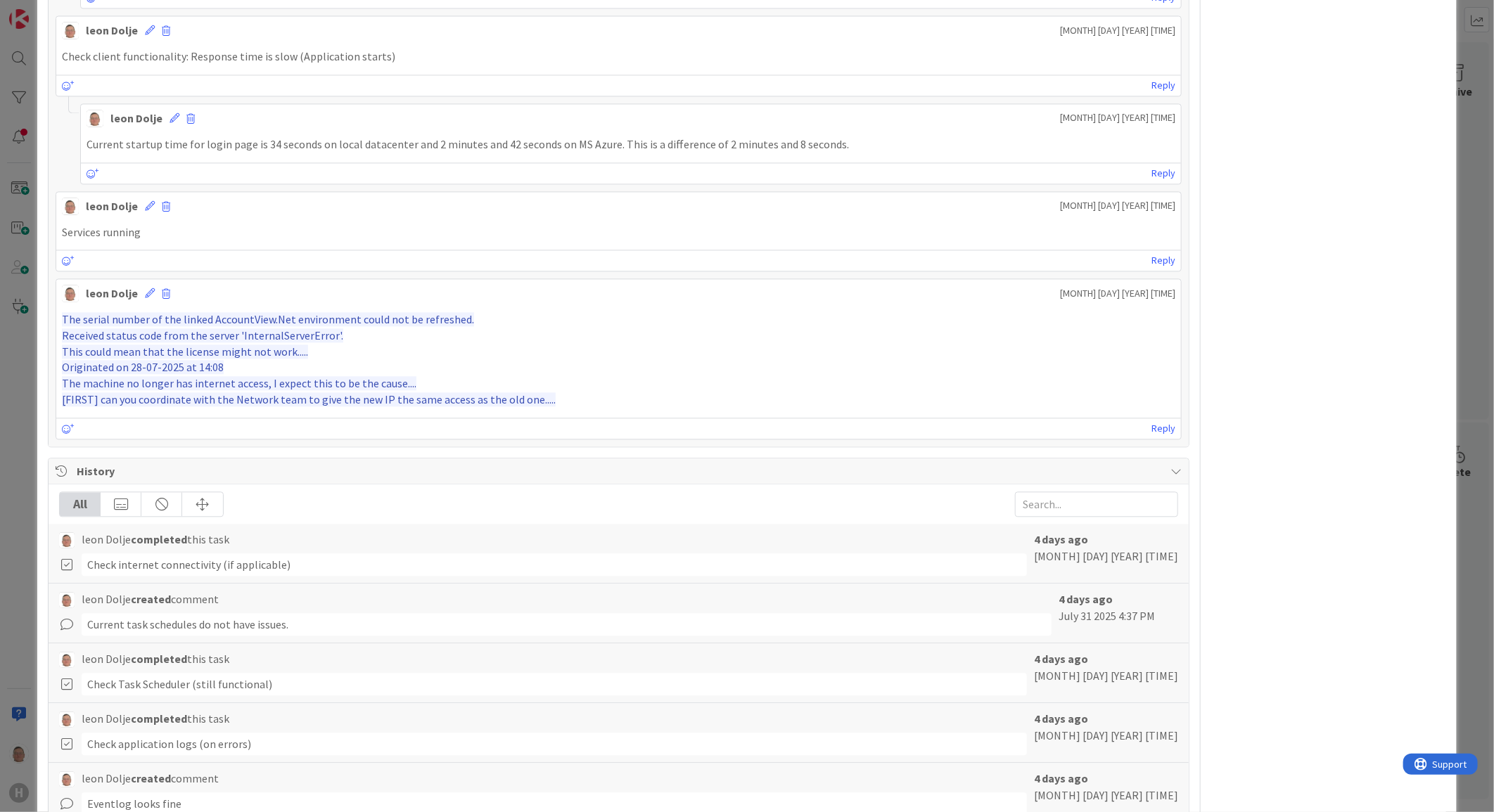 scroll, scrollTop: 1874, scrollLeft: 0, axis: vertical 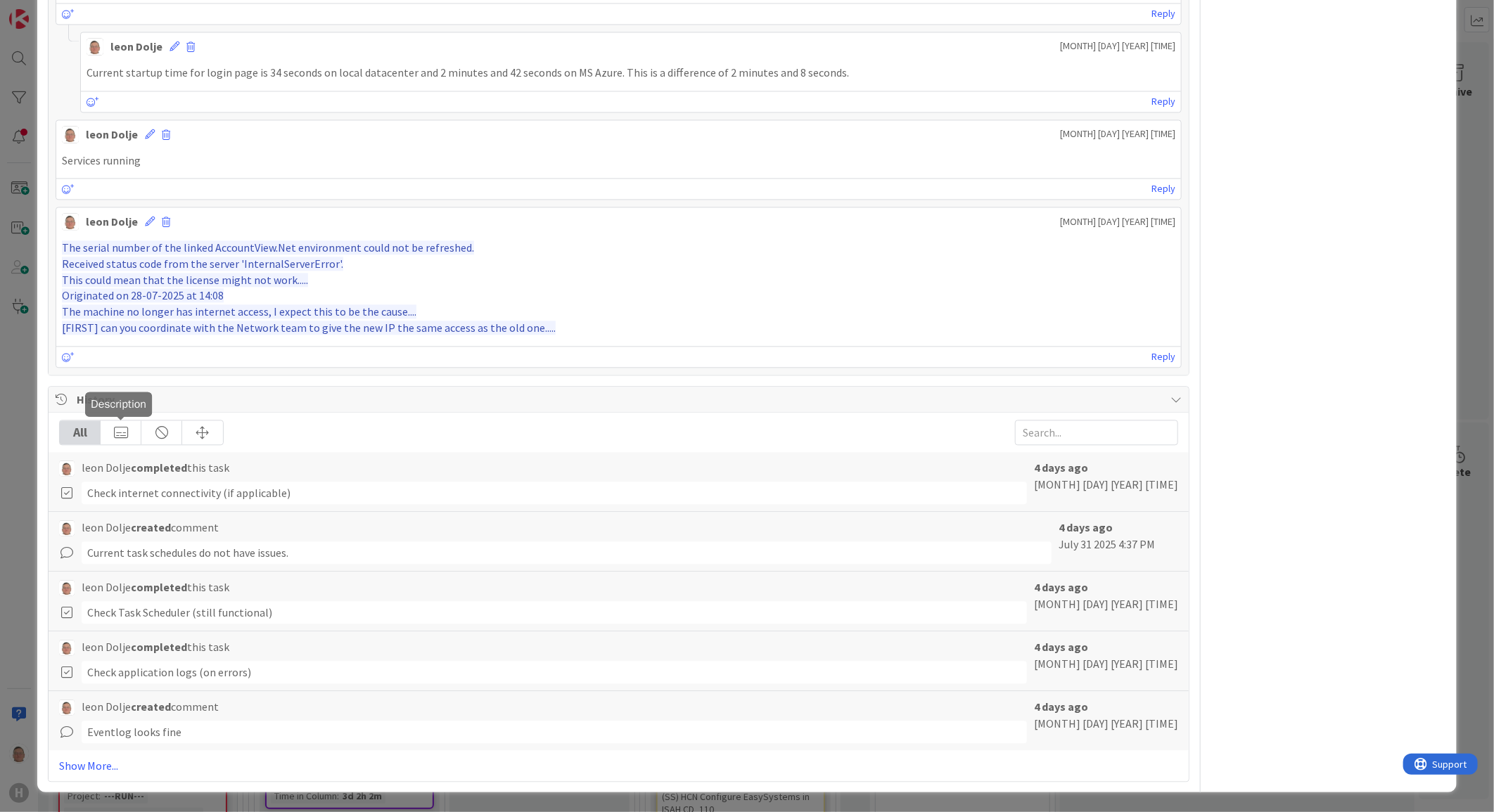 click at bounding box center [121, 432] 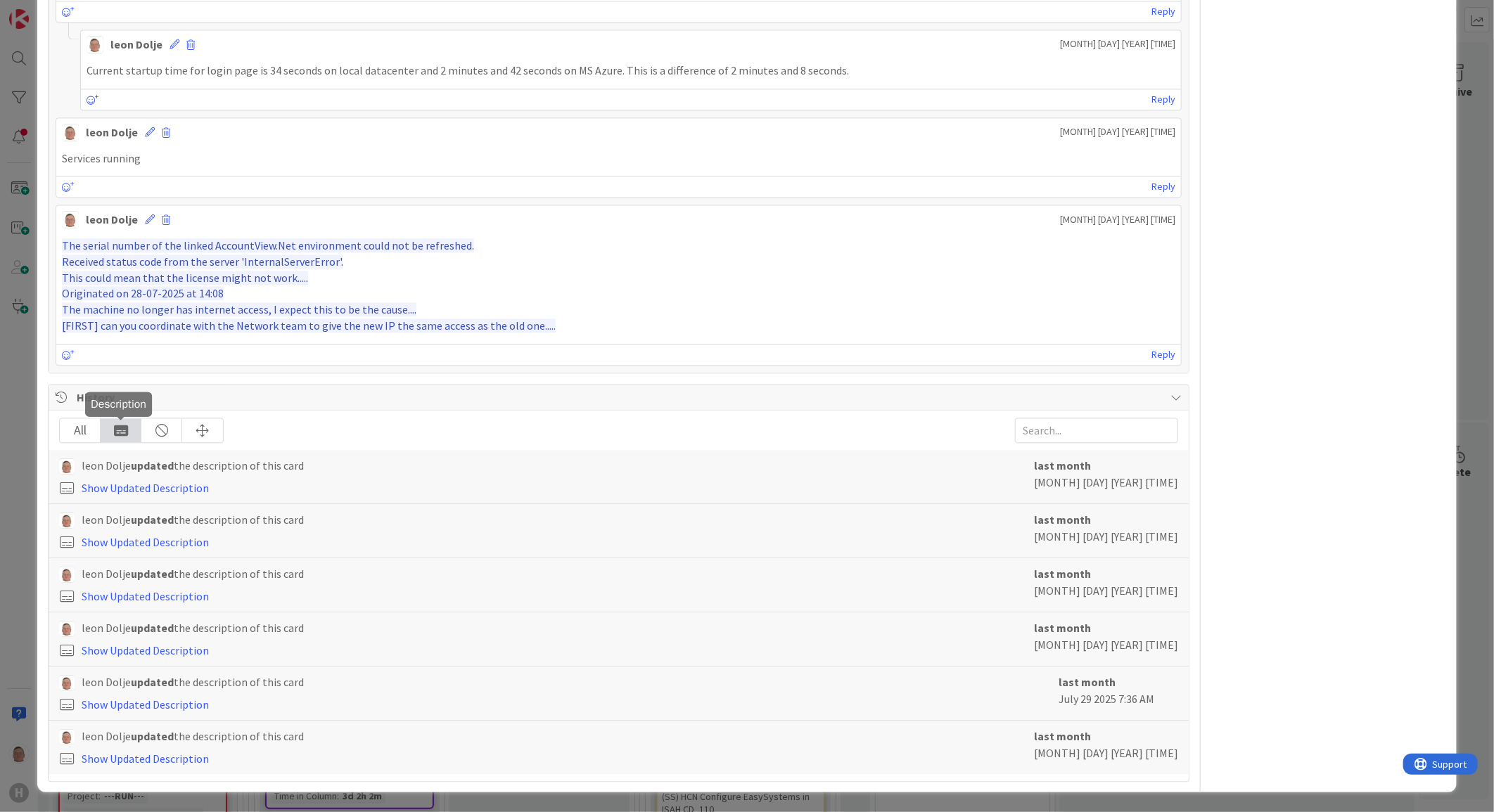 click at bounding box center [121, 430] 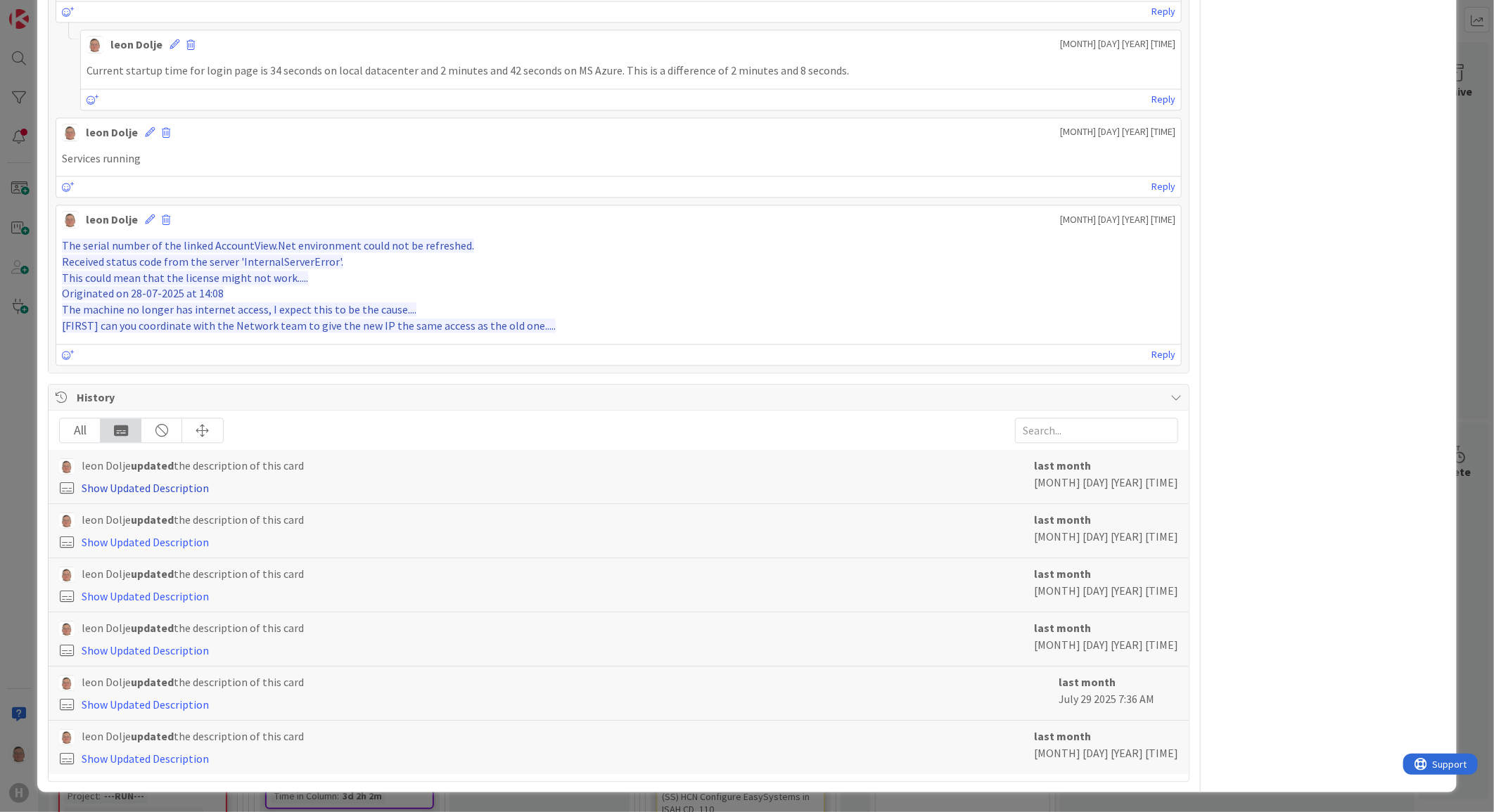 click on "Show Updated Description" at bounding box center (145, 488) 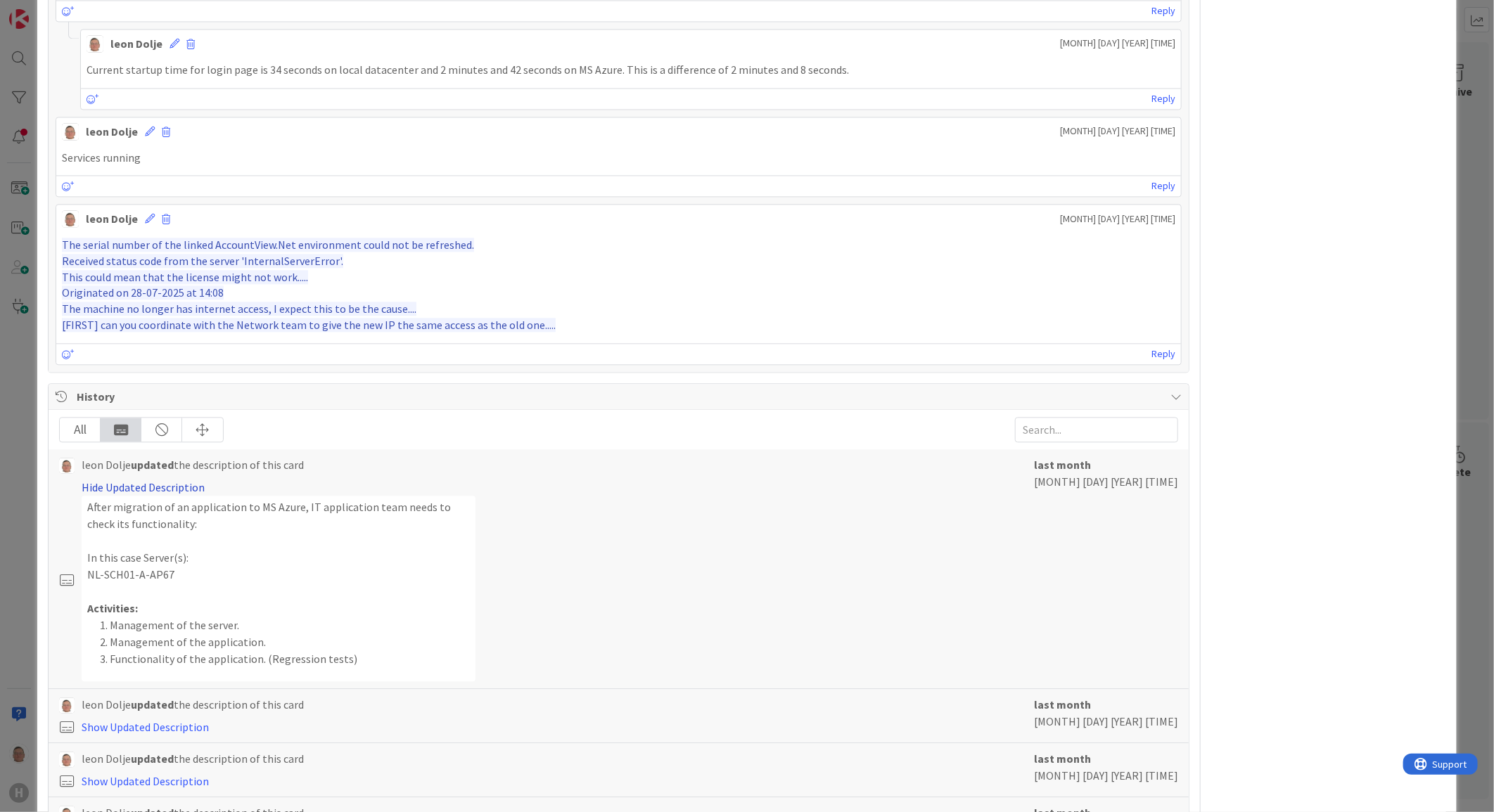 click on "Hide Updated Description" at bounding box center (143, 487) 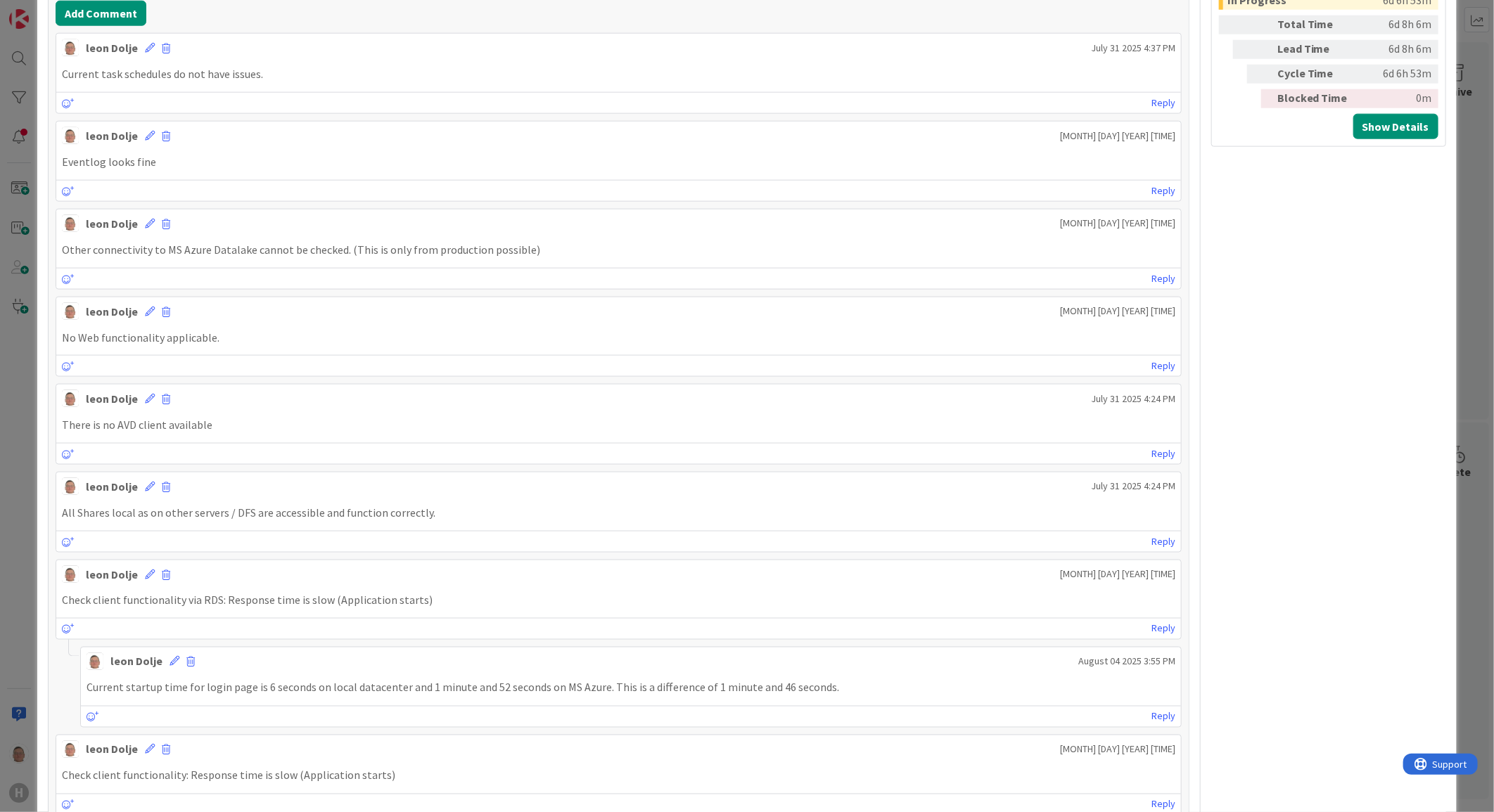 scroll, scrollTop: 781, scrollLeft: 0, axis: vertical 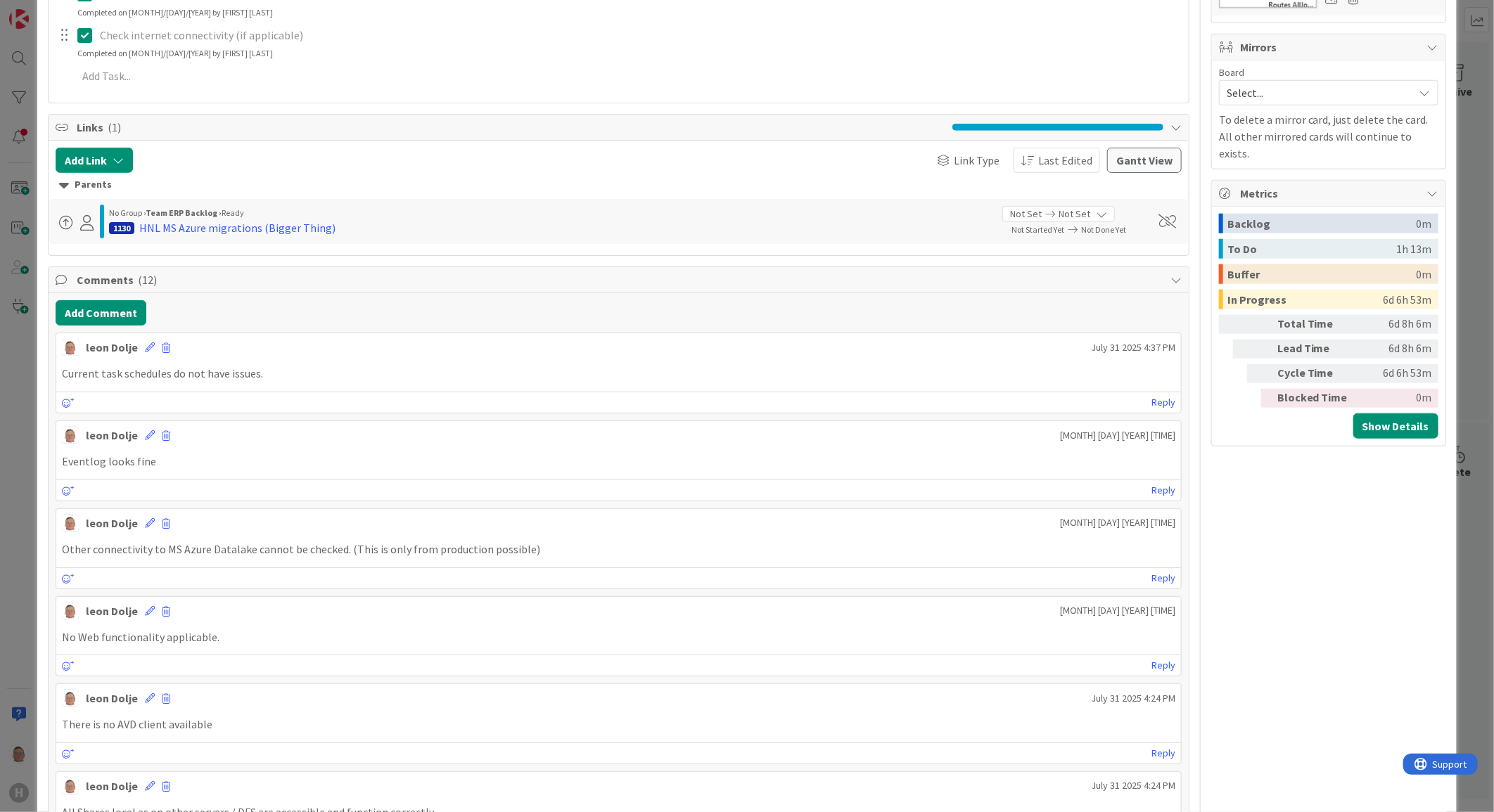 click at bounding box center (1176, 280) 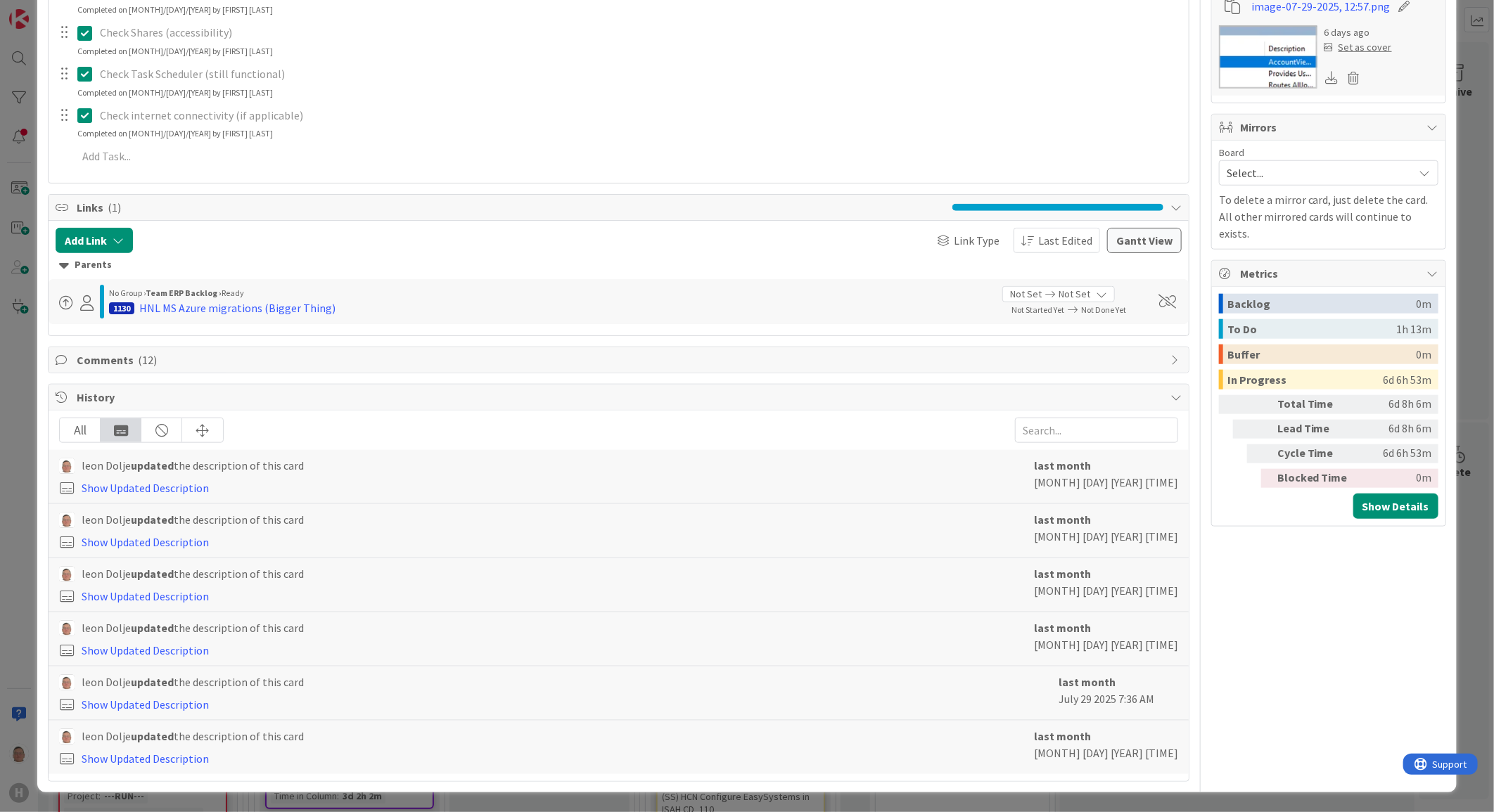 scroll, scrollTop: 702, scrollLeft: 0, axis: vertical 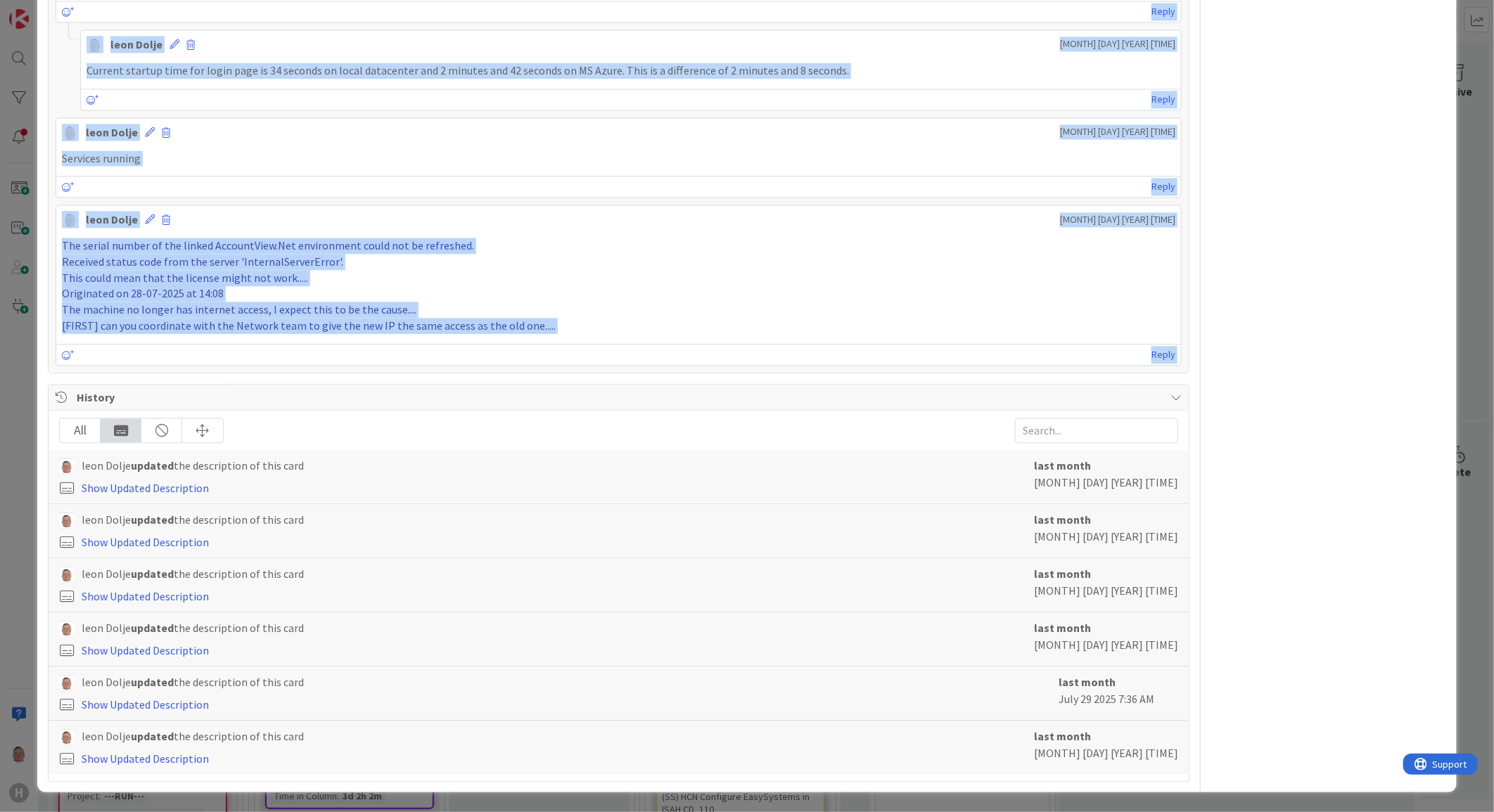 drag, startPoint x: 79, startPoint y: 346, endPoint x: 1163, endPoint y: 382, distance: 1084.5976 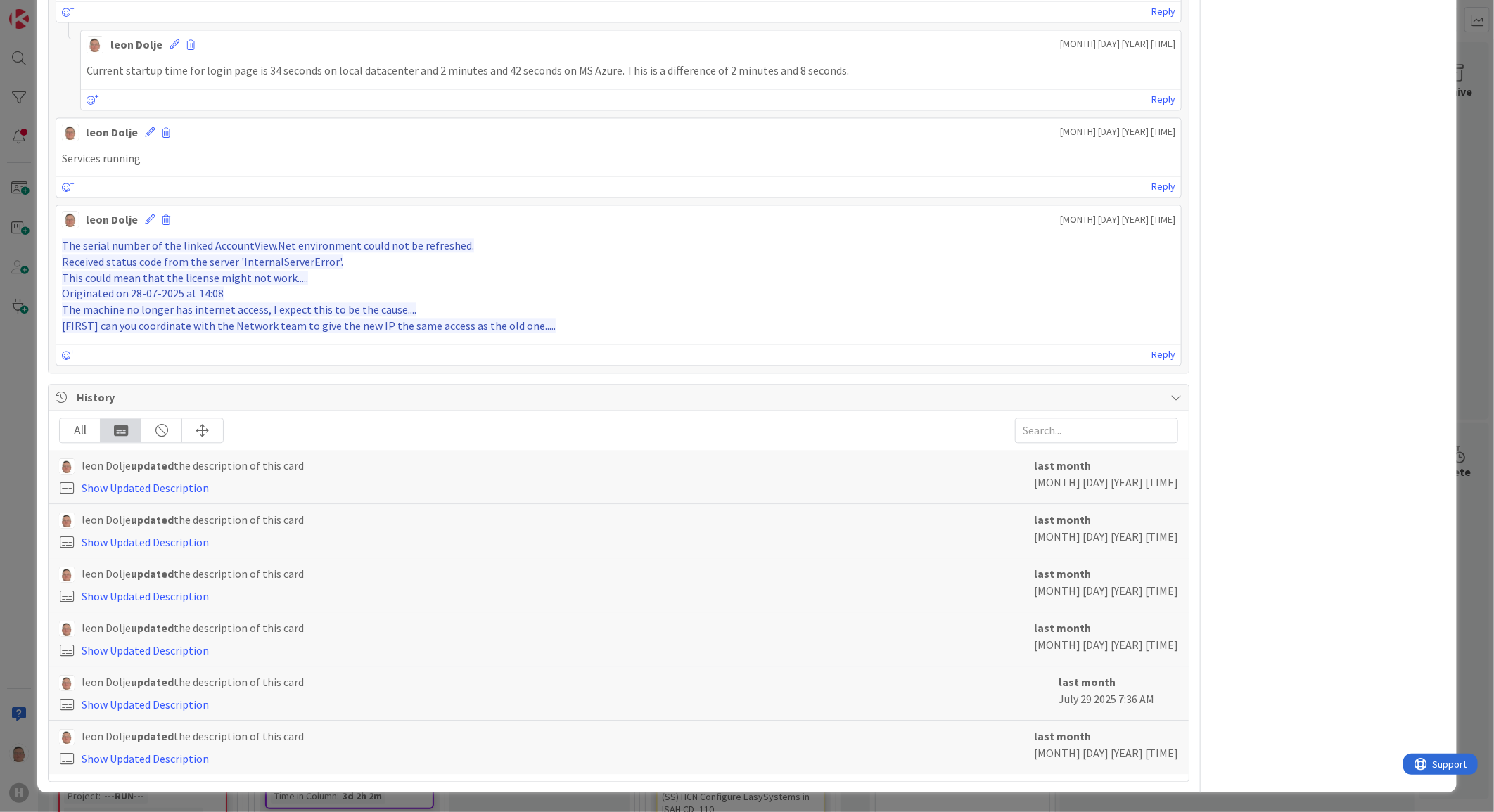 click on "Owner Watchers Life Cycle Management Dates Planned Dates Not Set Not Set Actual Dates [MONTH]/[DAY]/[YEAR] Not Done Yet Block Blocked Reason 0 / 256 Block Custom Fields ( 3/4 ) Project Cloud Transformation (Azure) Requester 12 / 32 [LAST], [FIRST] Requester location Not Set Department (G-ERP) Not Set Attachments ( 1 ) image-07-29-2025, 12:57.png 6 days ago Set as cover Mirrors Board Select... To delete a mirror card, just delete the card. All other mirrored cards will continue to exists. Metrics Backlog 0m To Do 1h 13m Buffer 0m In Progress 6d 6h 53m Total Time 6d 8h 6m Lead Time 6d 8h 6m Cycle Time 6d 6h 53m Blocked Time 0m Show Details" at bounding box center (1329, -519) 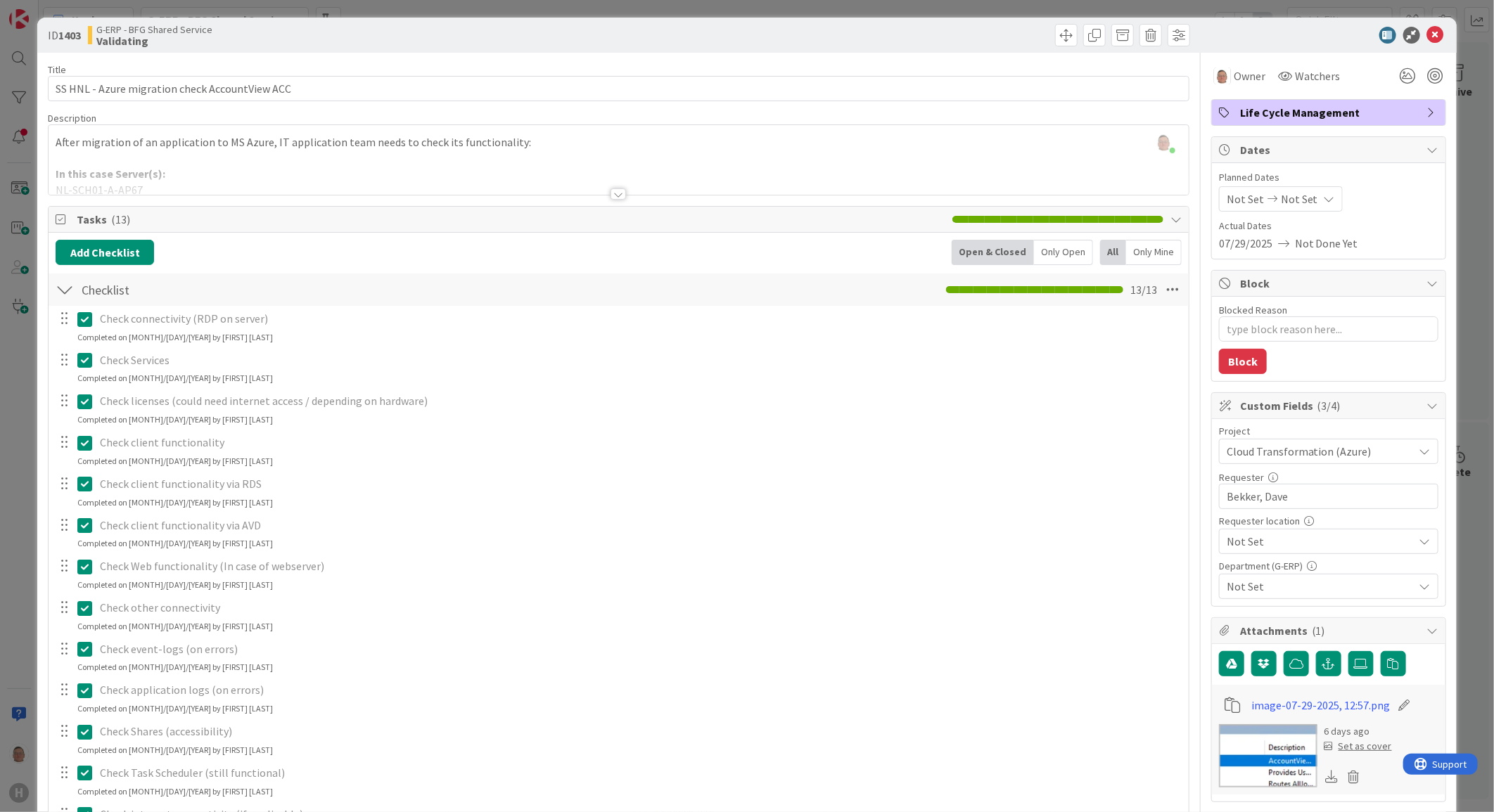 scroll, scrollTop: 0, scrollLeft: 0, axis: both 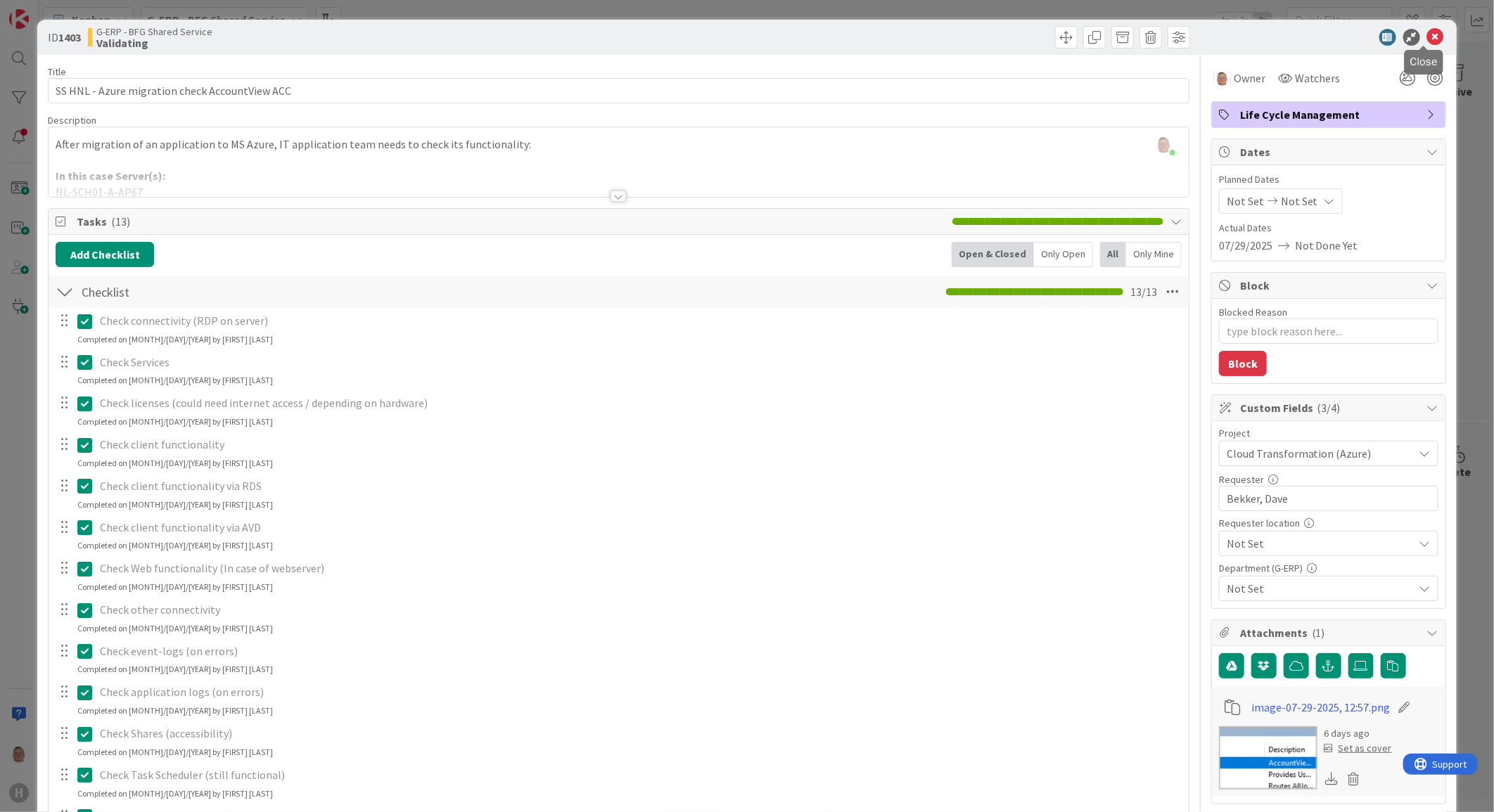 click at bounding box center [1436, 37] 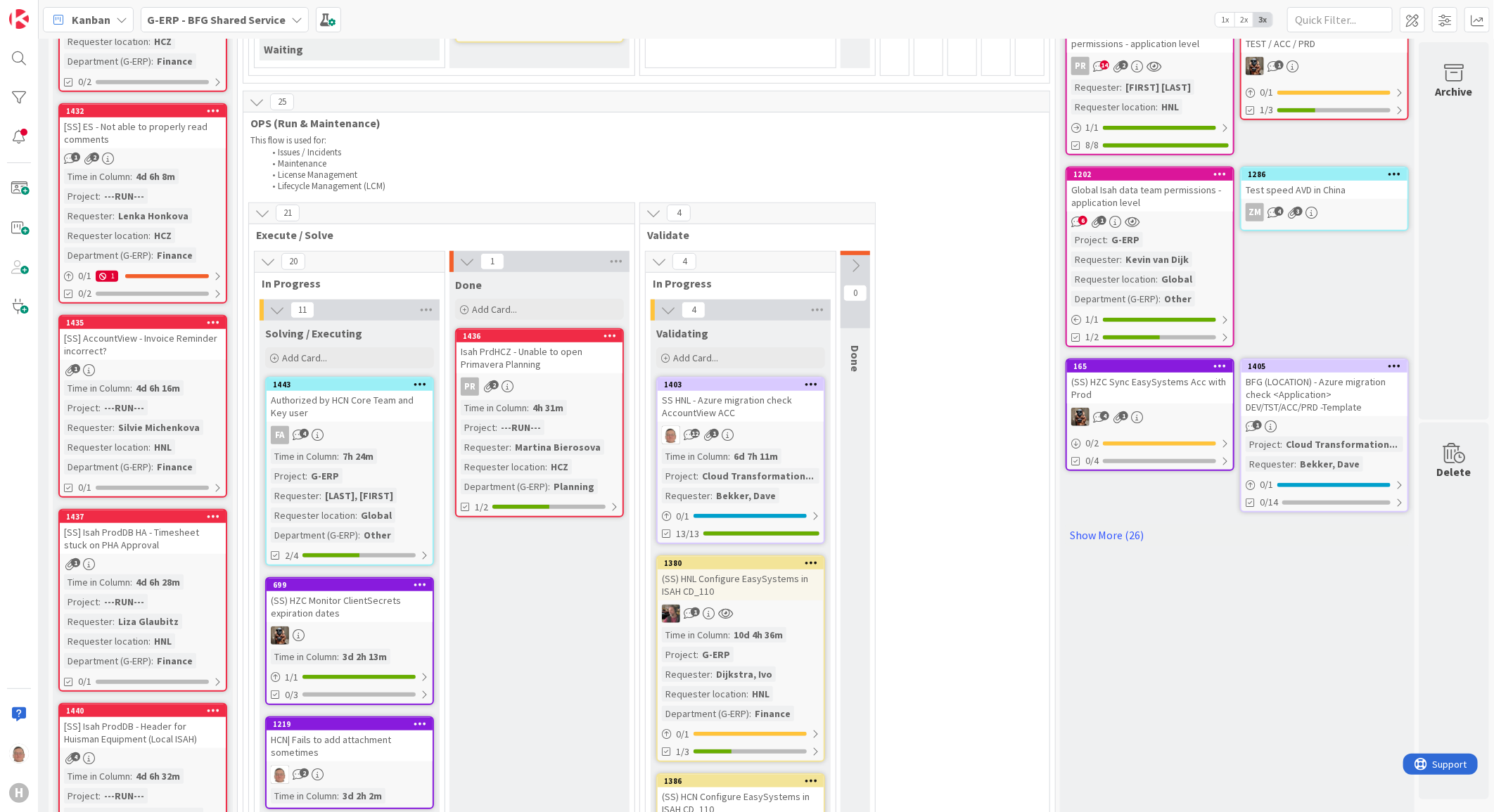 scroll, scrollTop: 0, scrollLeft: 0, axis: both 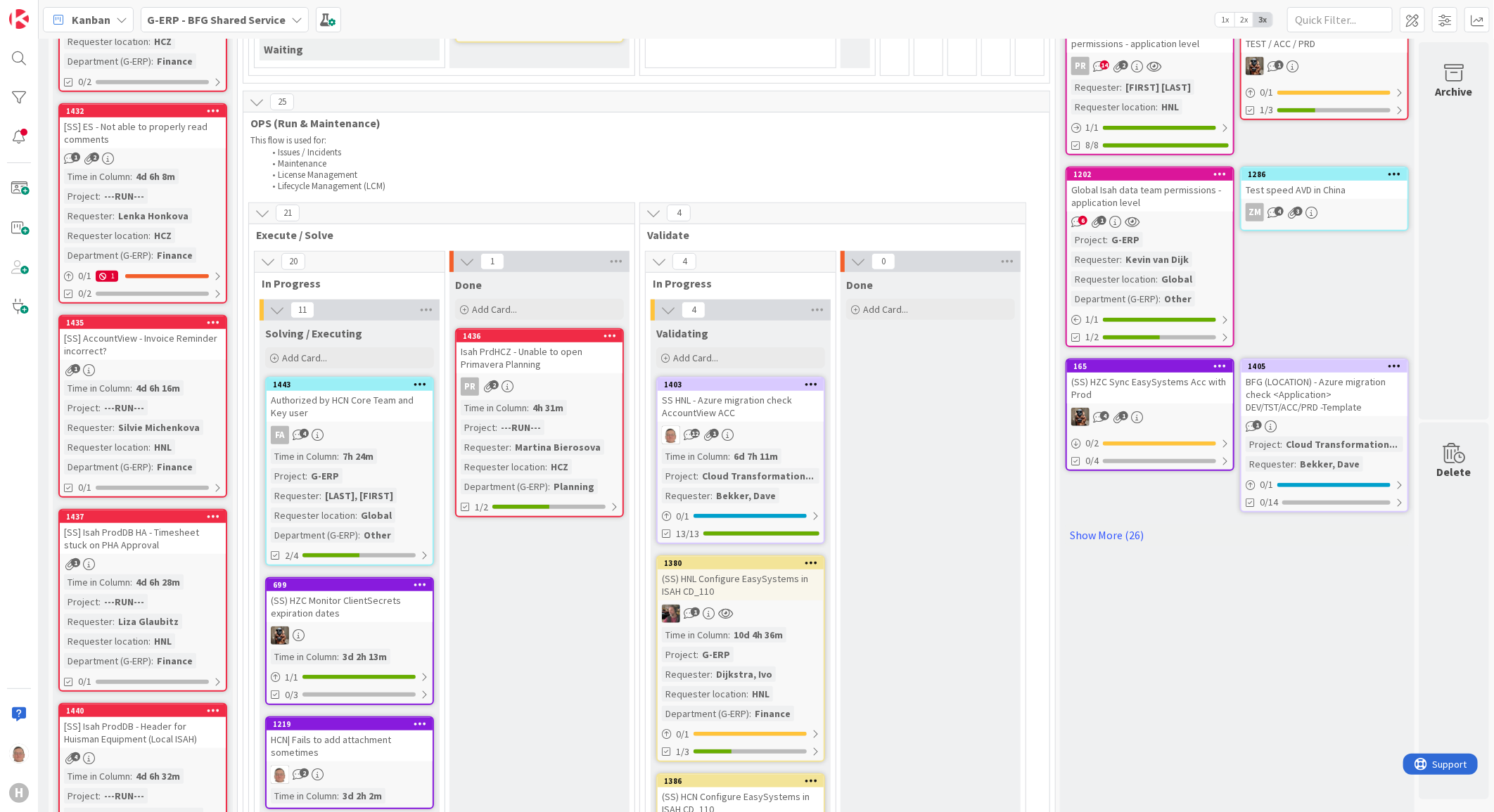 click at bounding box center (811, 384) 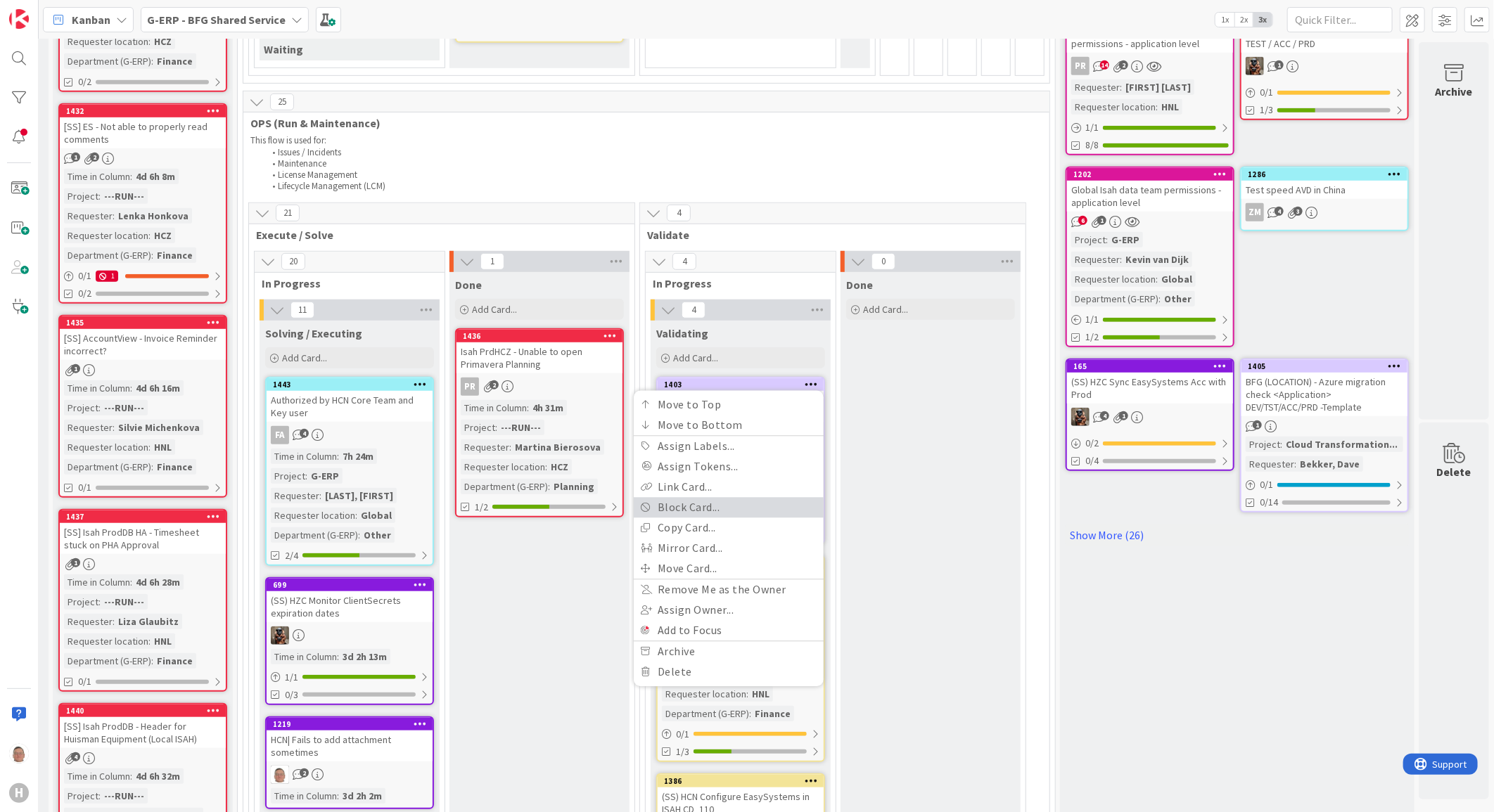 click on "Block Card..." at bounding box center (729, 507) 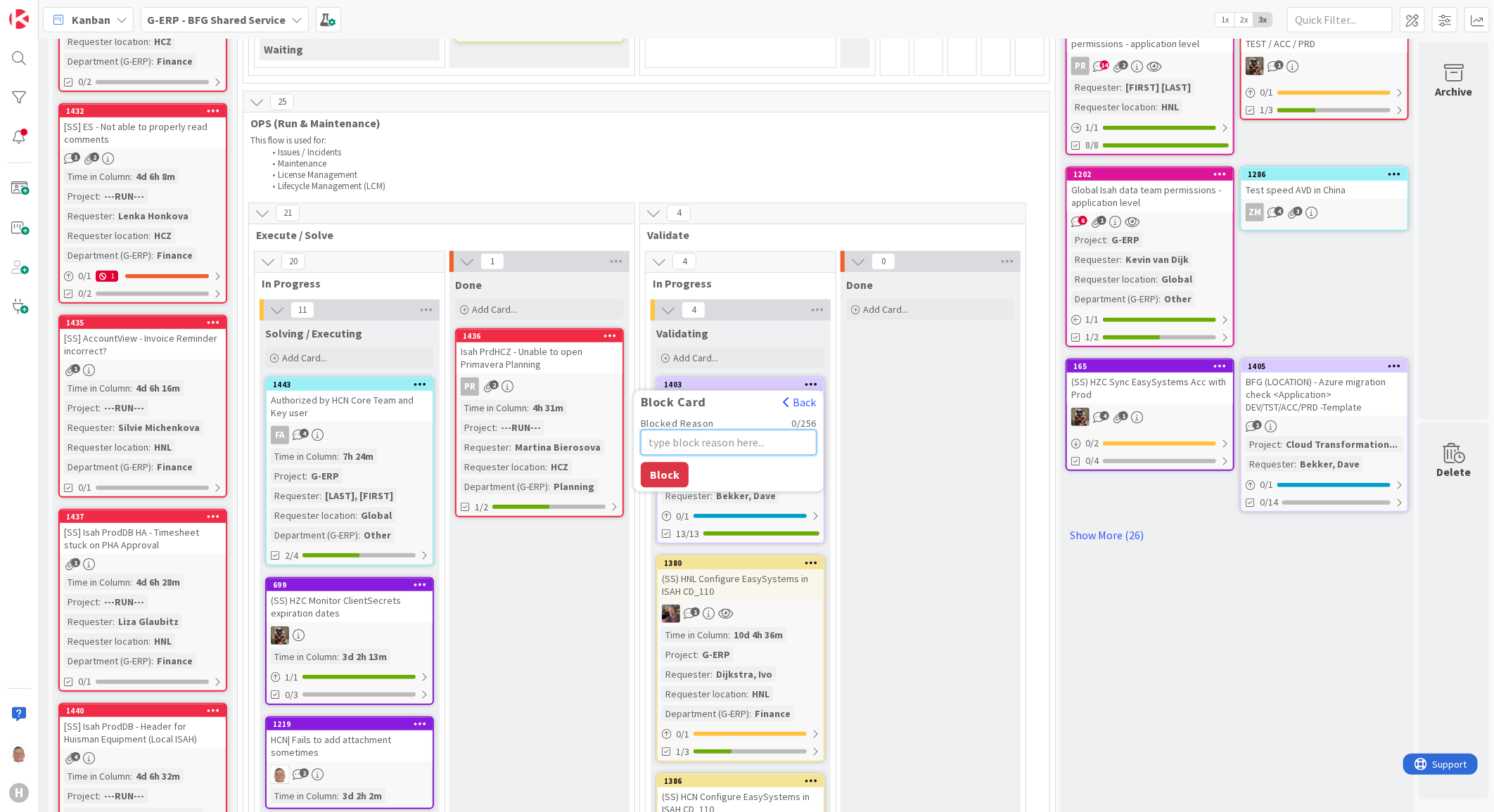 click on "Blocked Reason" at bounding box center [729, 442] 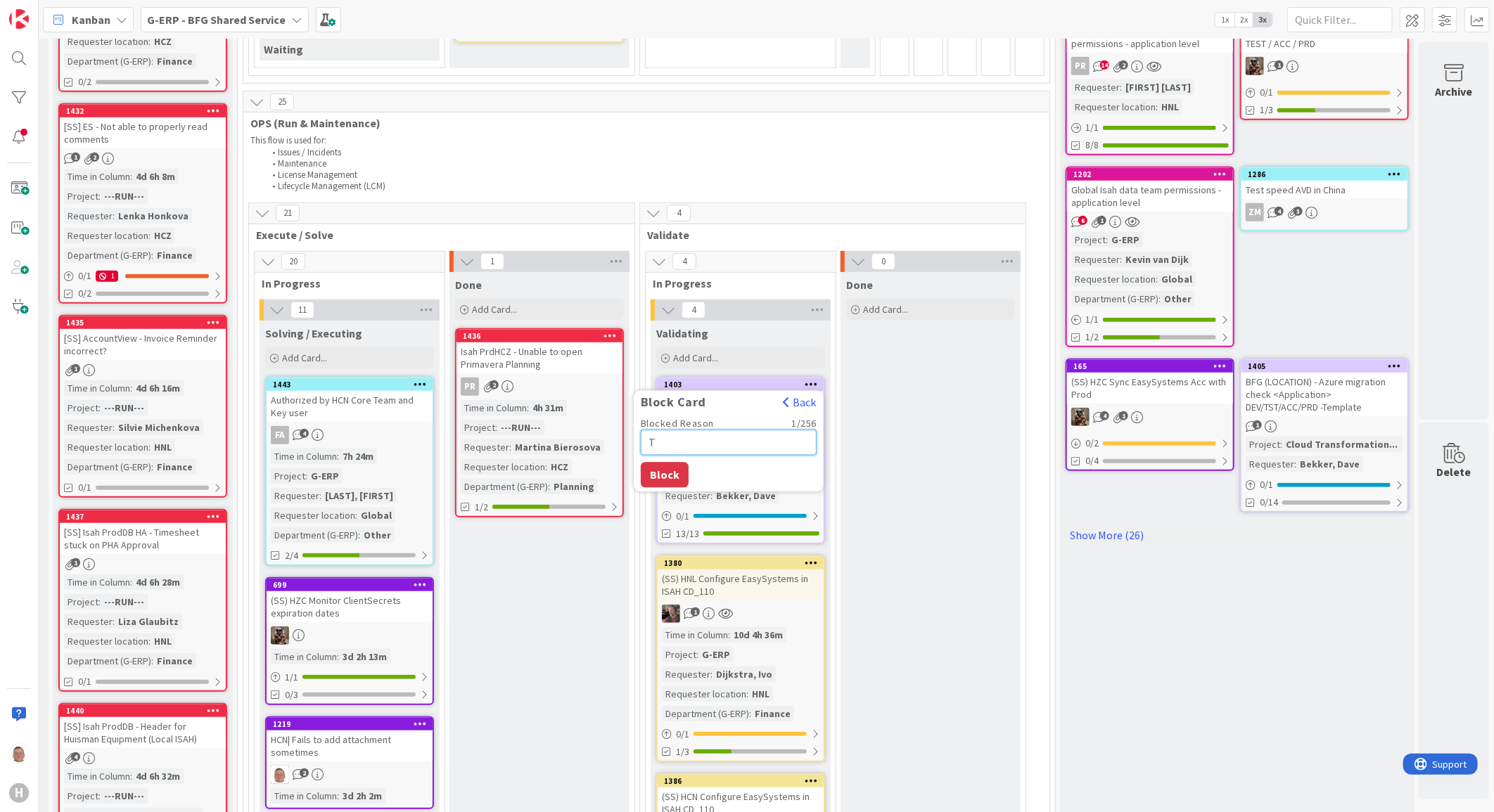 type on "x" 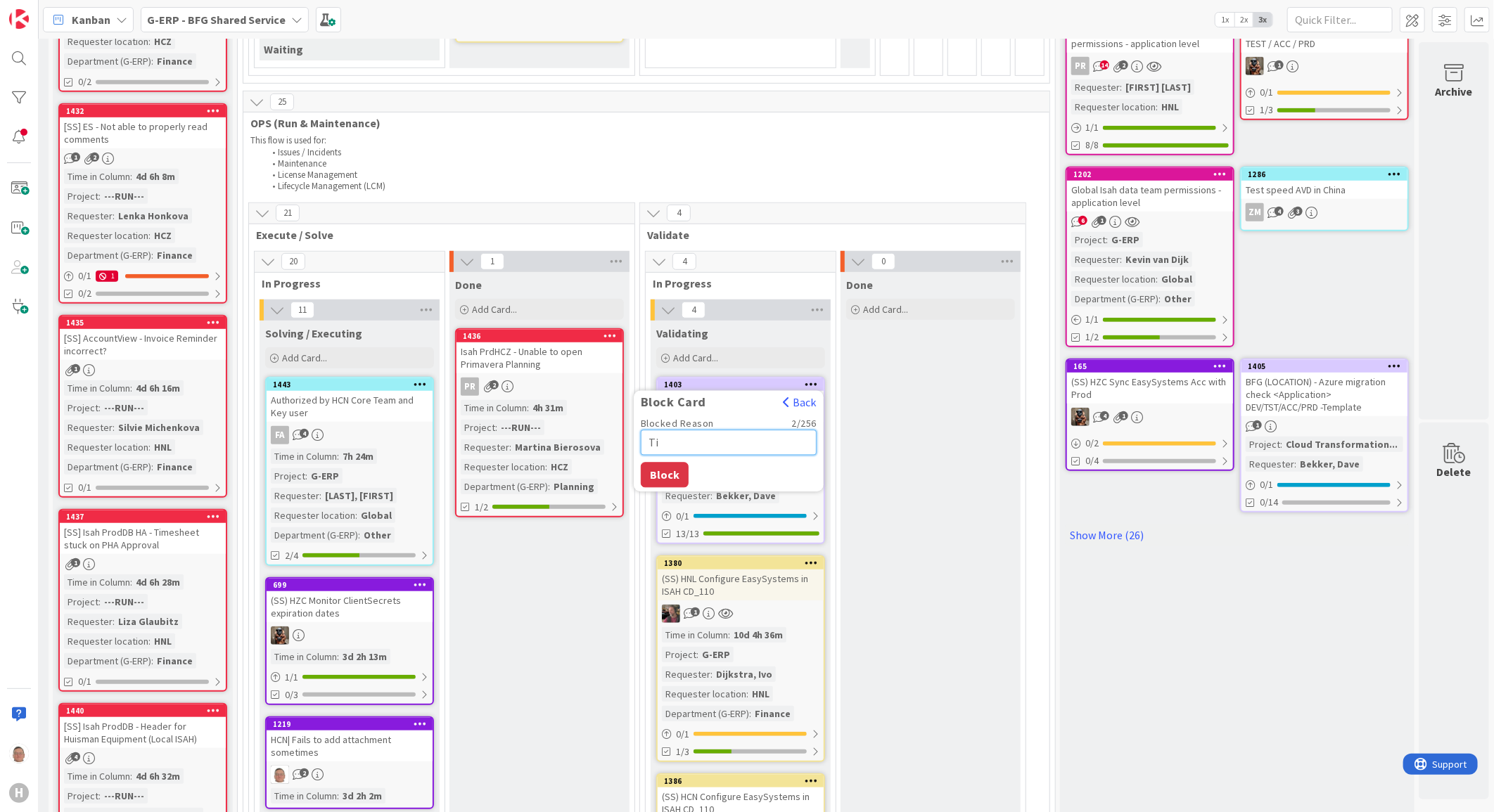 type on "x" 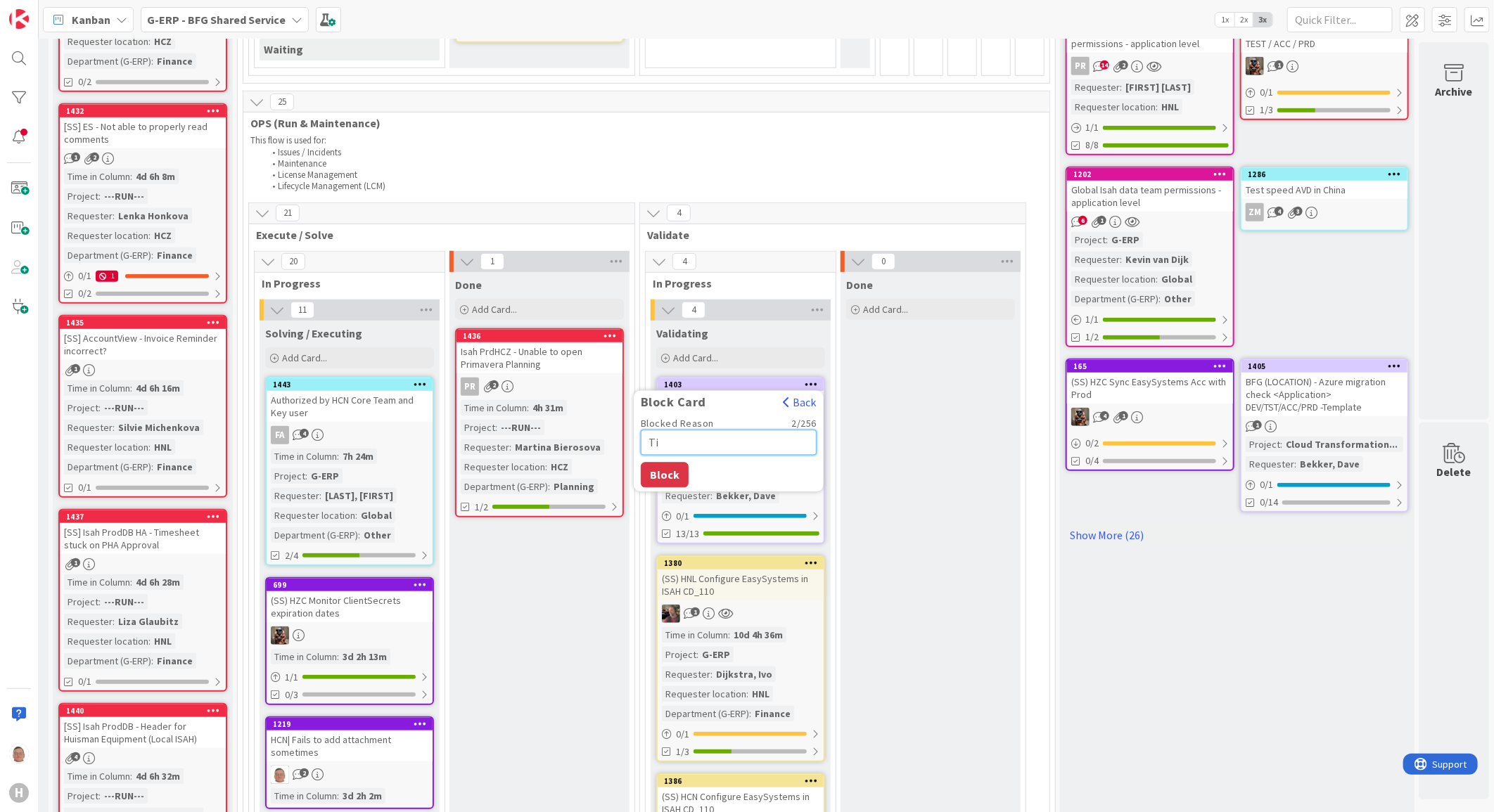 type on "Tim" 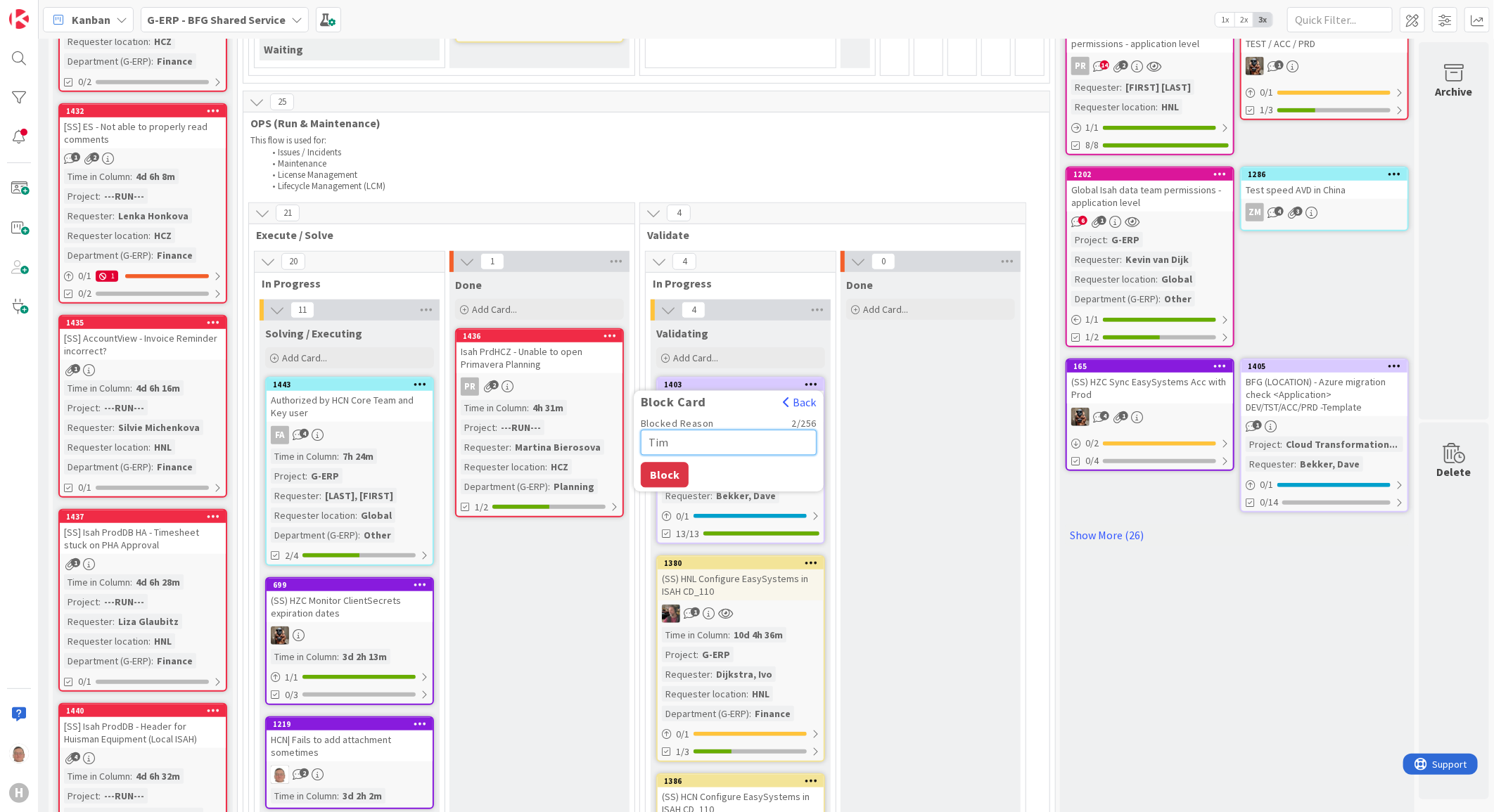 type on "x" 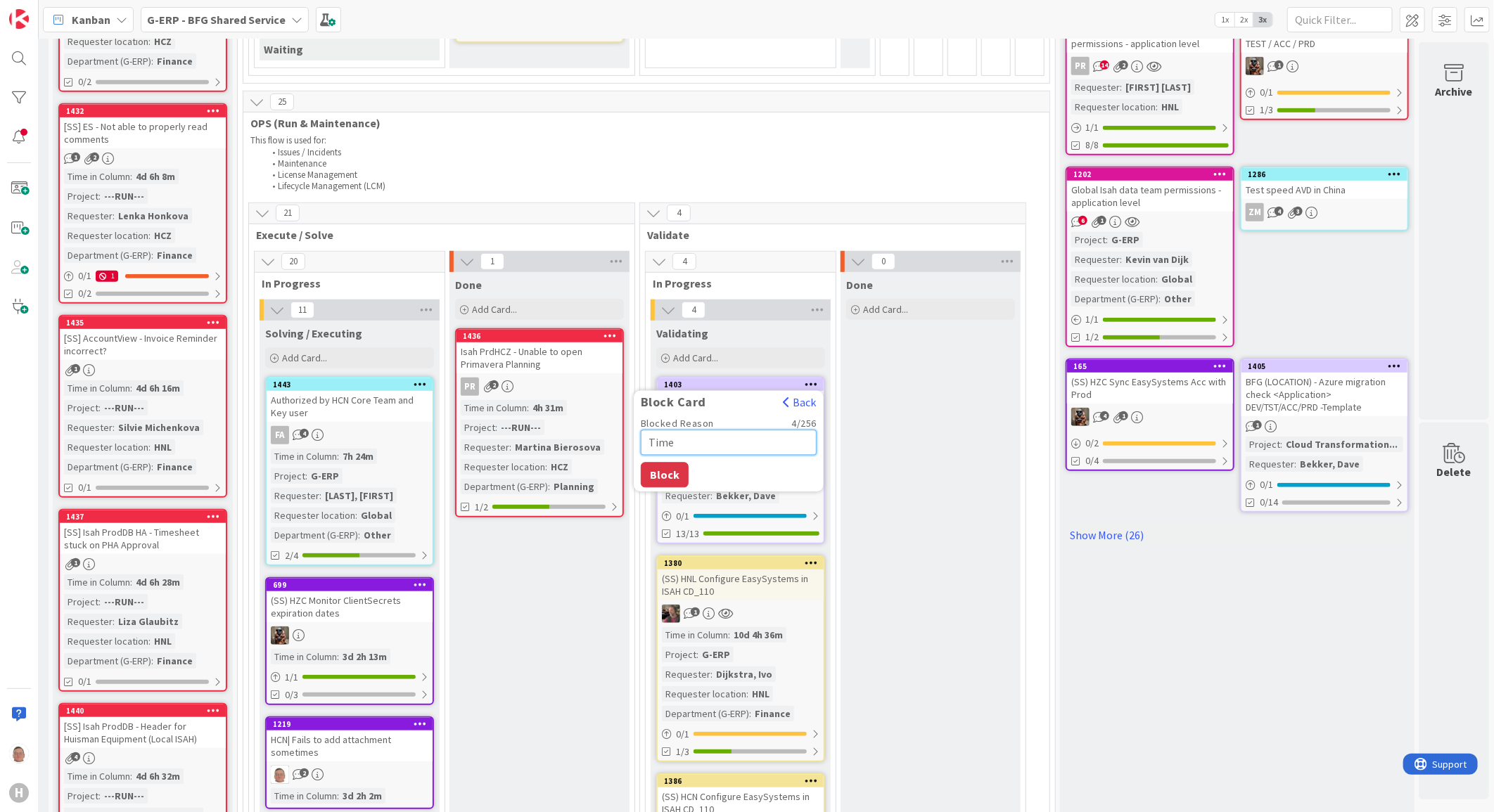 type on "x" 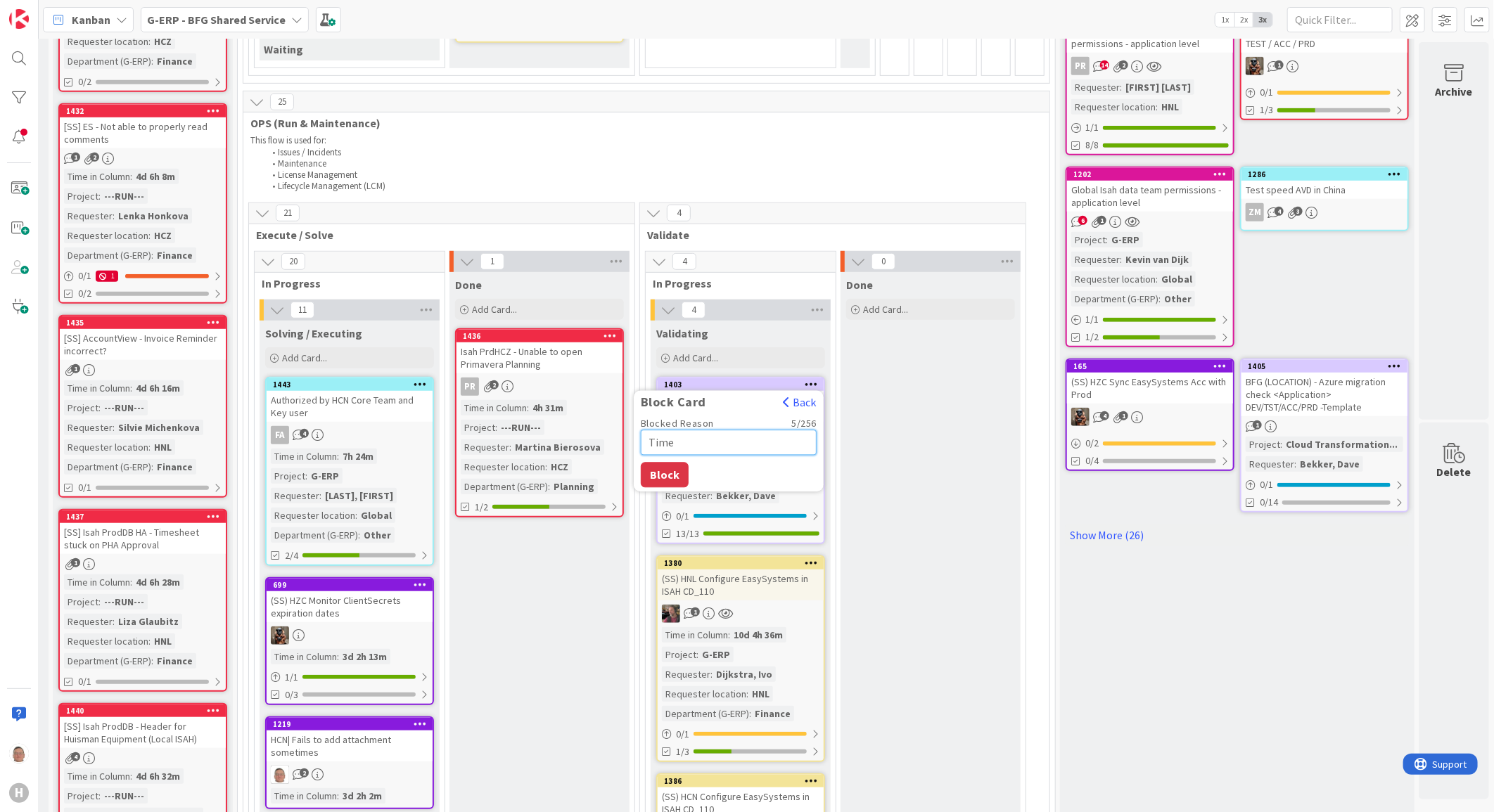 type on "x" 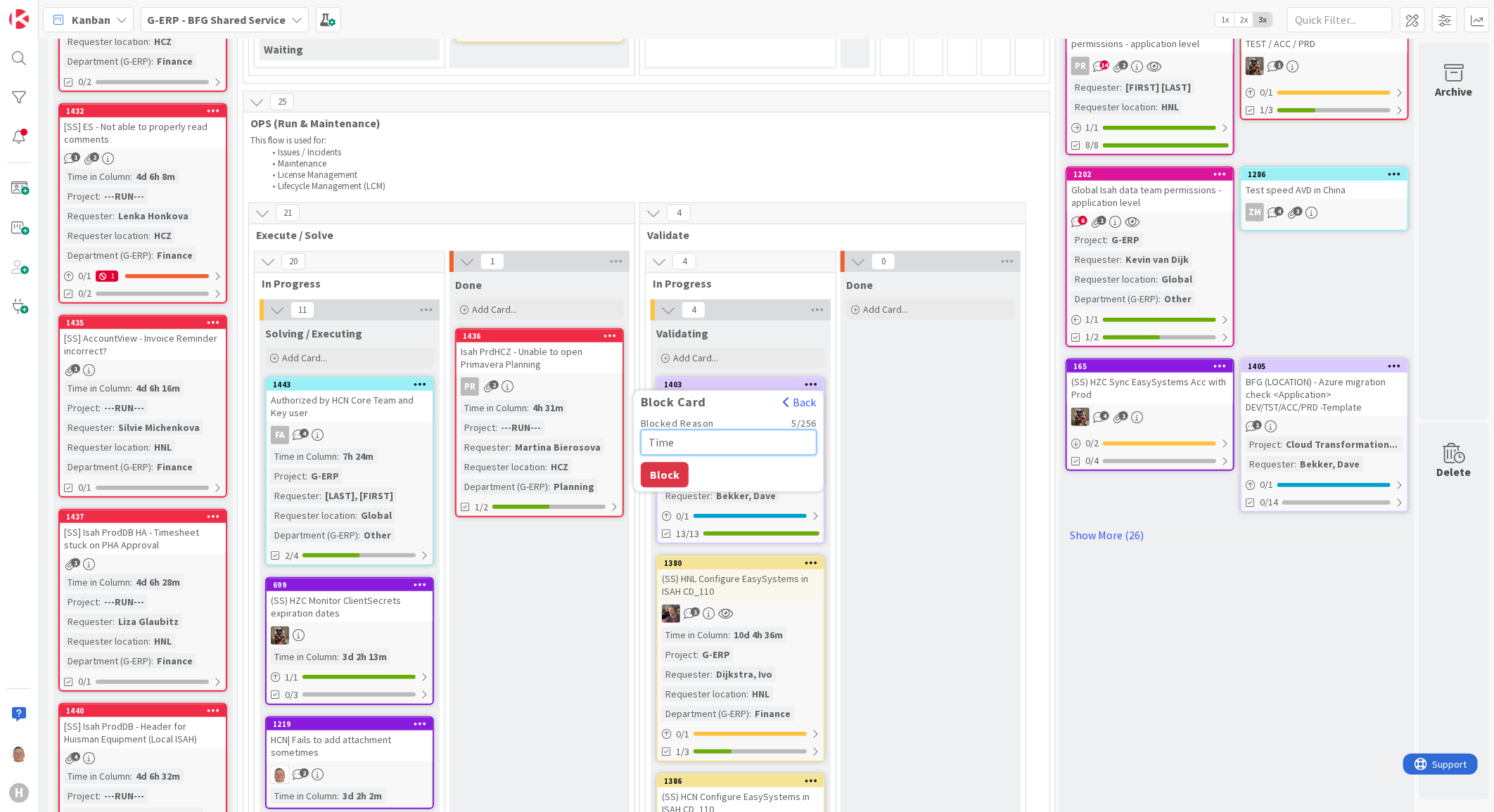 type on "Time f" 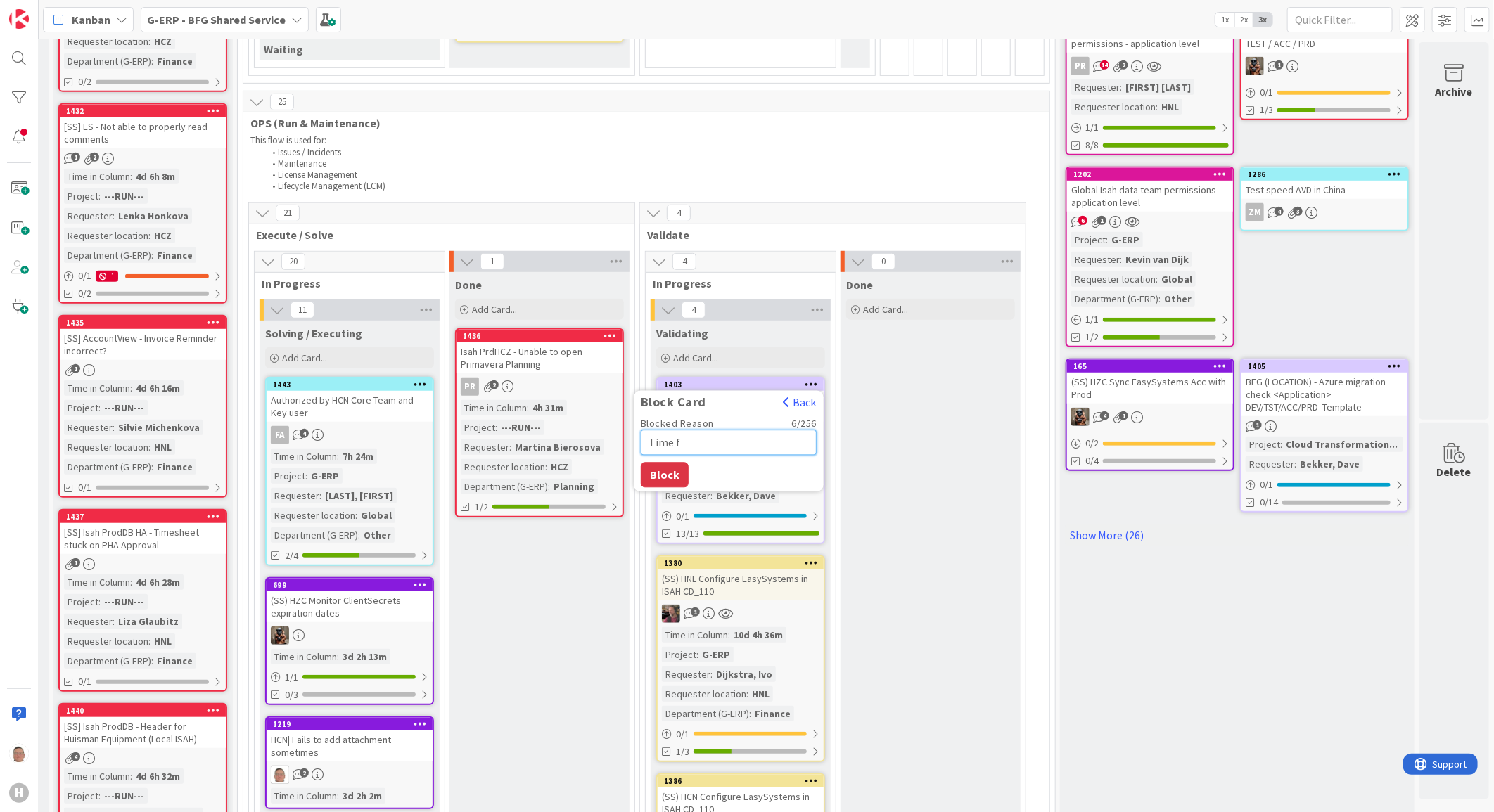 type on "x" 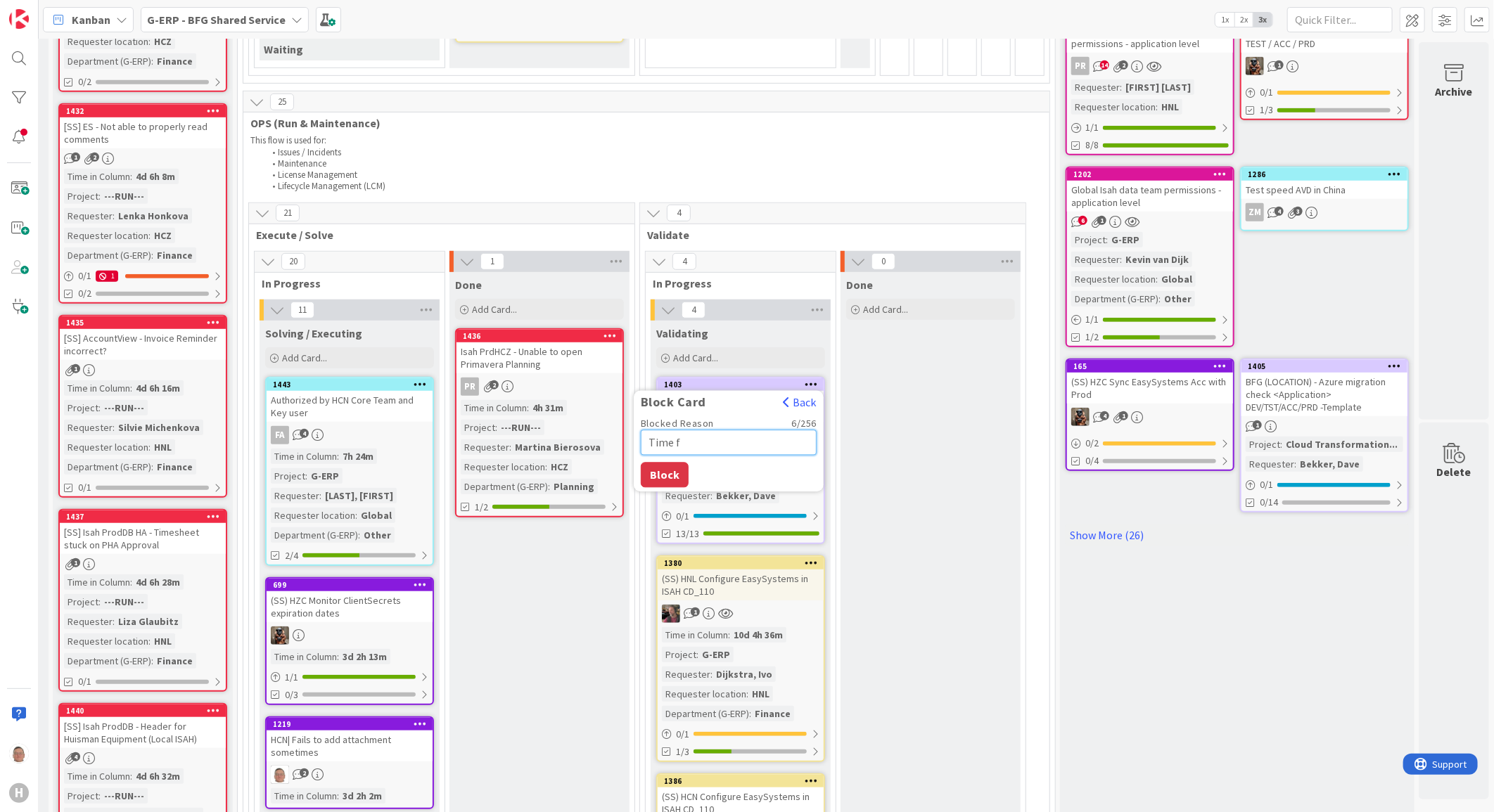 type on "Time fo" 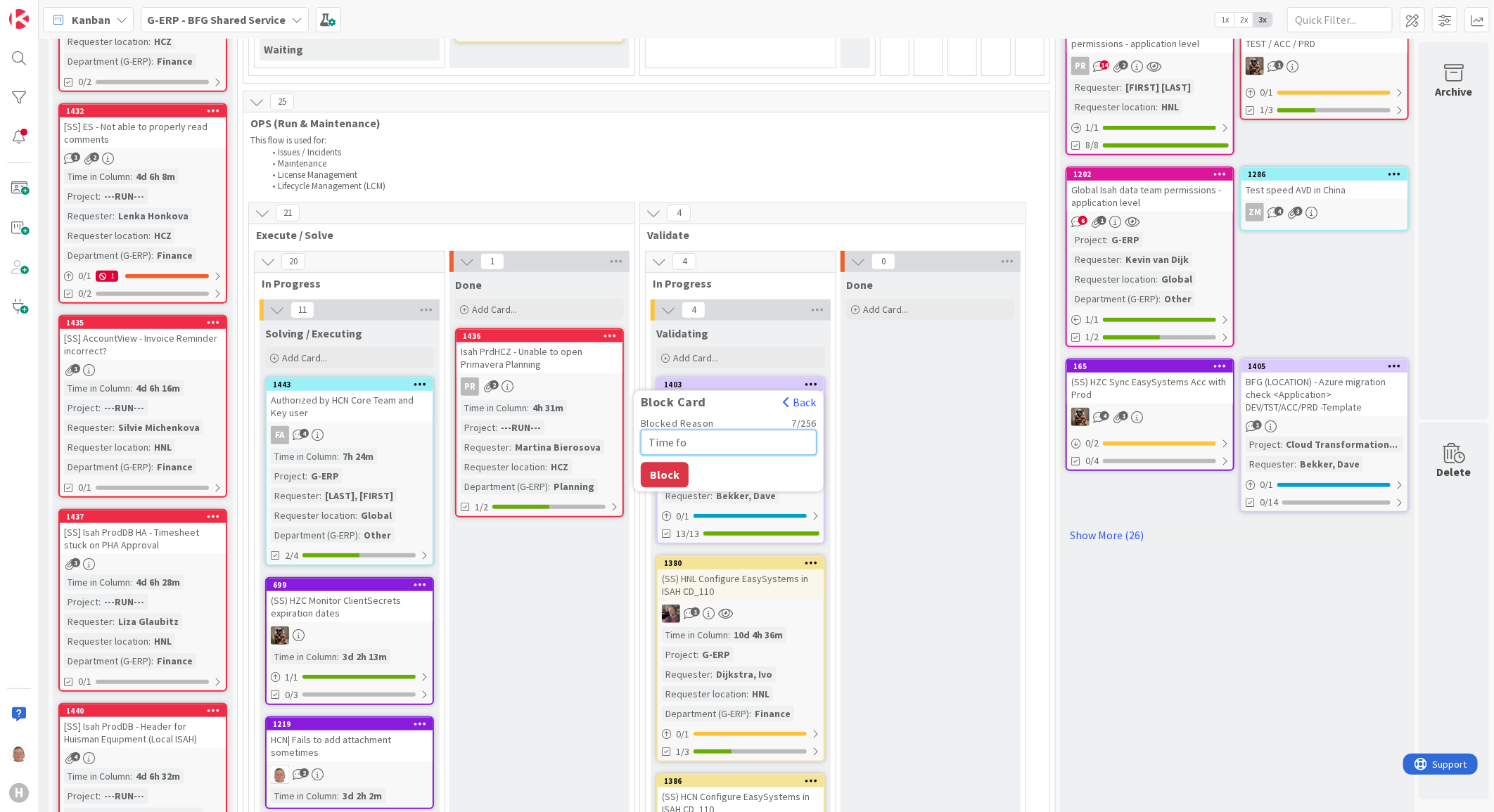 type on "x" 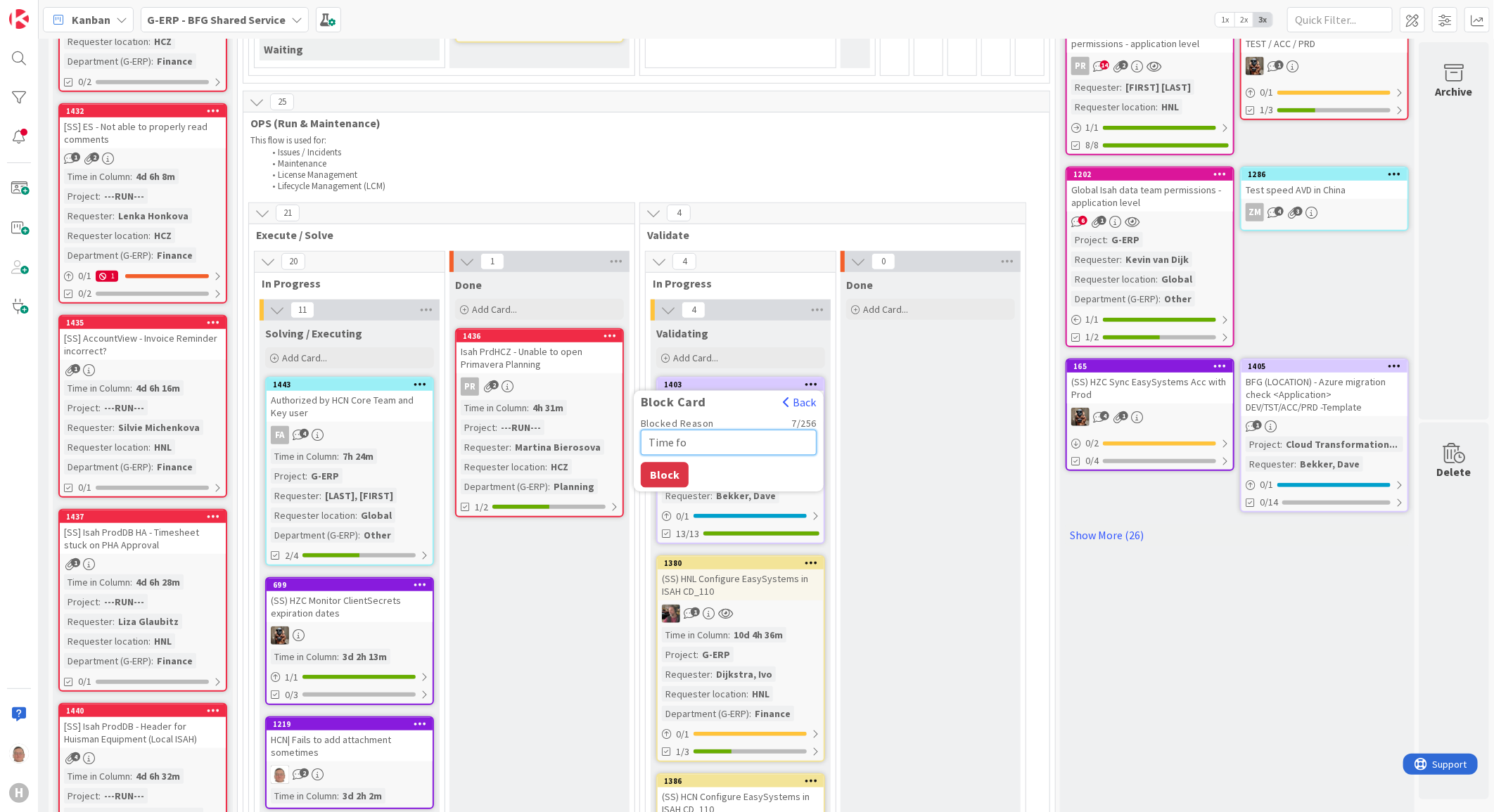 type on "Time for" 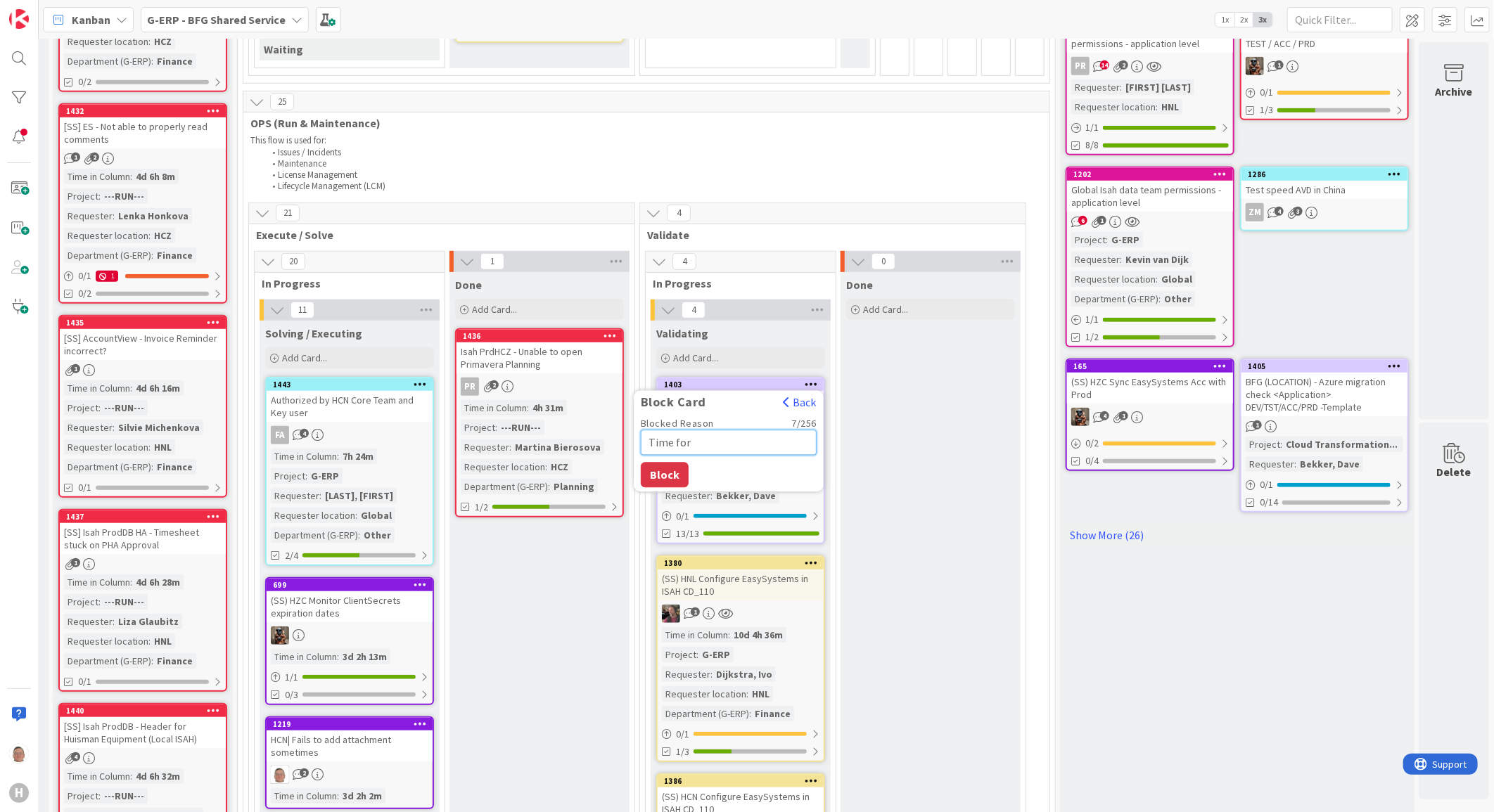 type on "x" 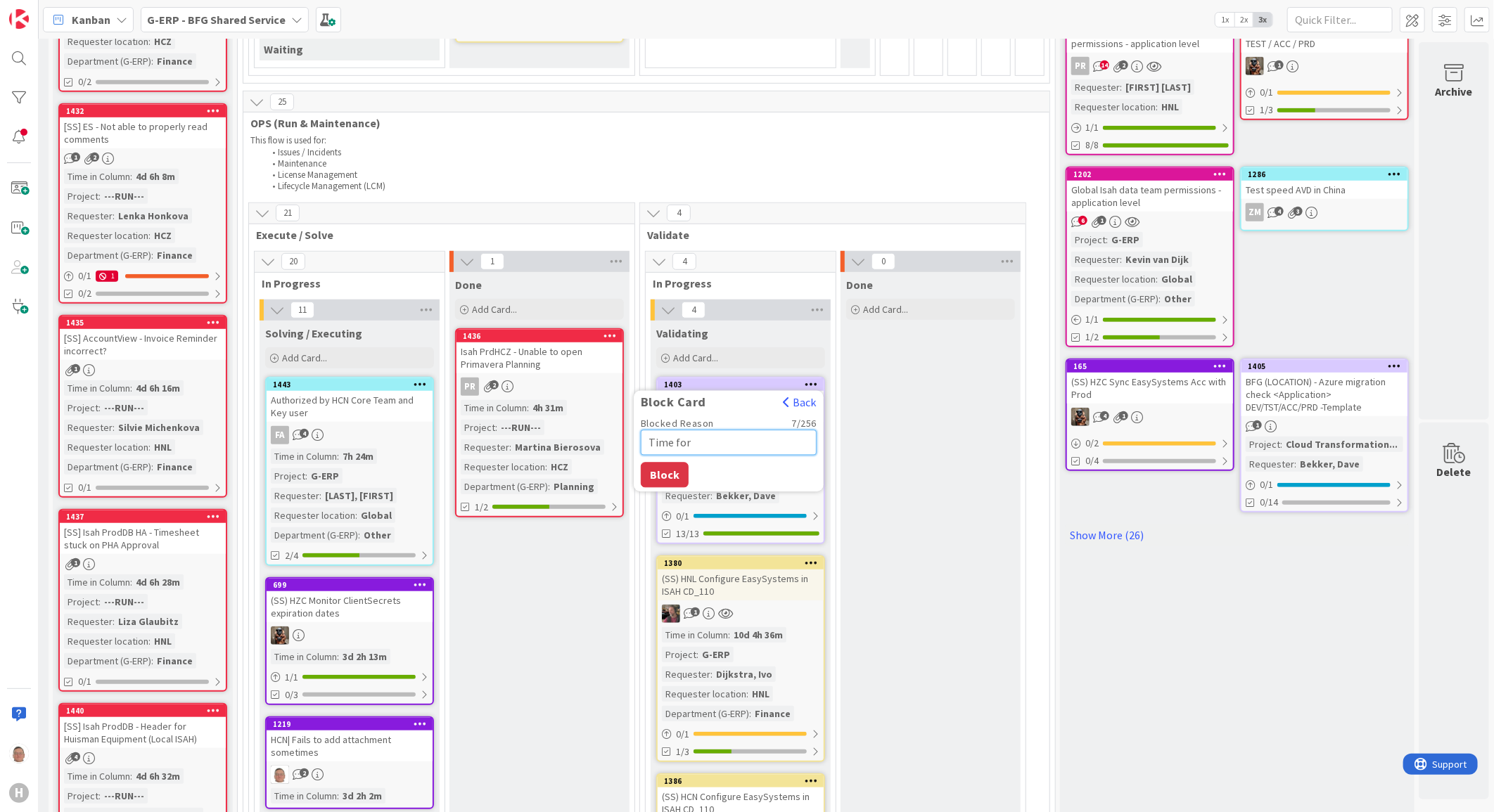 type on "Time for" 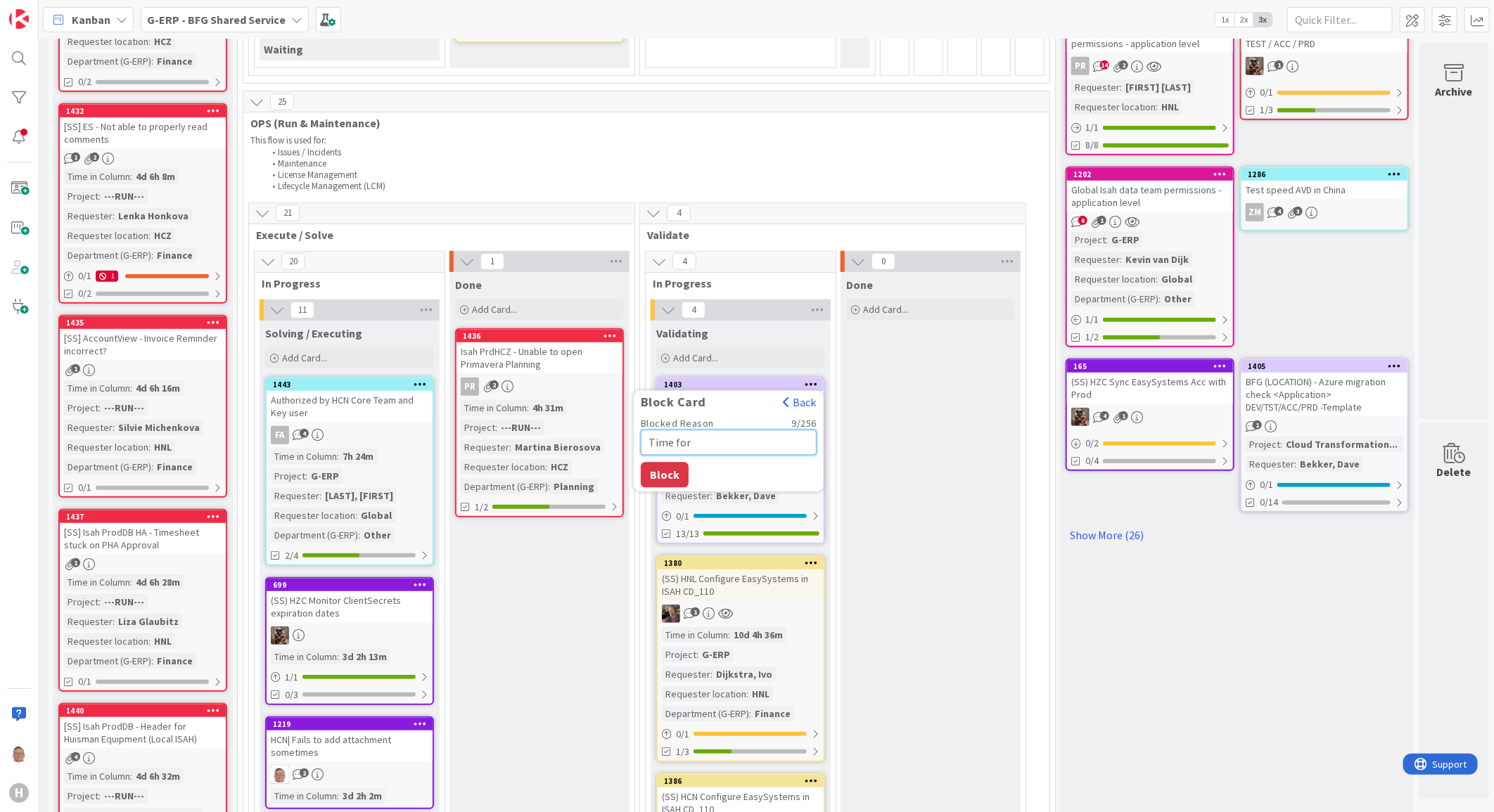 type on "x" 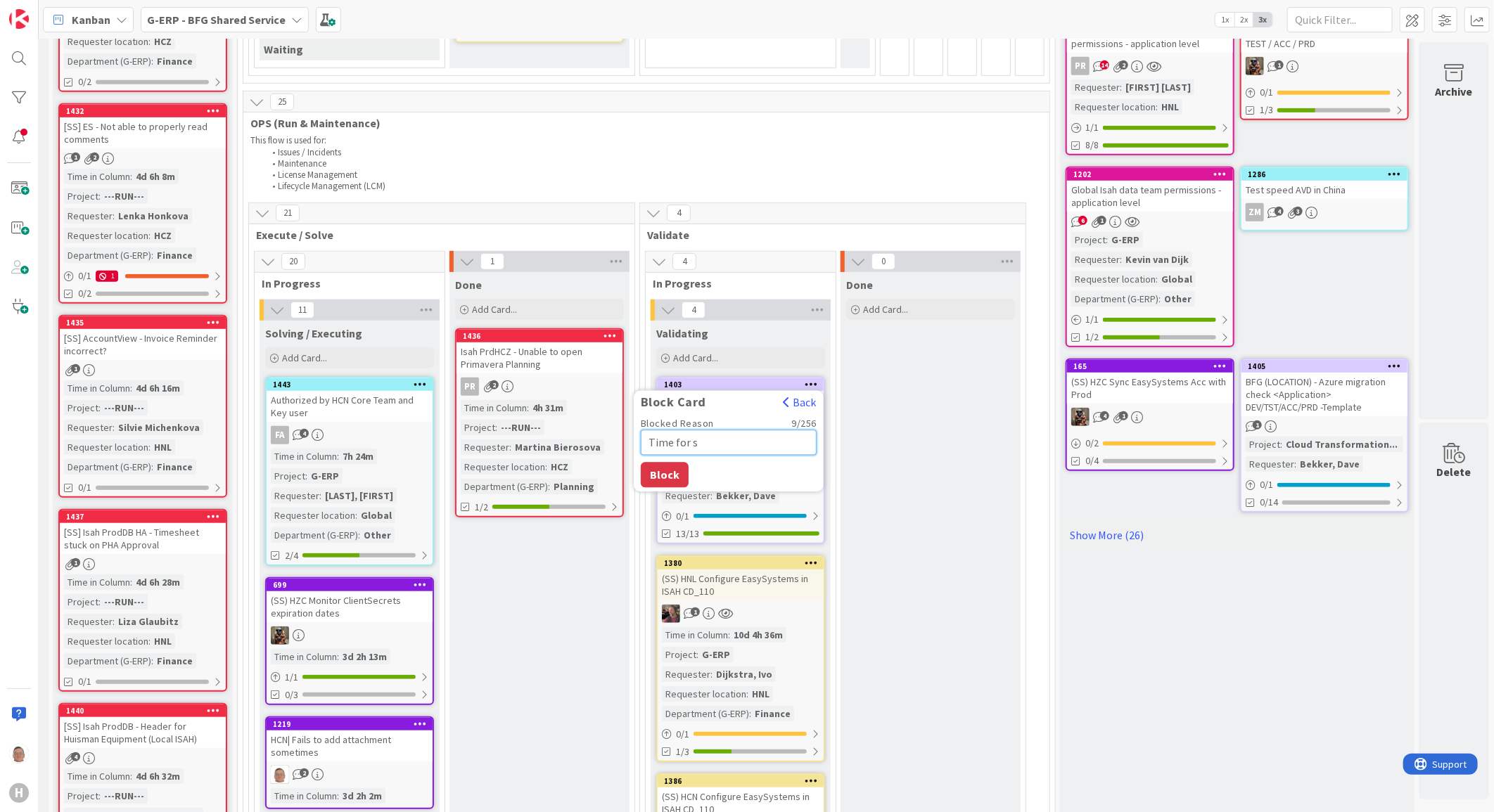 type on "x" 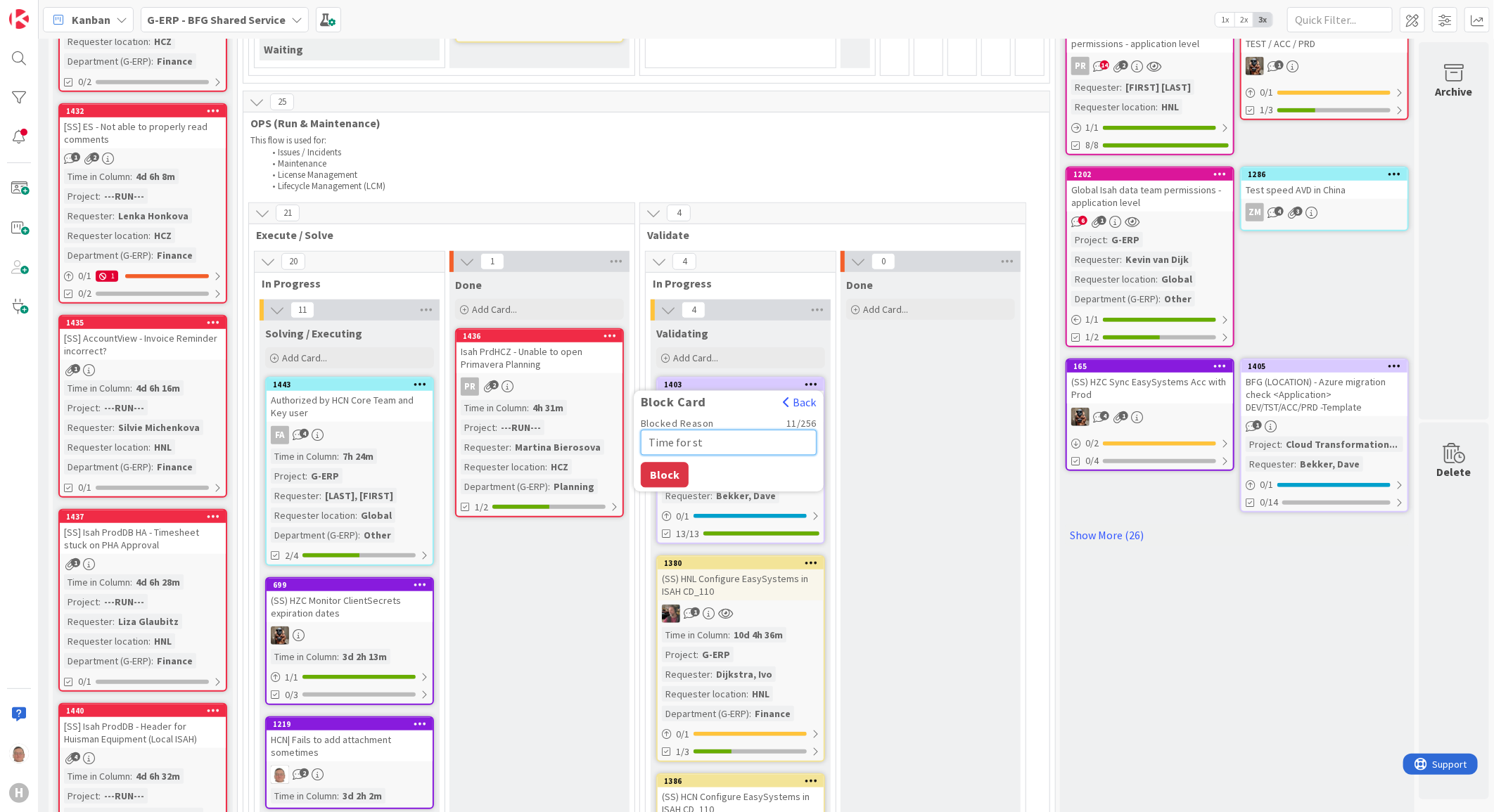 type on "x" 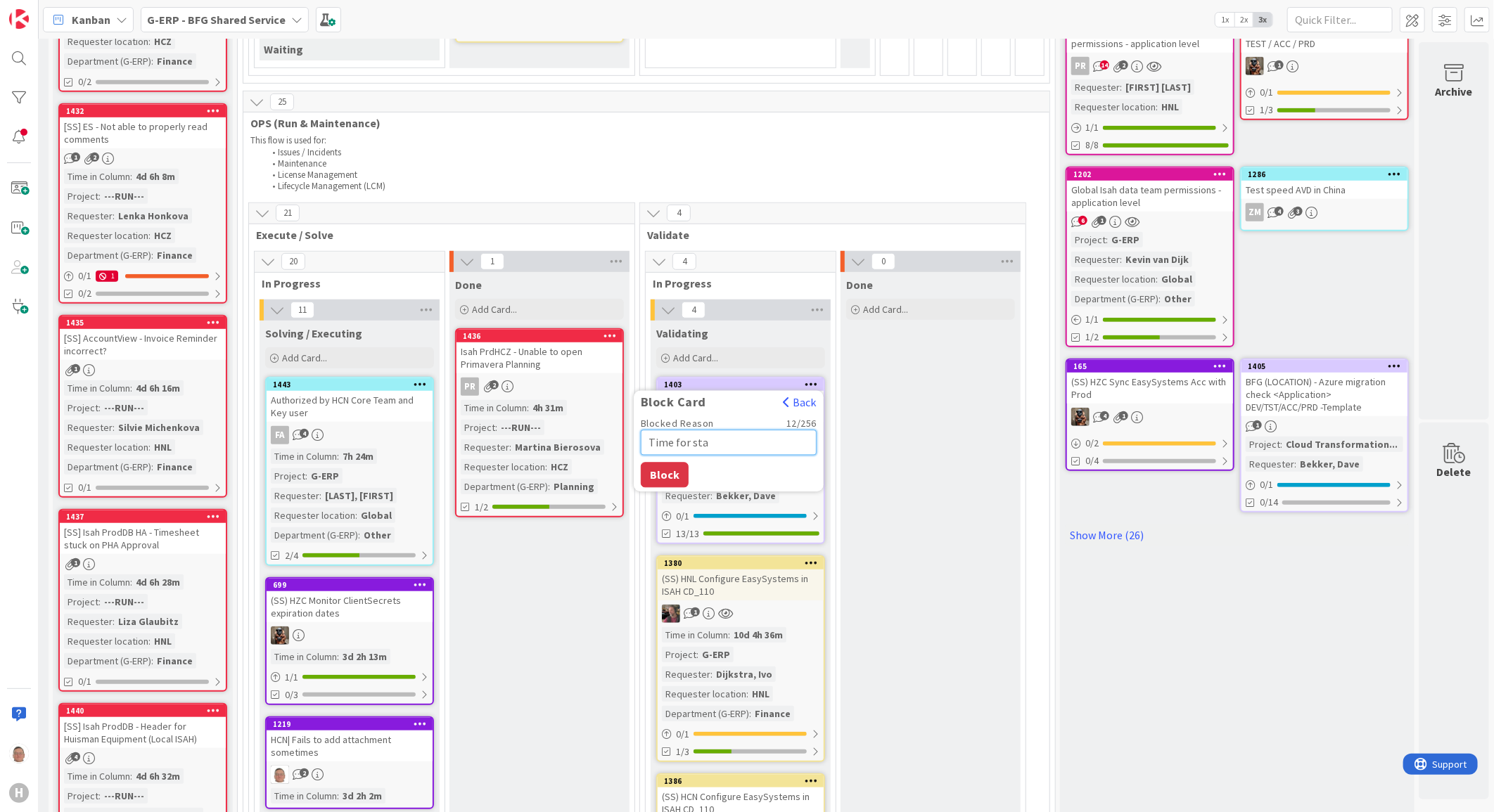 type on "x" 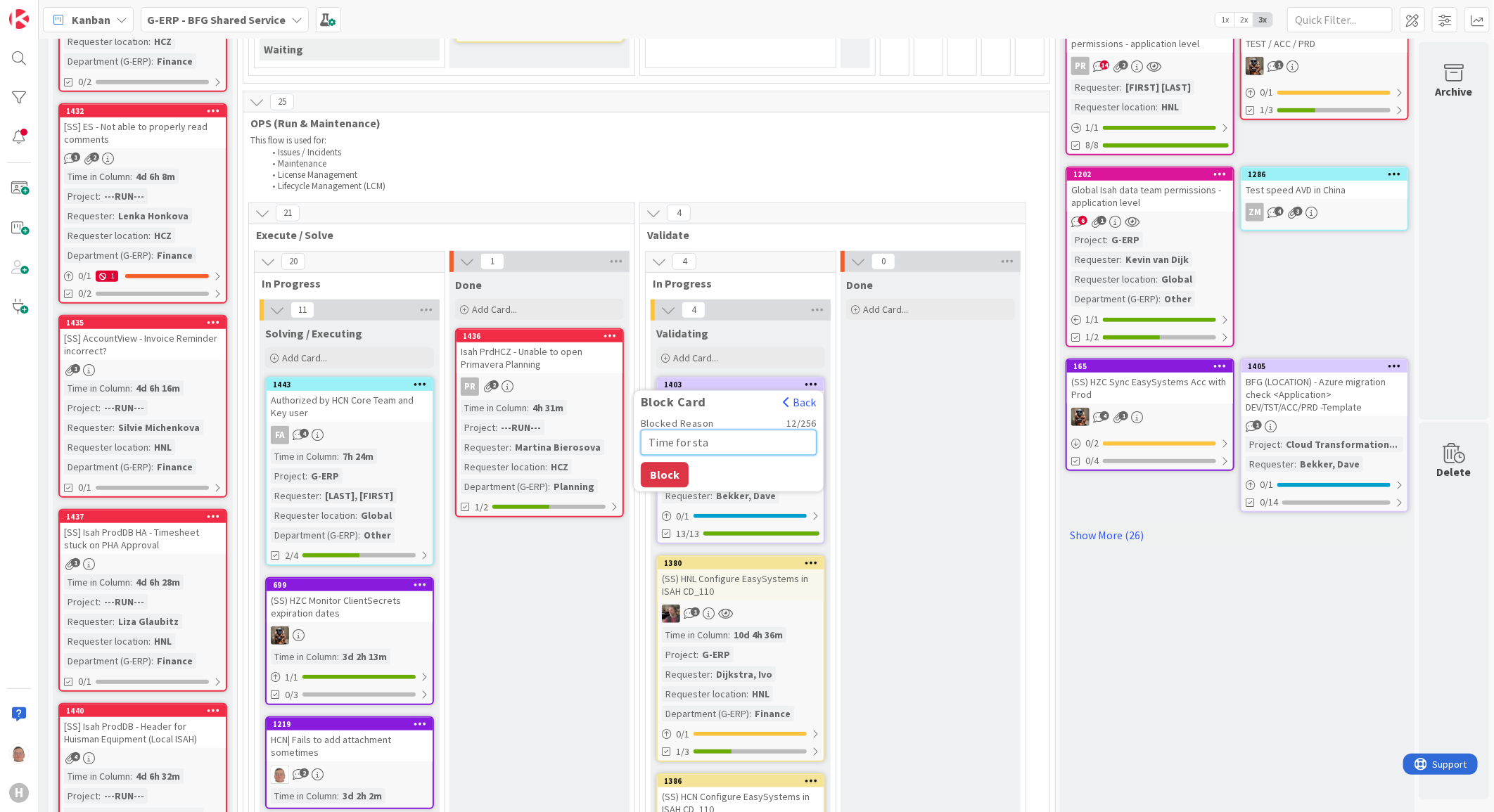 type on "Time for star" 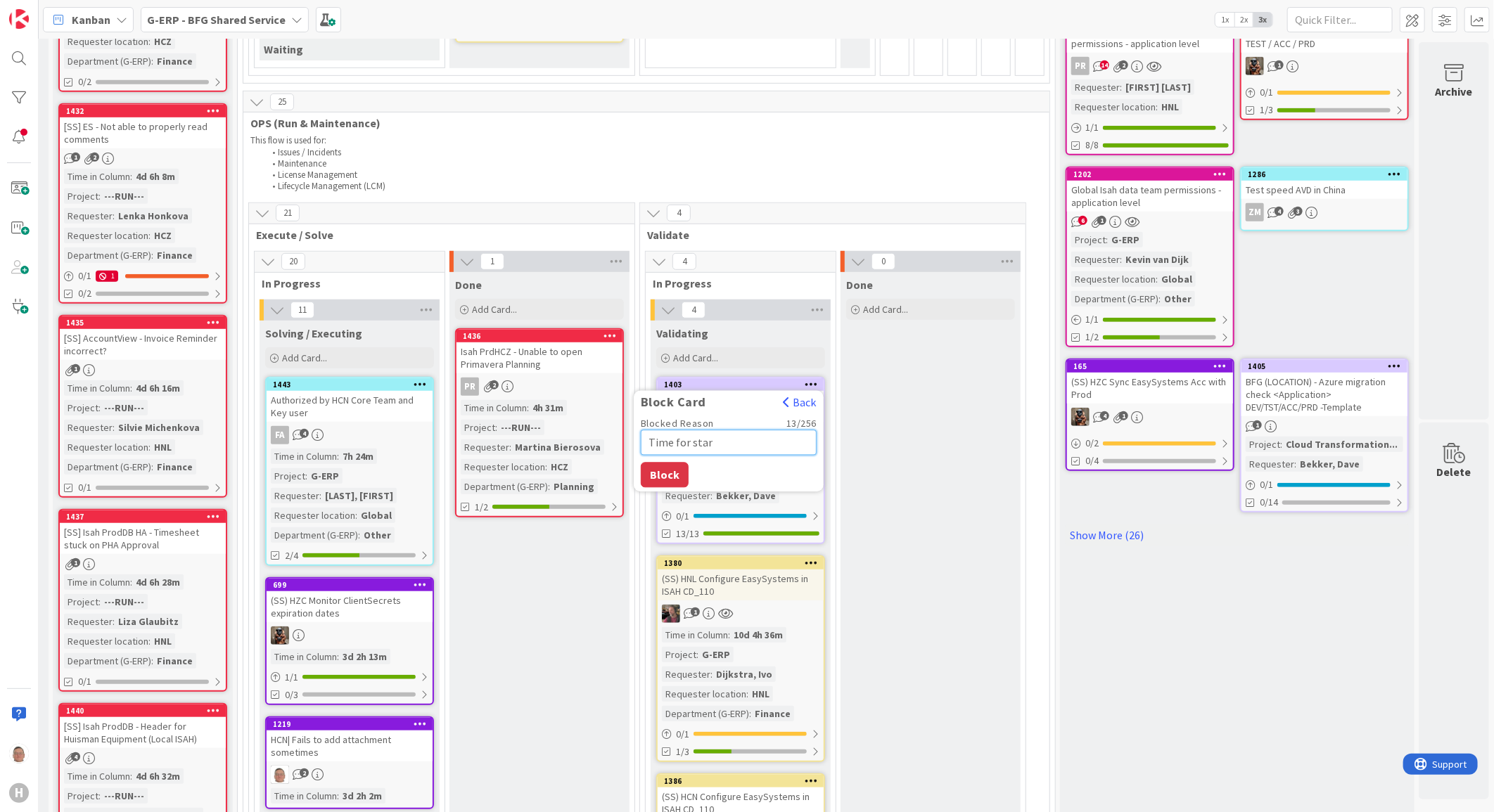 type on "x" 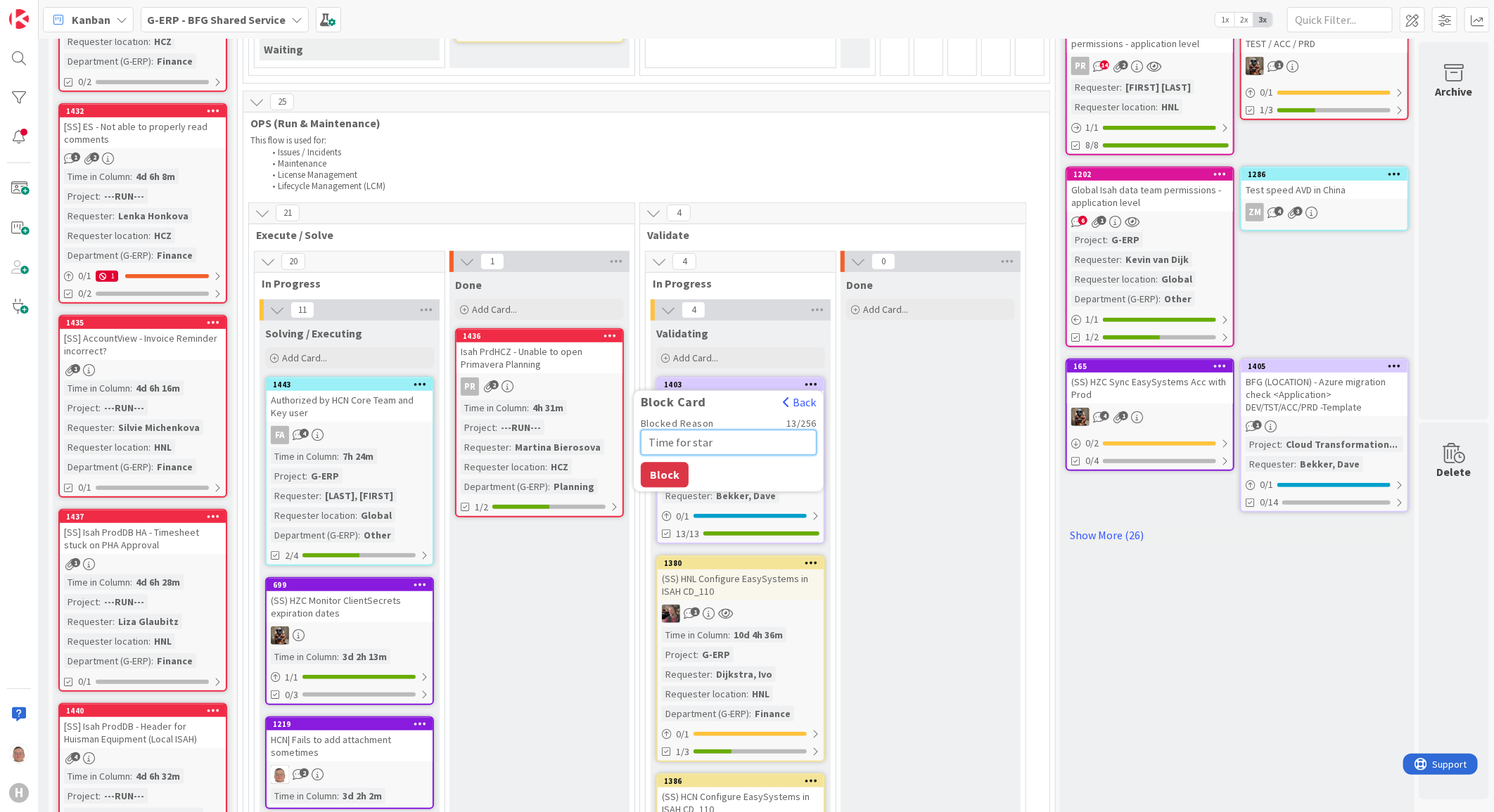 type on "Time for start" 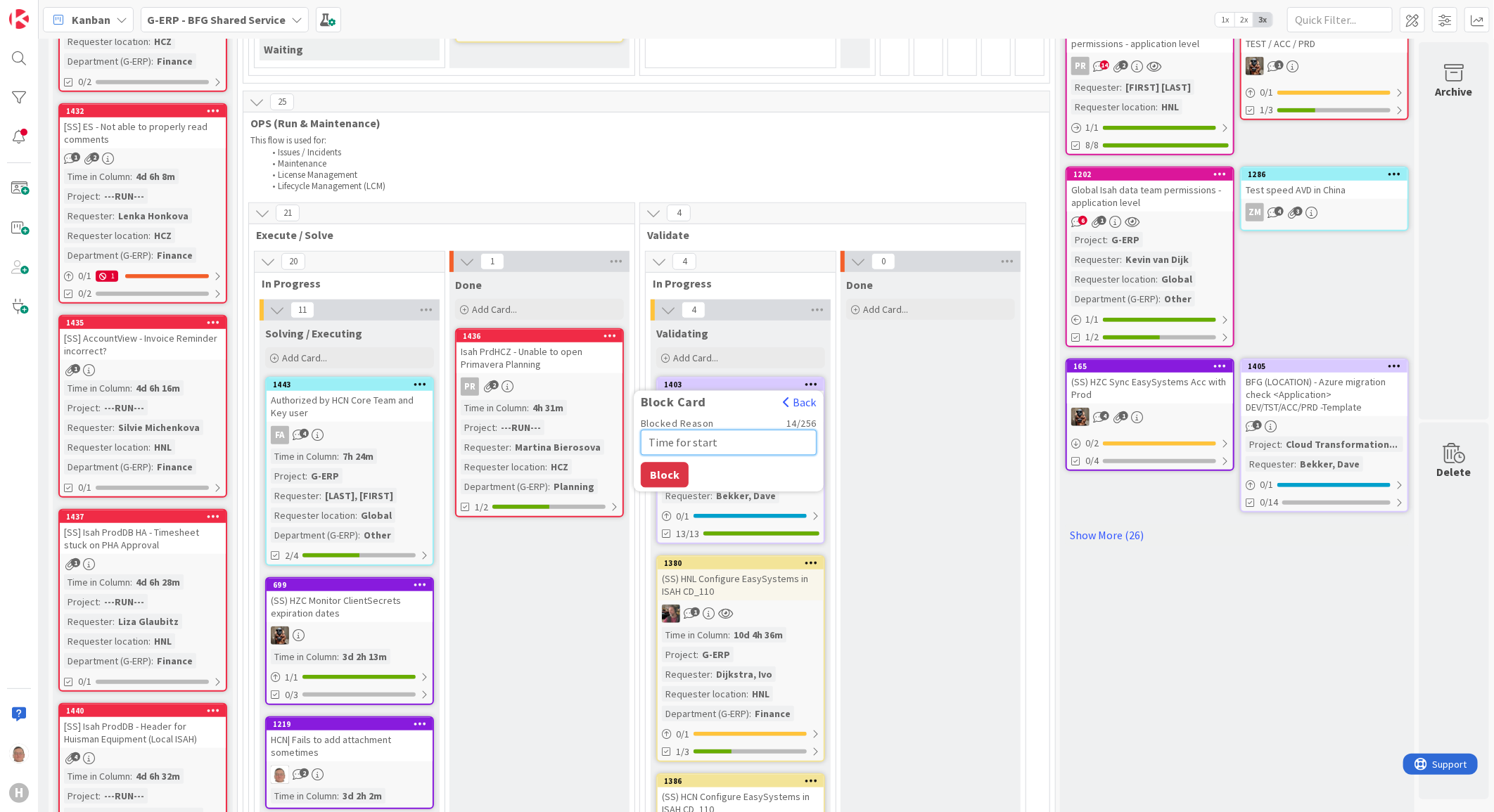 type on "x" 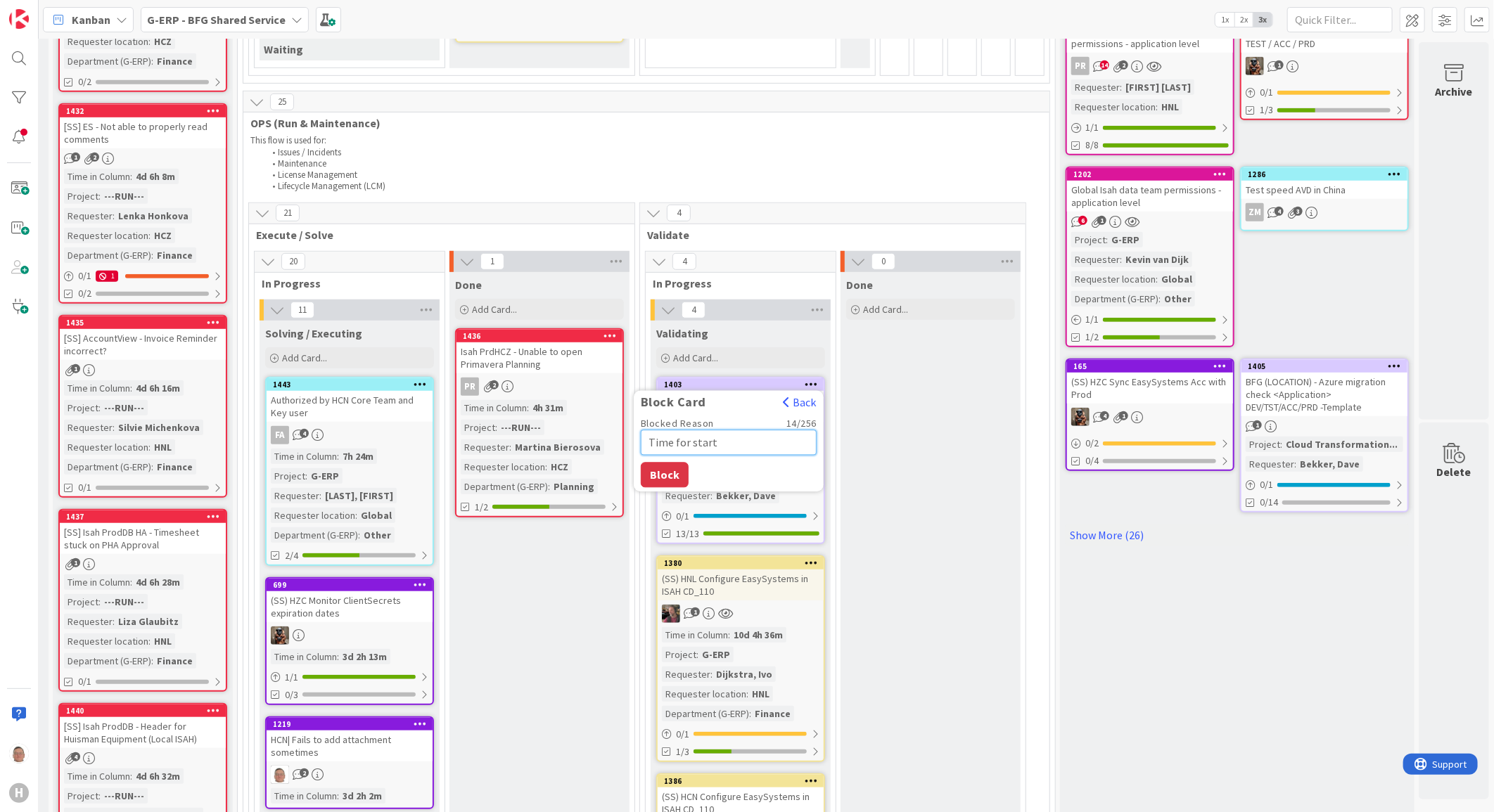 type on "Time for starti" 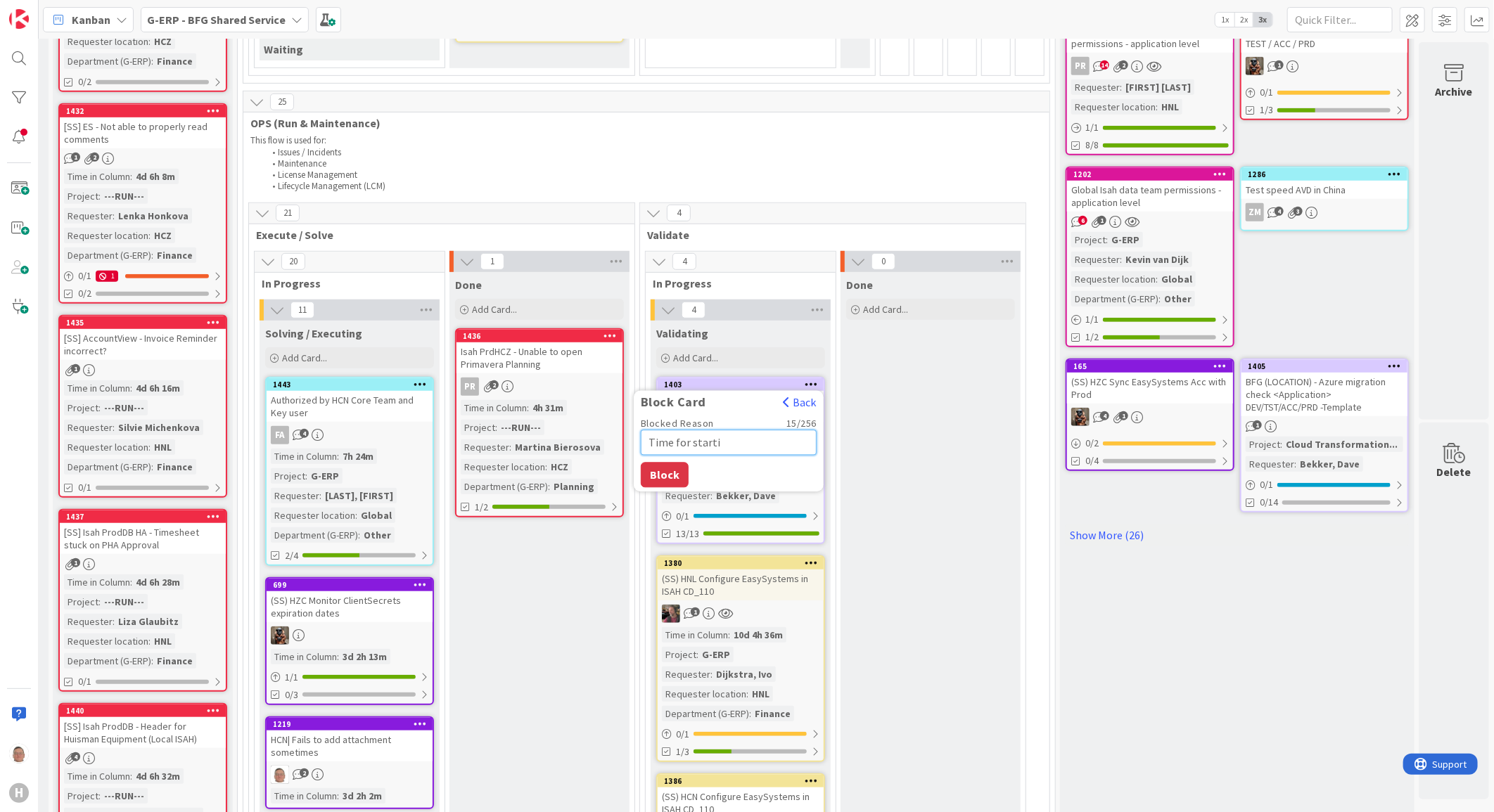 type on "x" 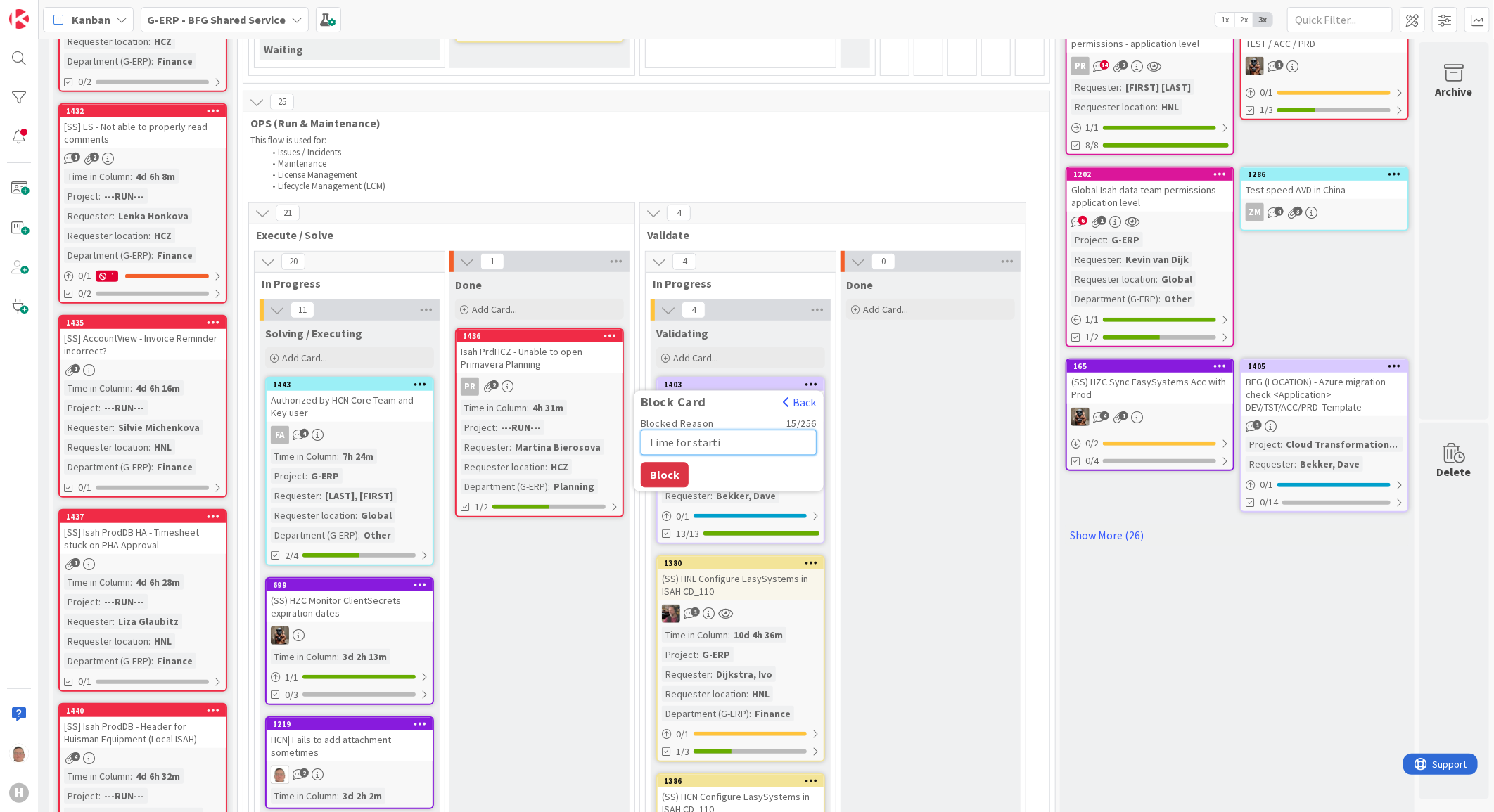 type on "Time for startin" 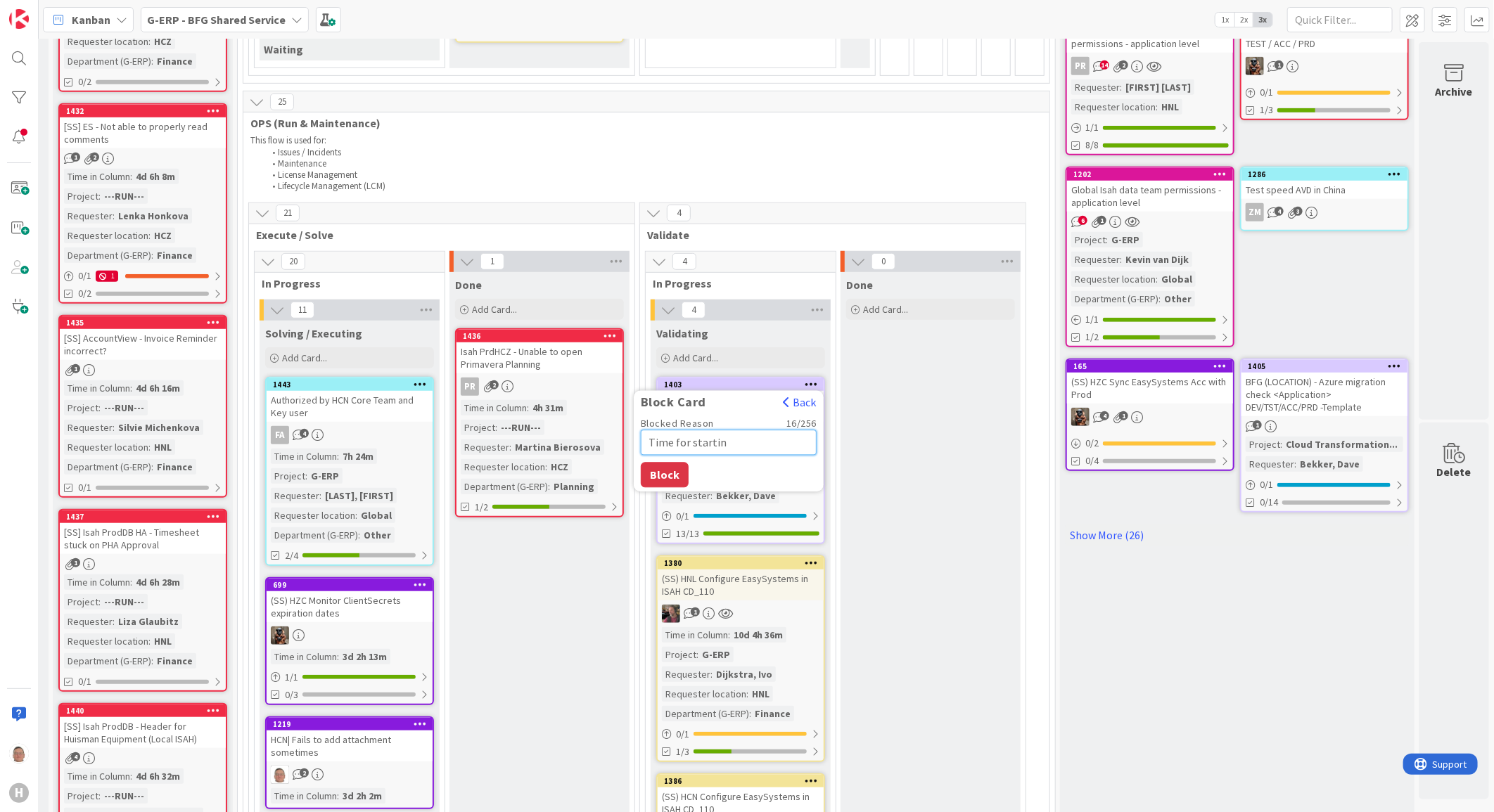 type on "x" 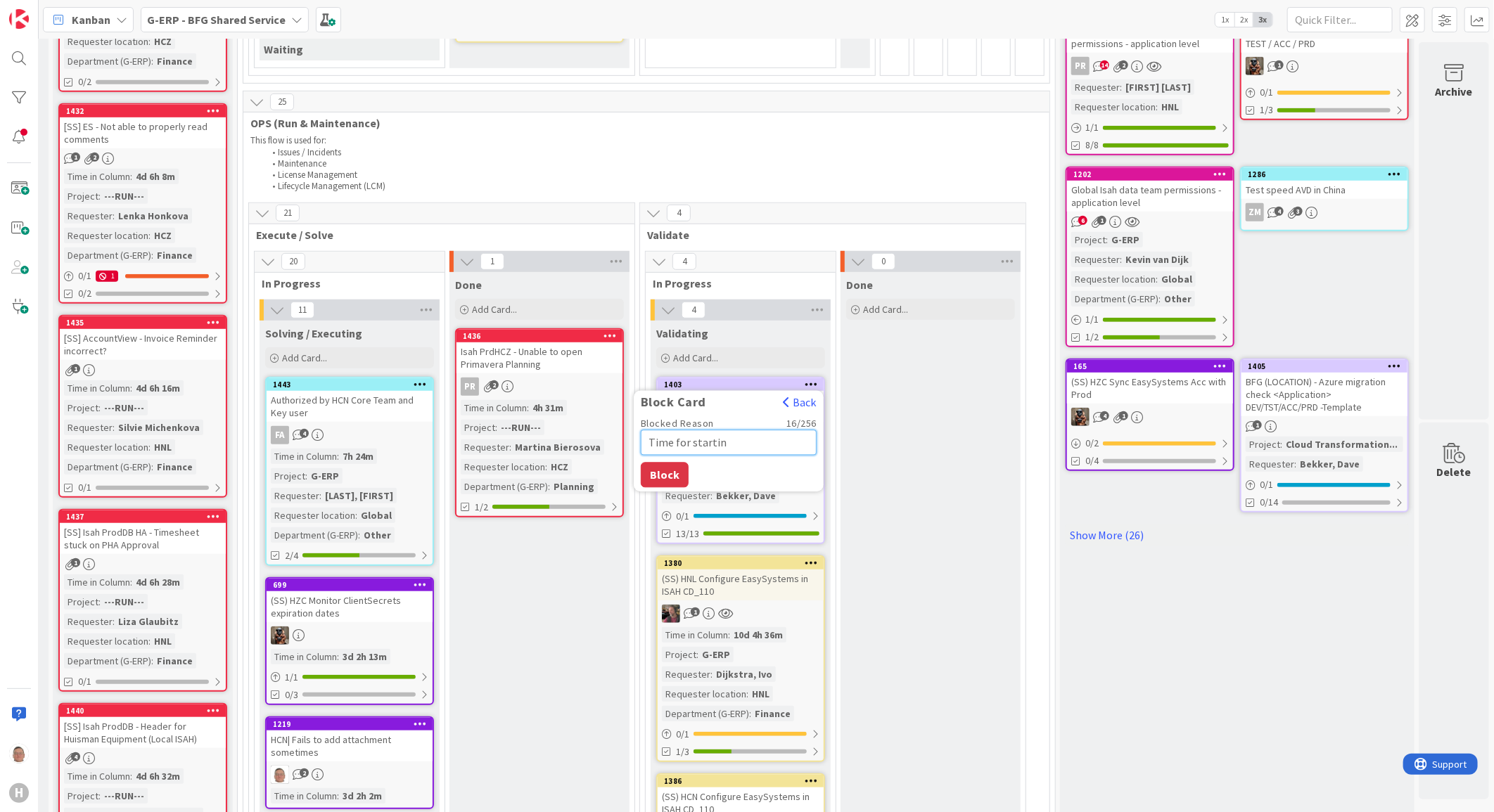 type on "Time for starting" 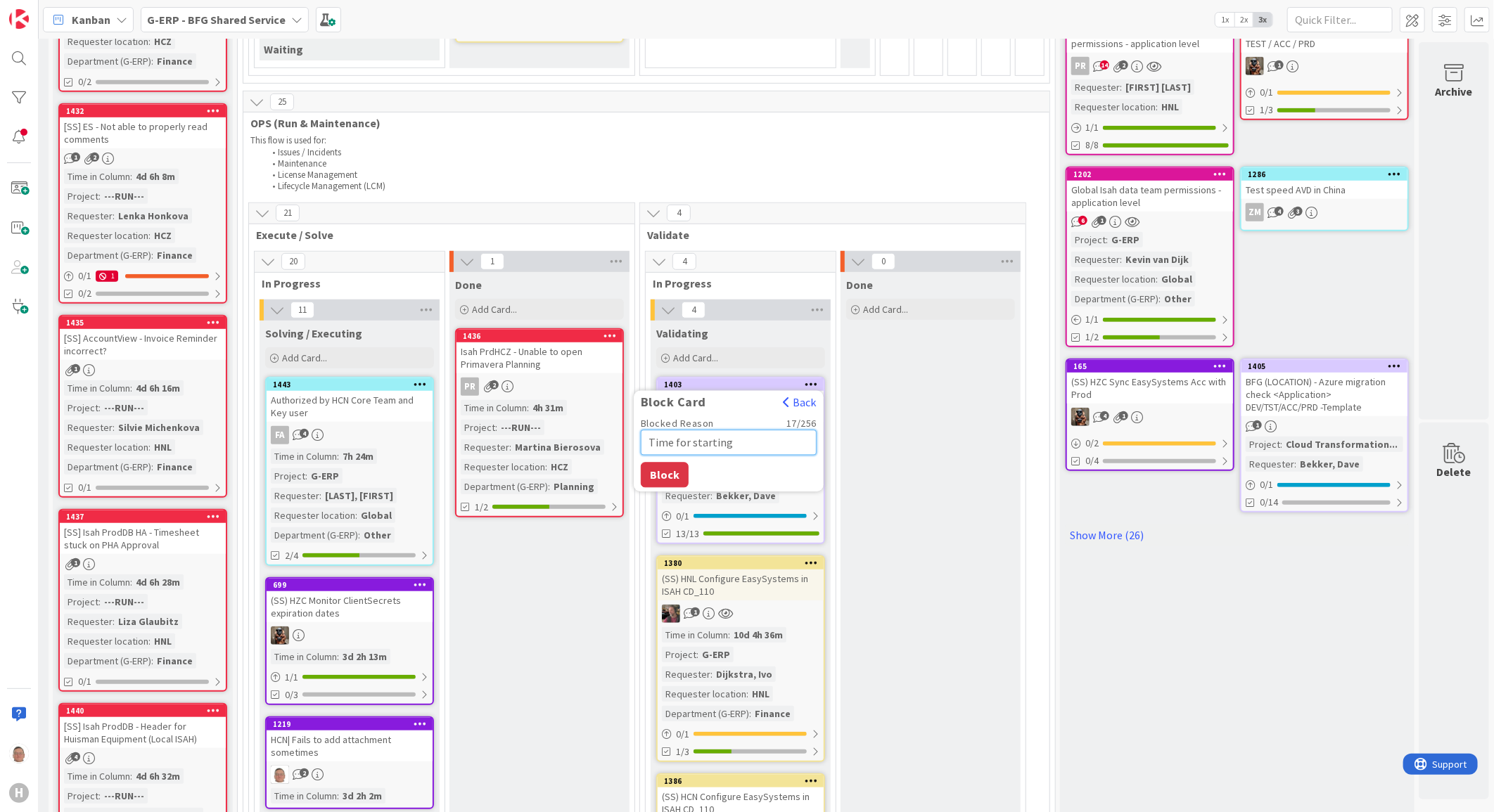 type on "x" 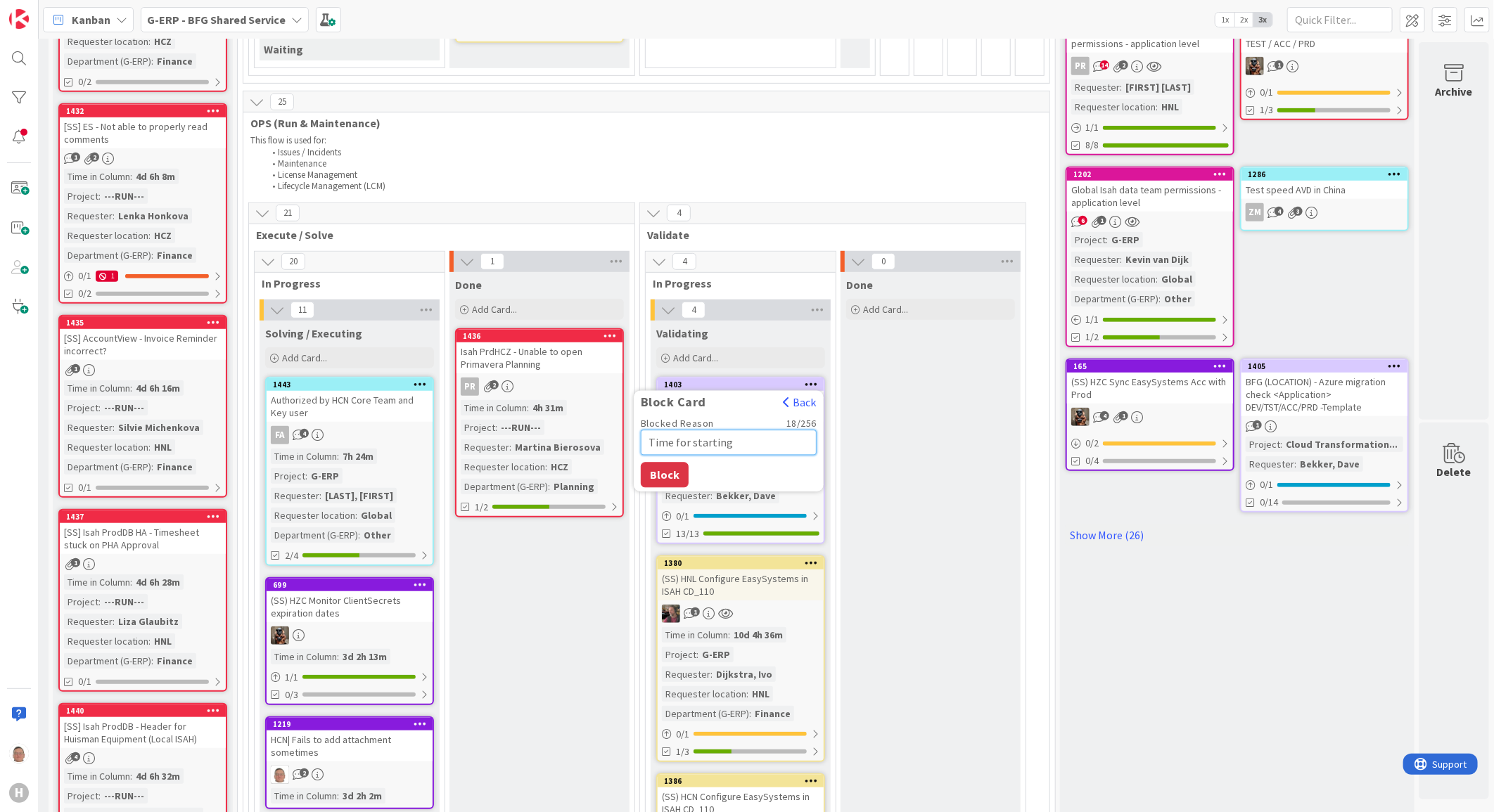 type on "x" 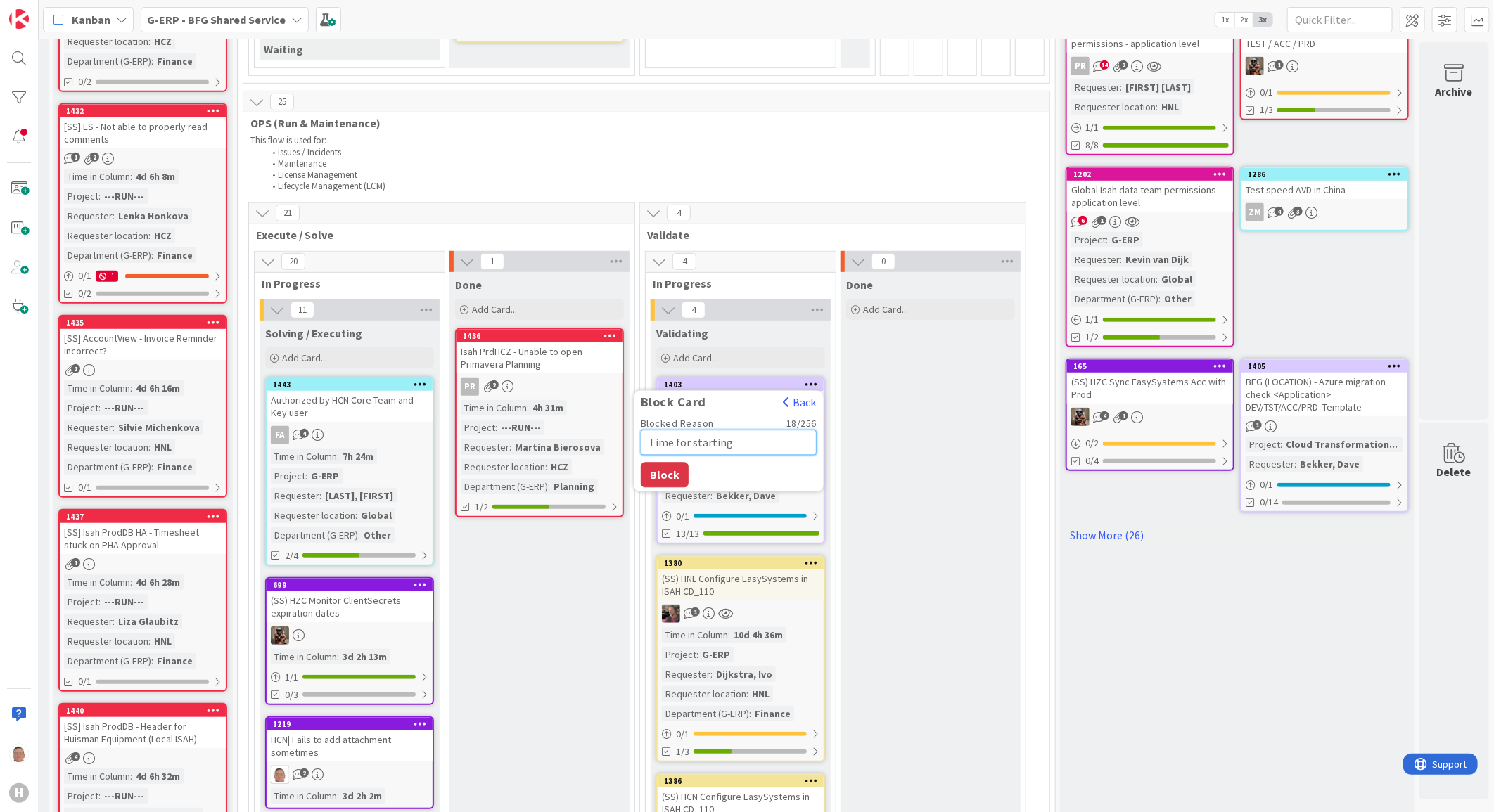 type on "Time for starting u" 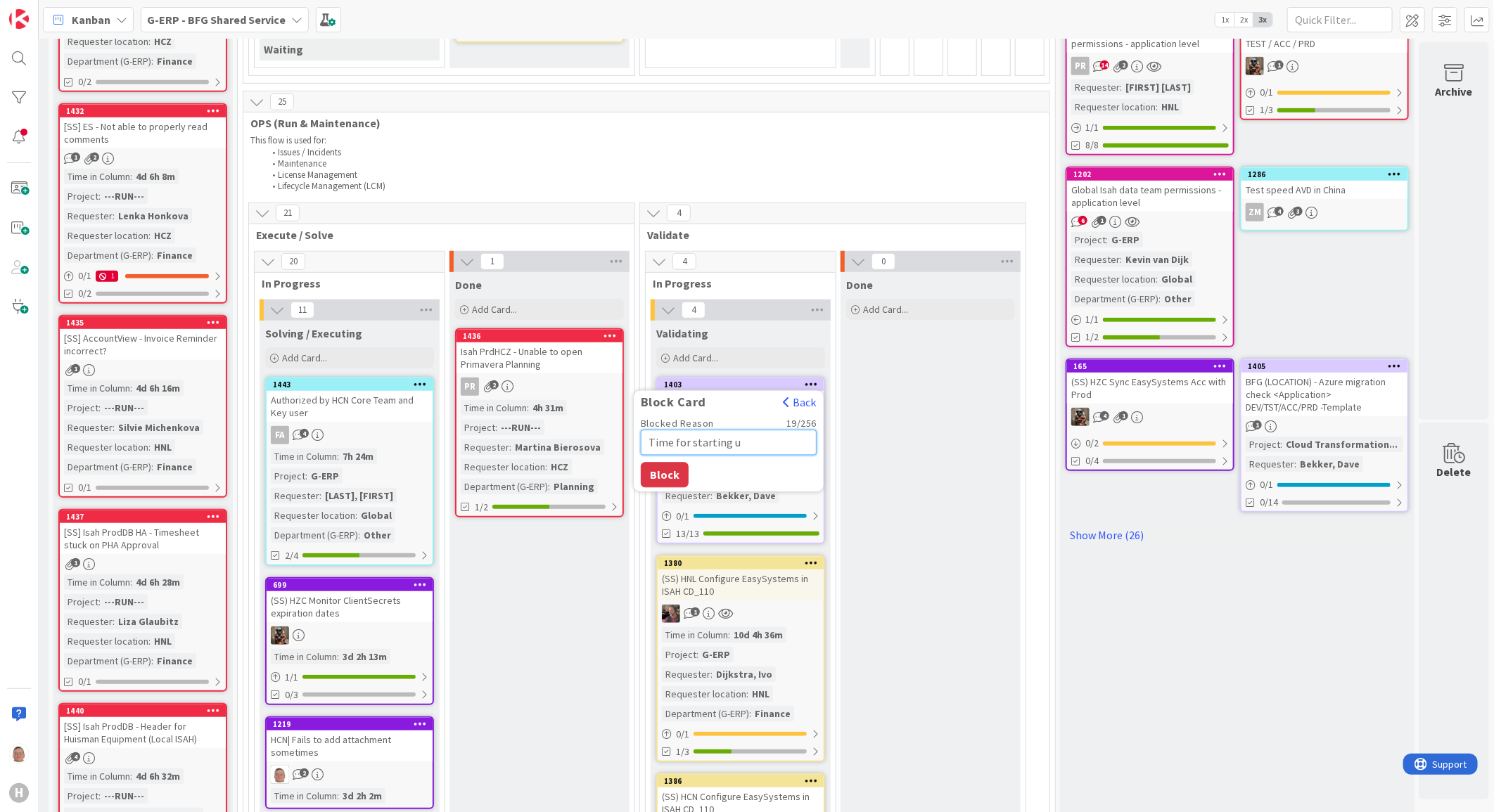 type on "x" 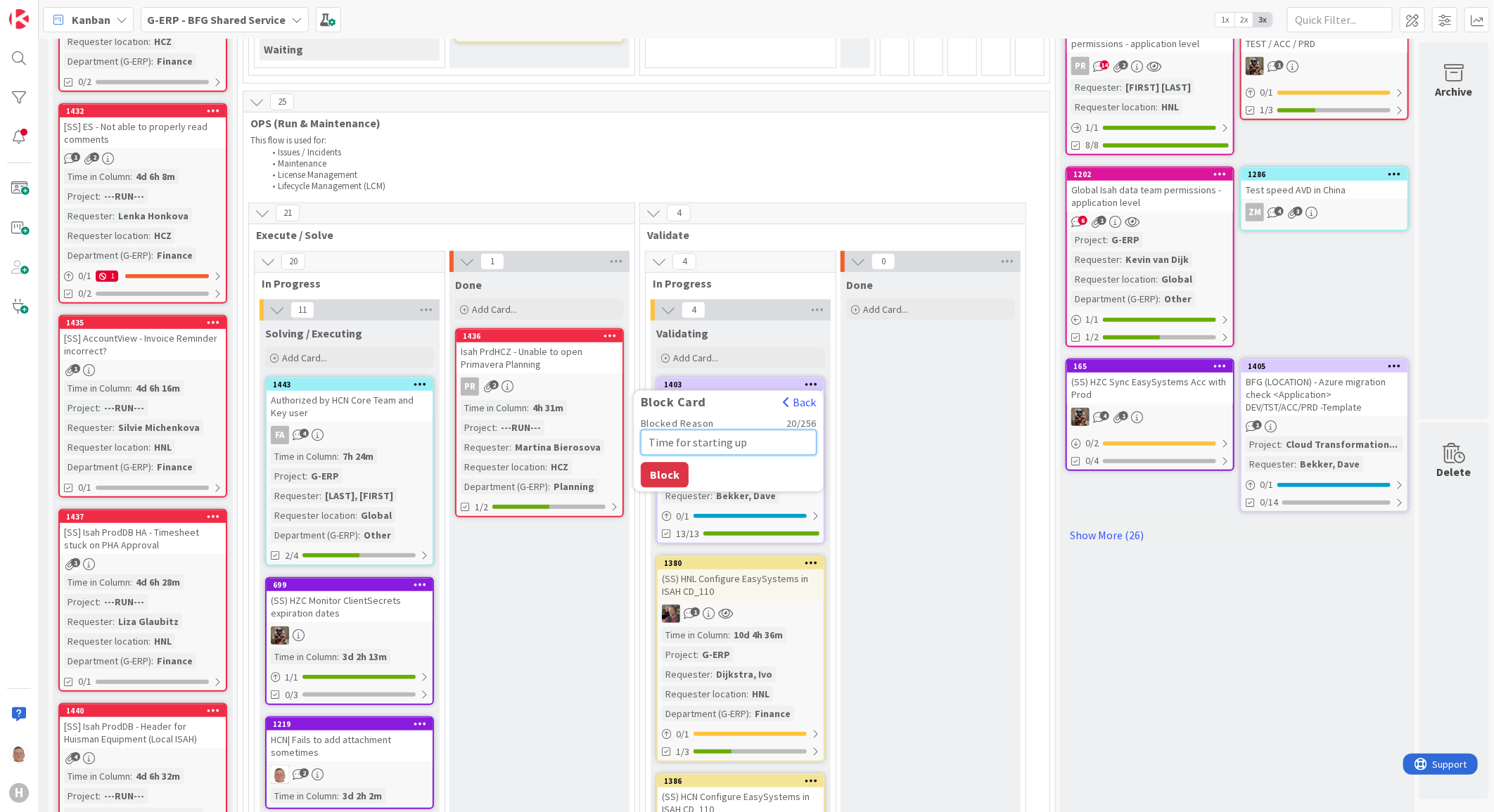type on "x" 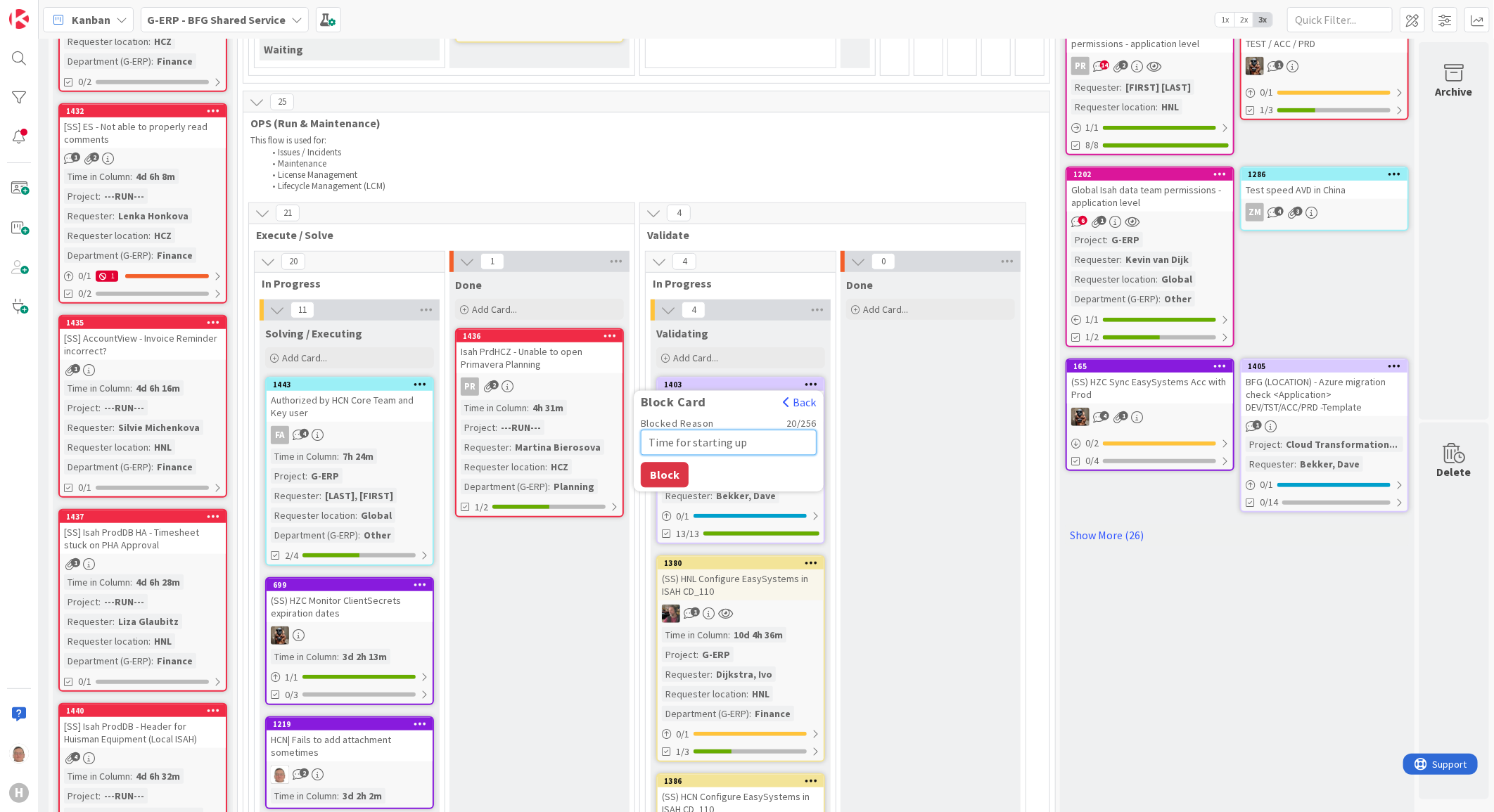 type on "Time for starting up" 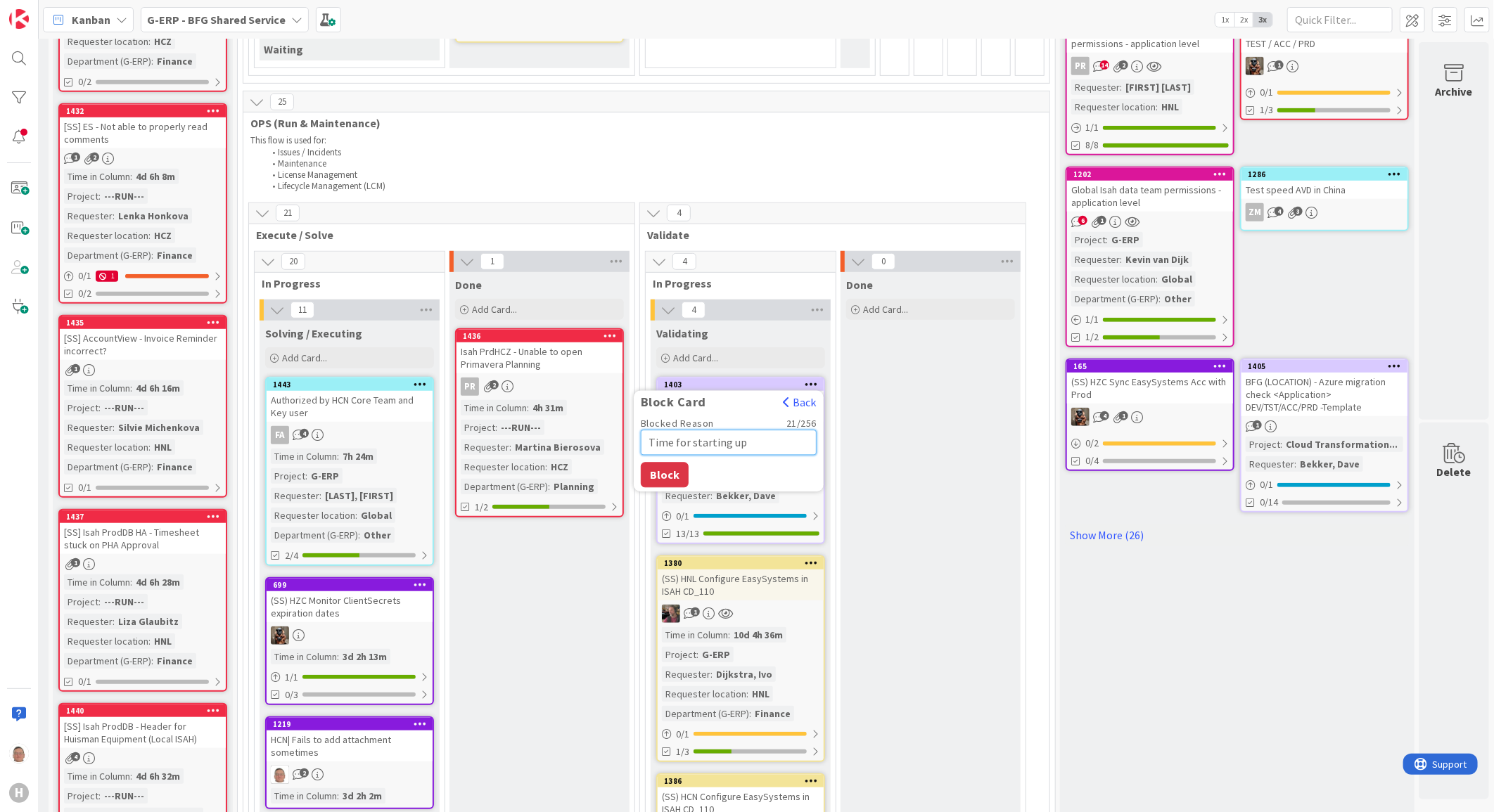 type on "x" 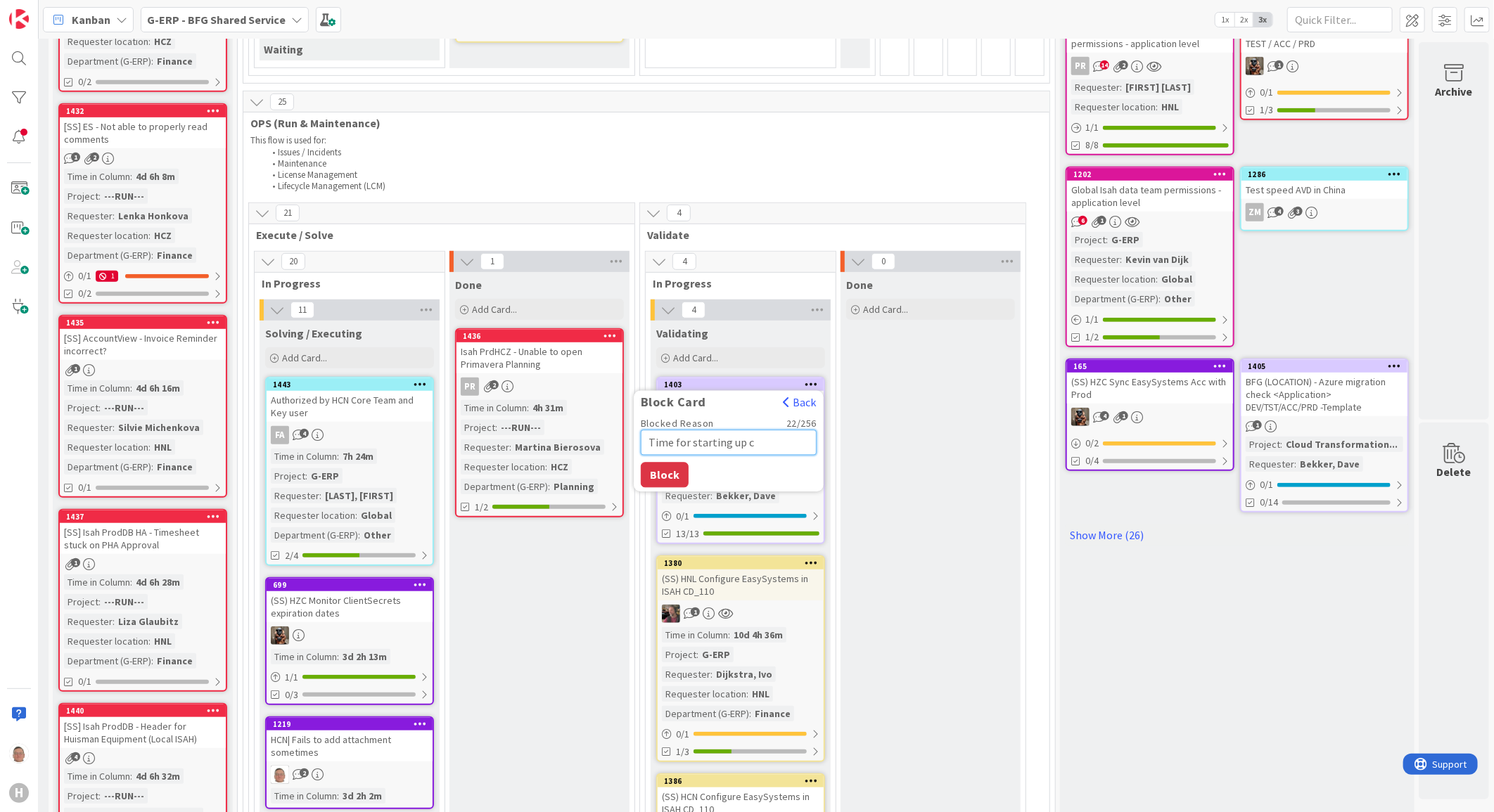 type on "x" 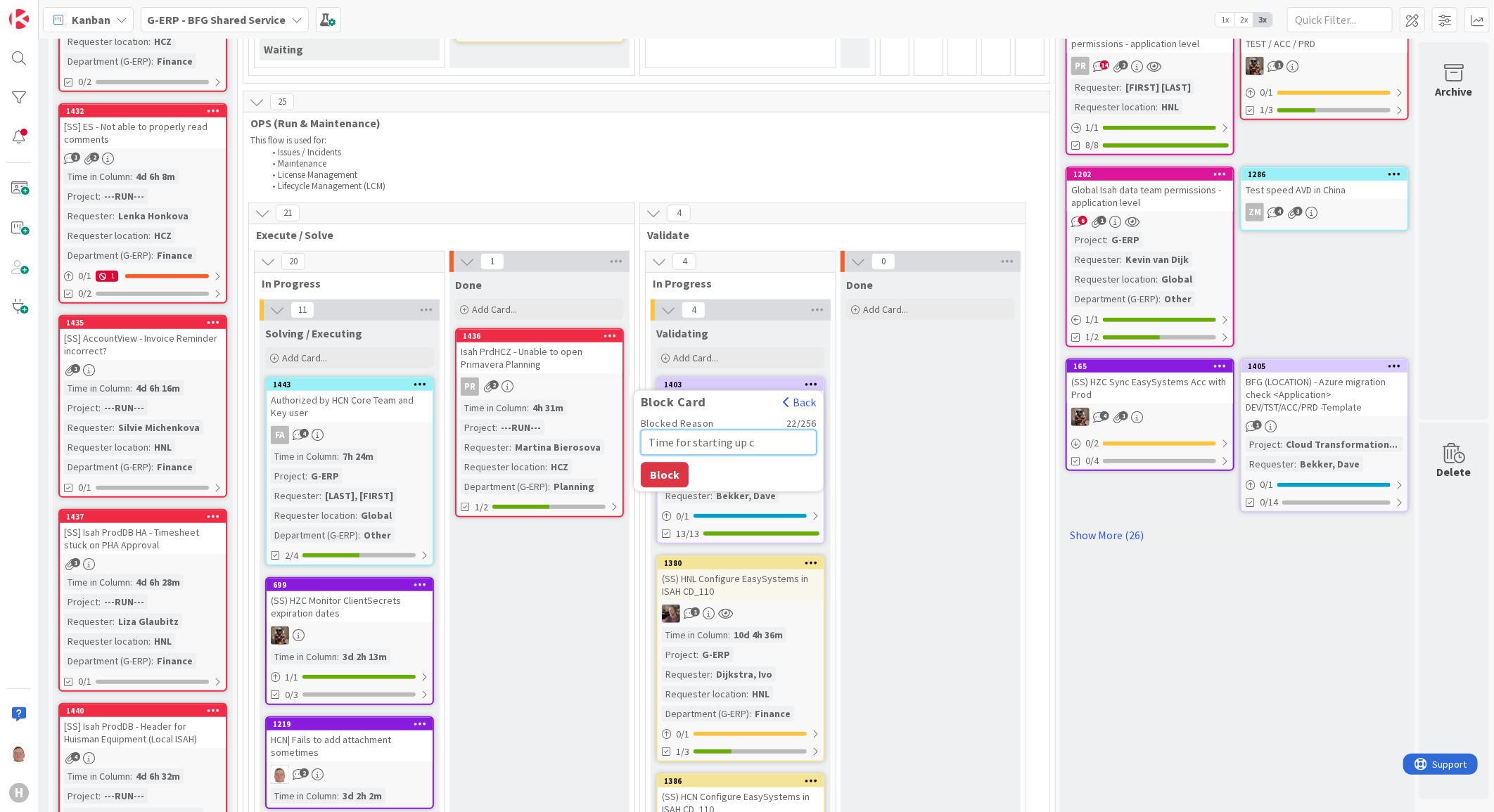 type on "Time for starting up cl" 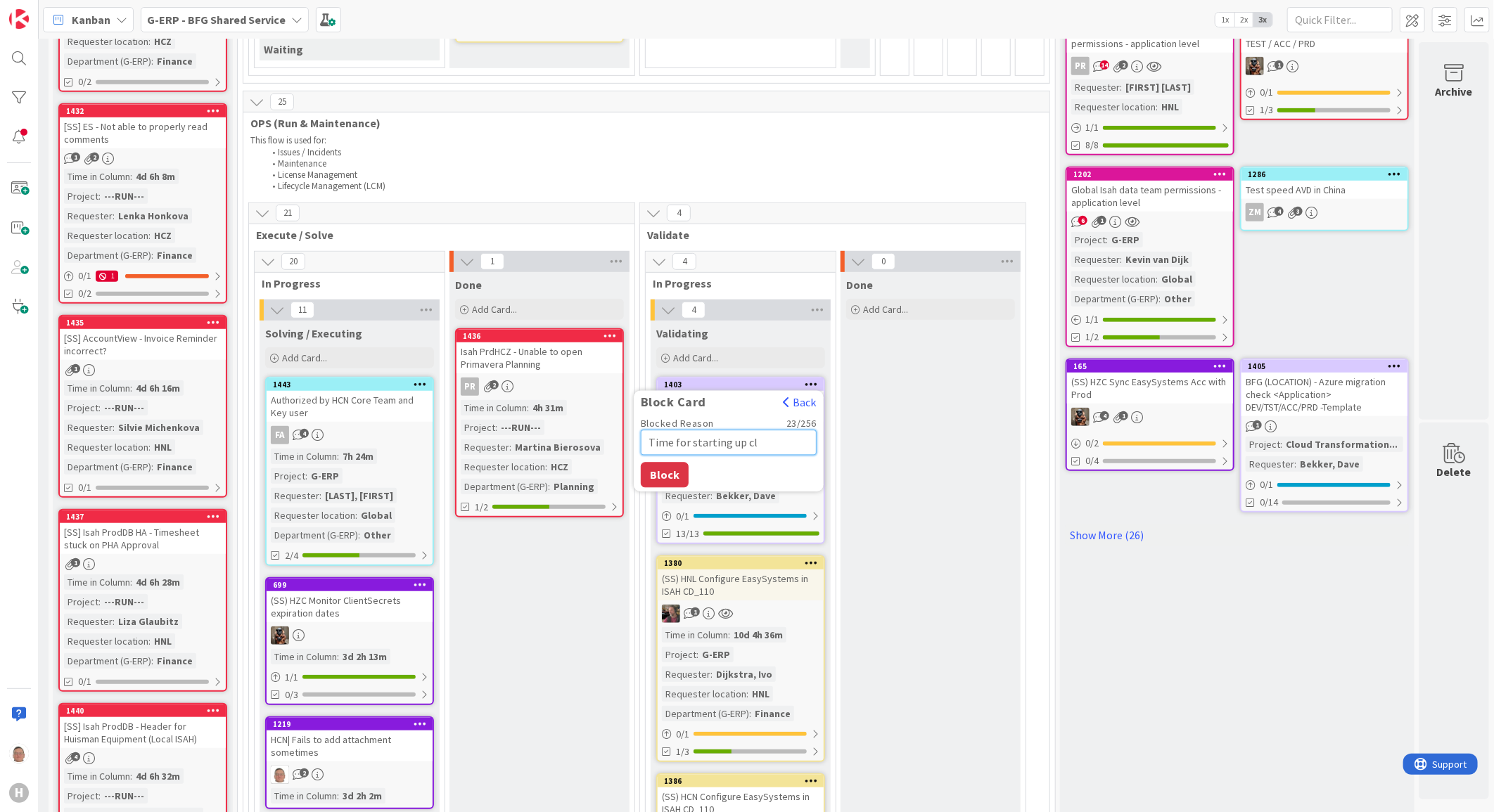 type on "x" 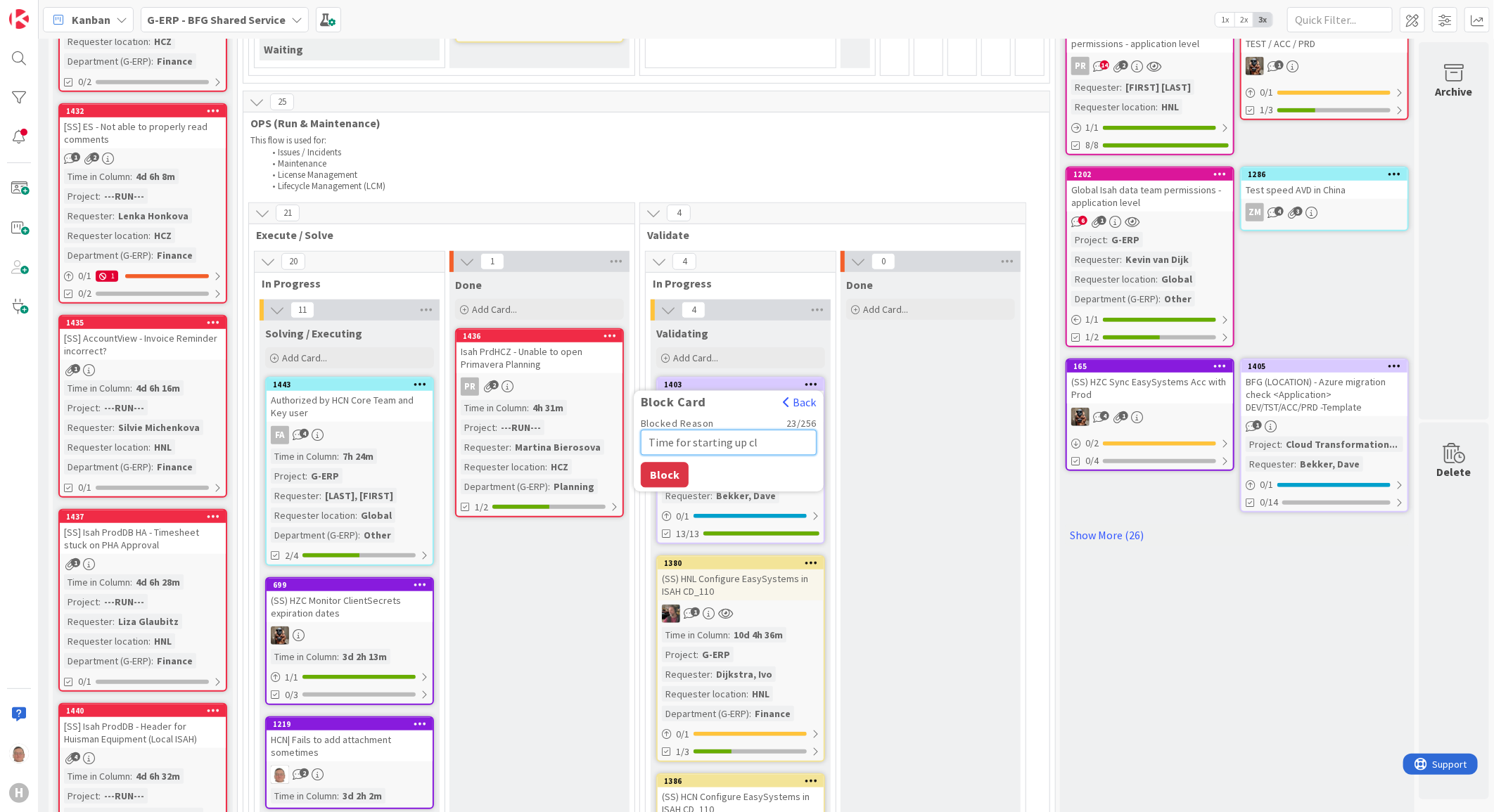 type on "Time for starting up cli" 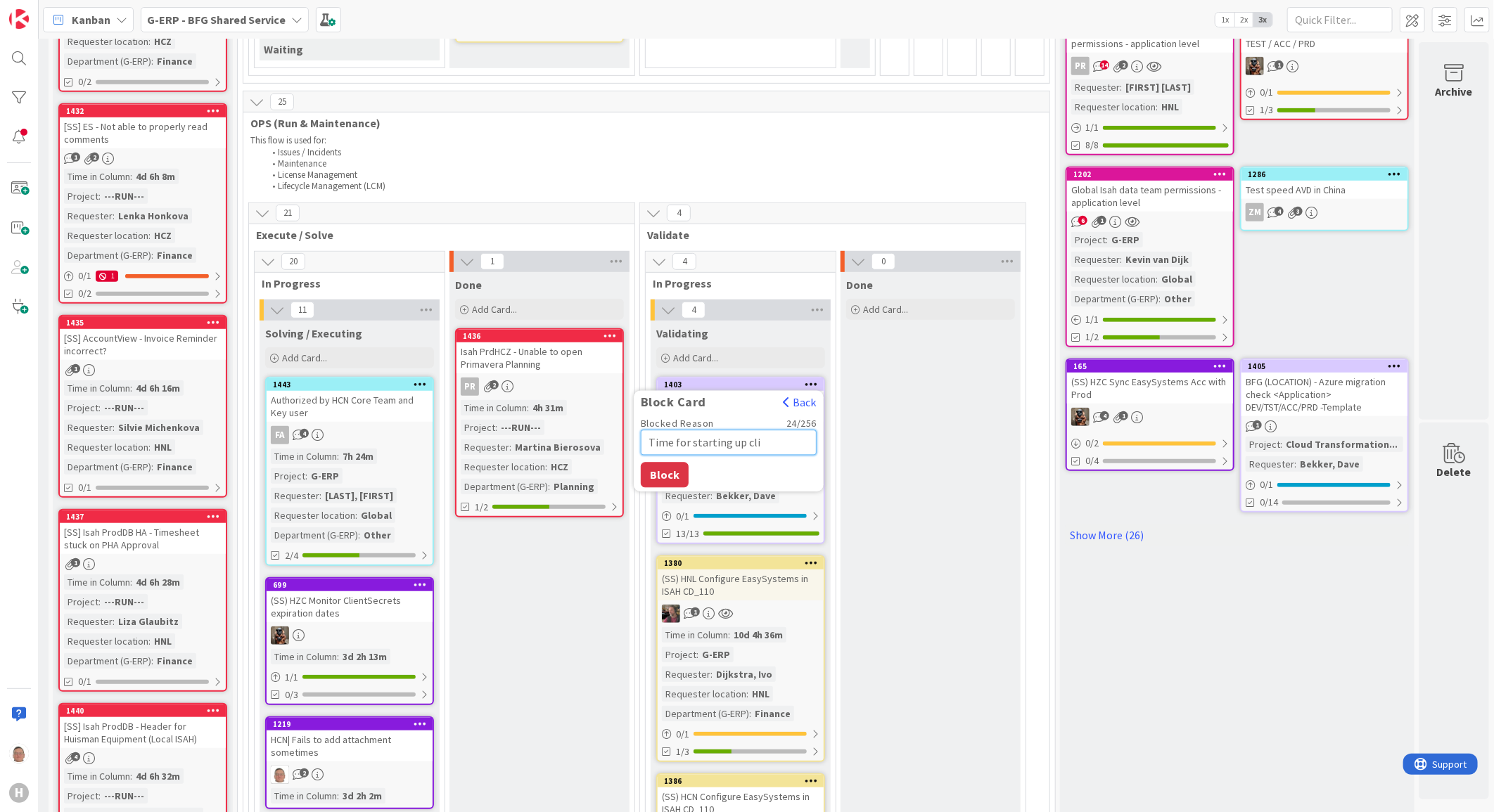 type on "x" 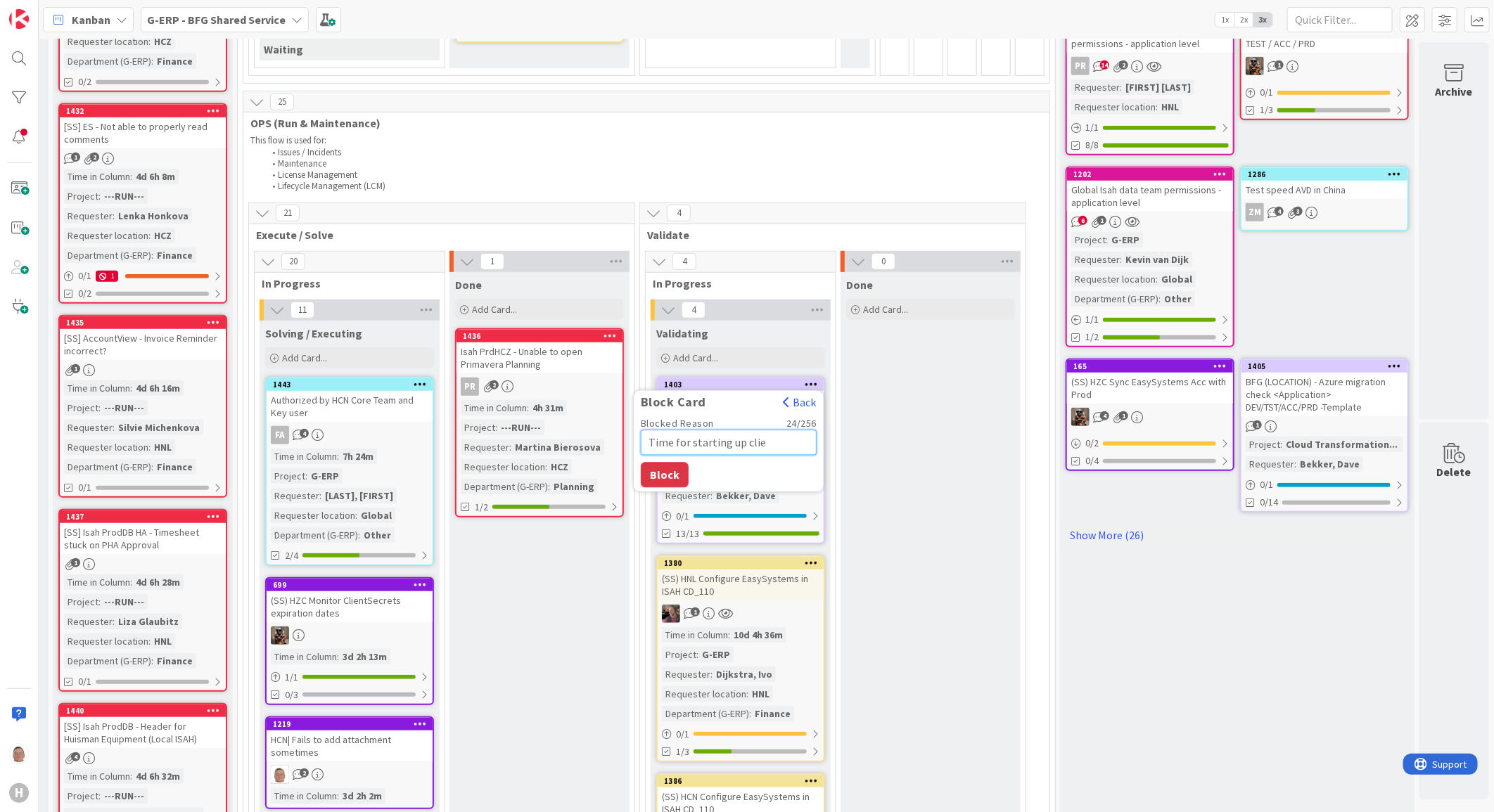 type on "x" 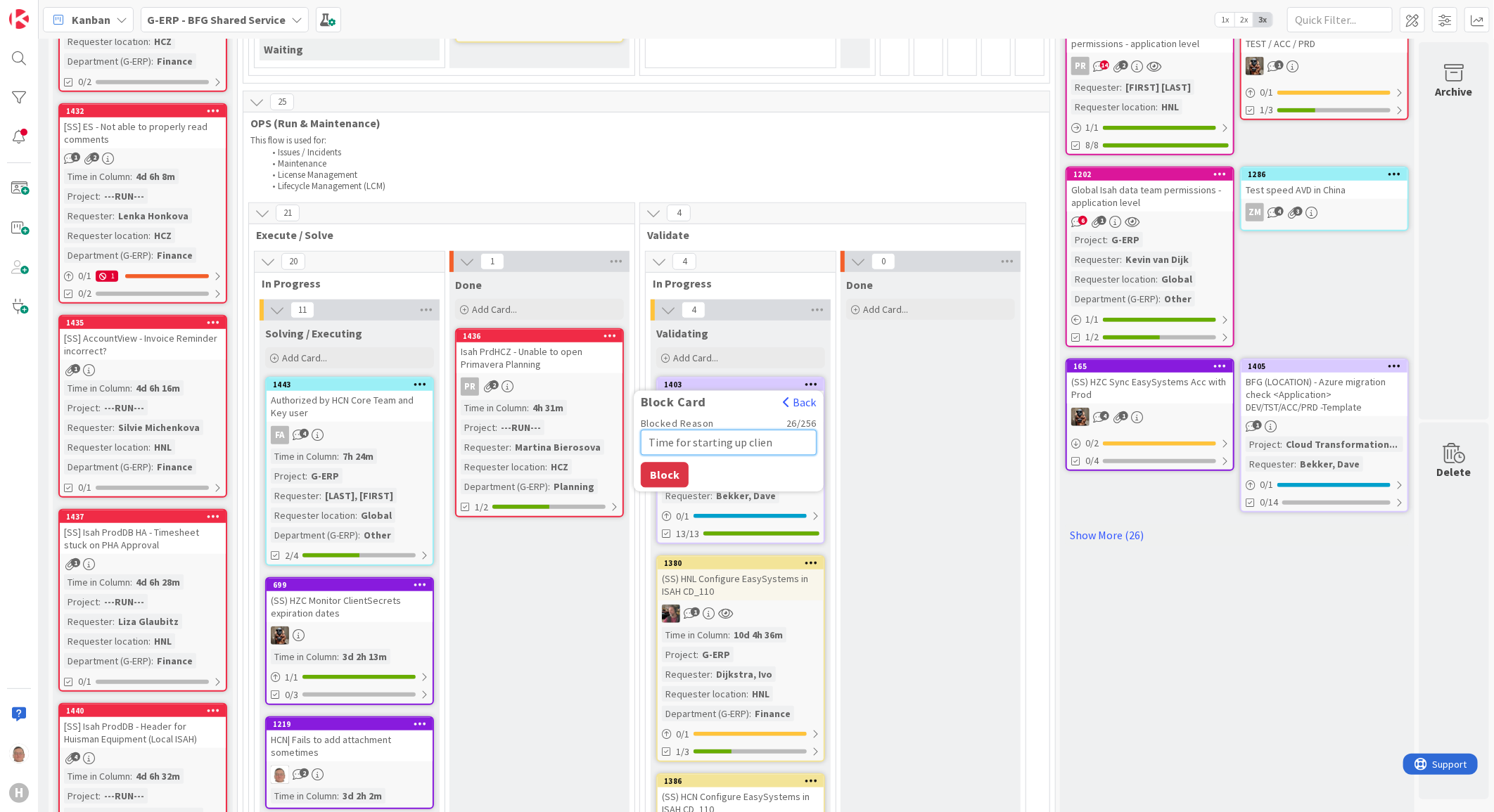 type on "x" 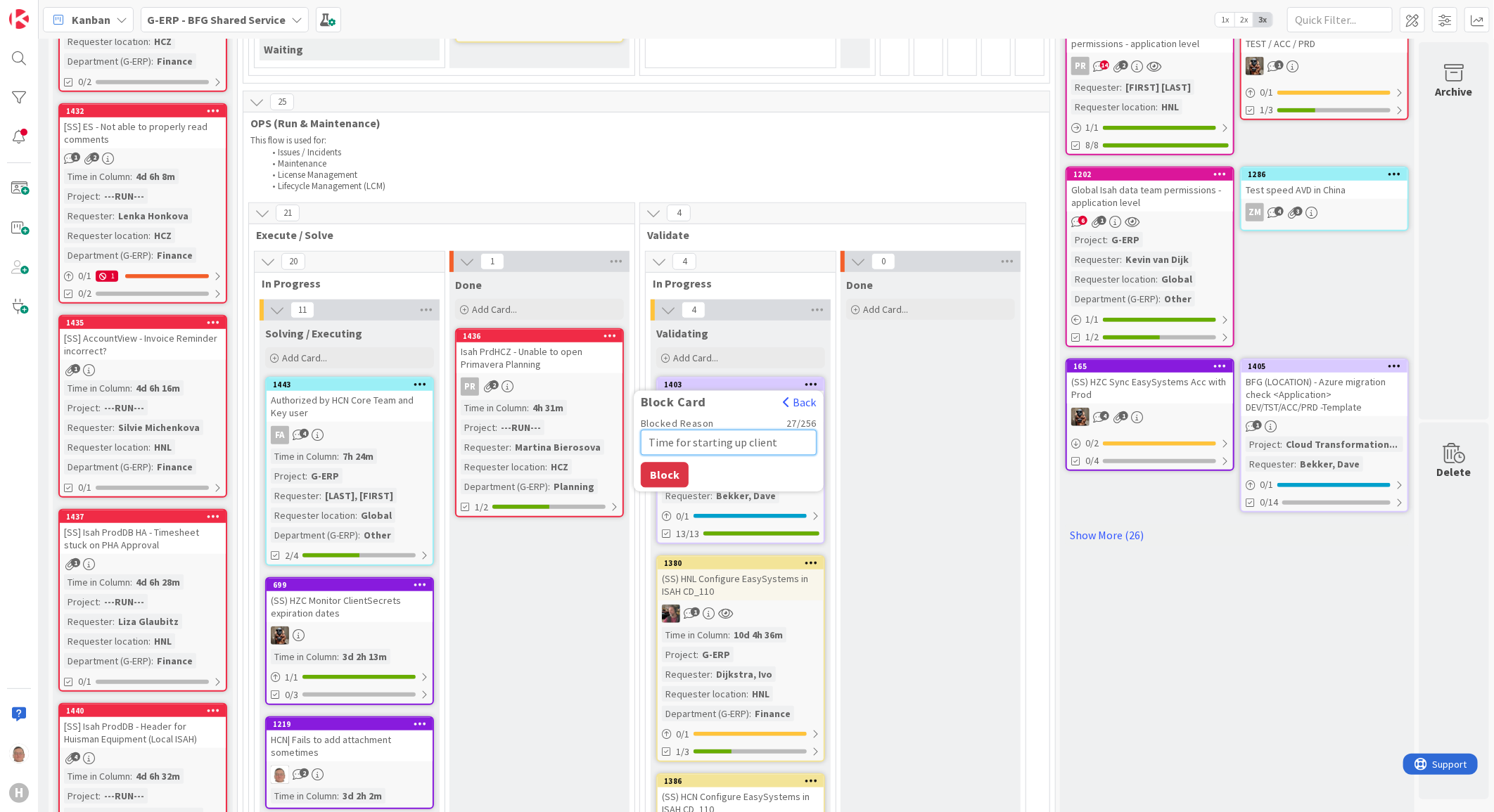 type on "x" 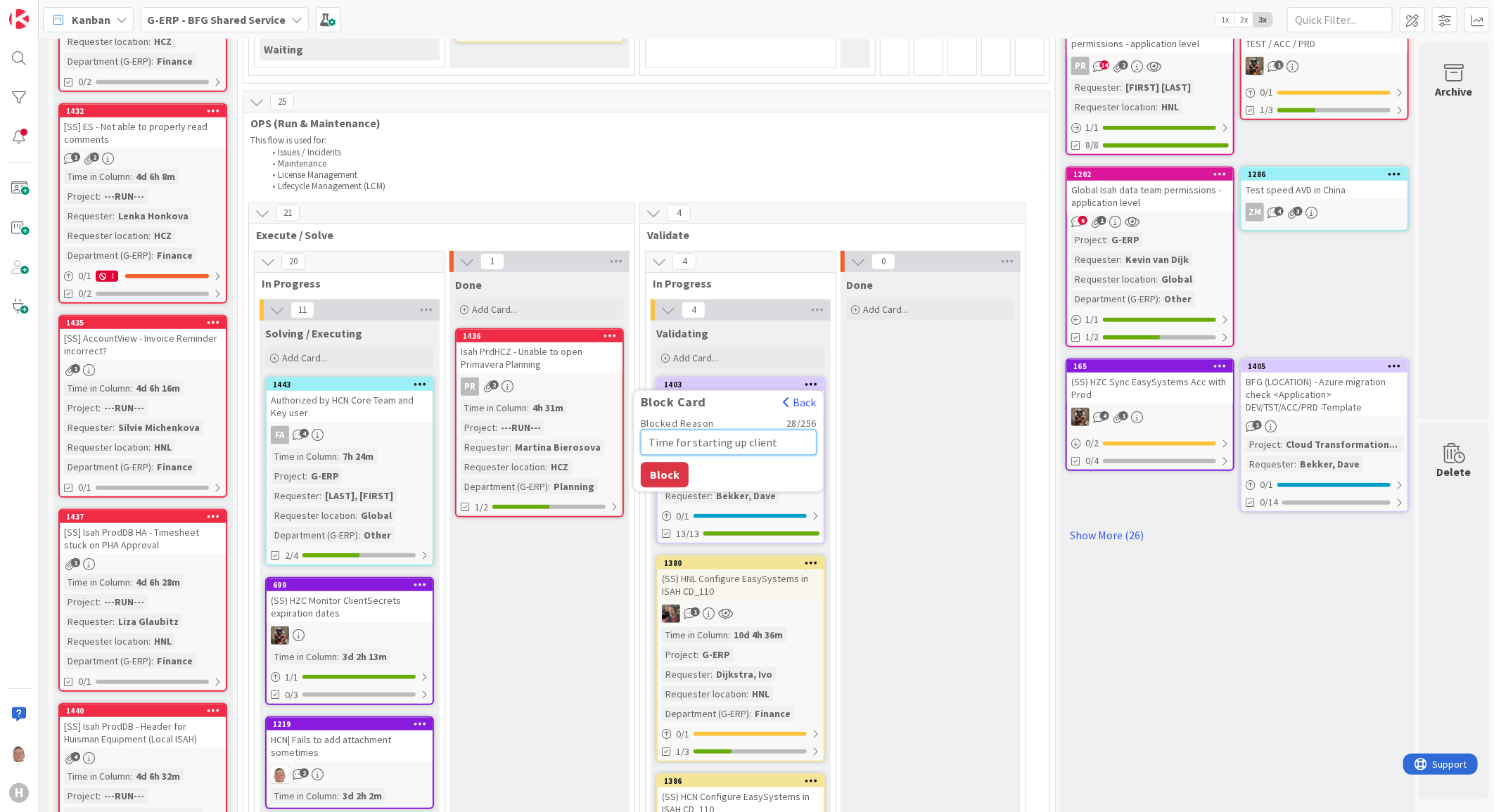 type on "x" 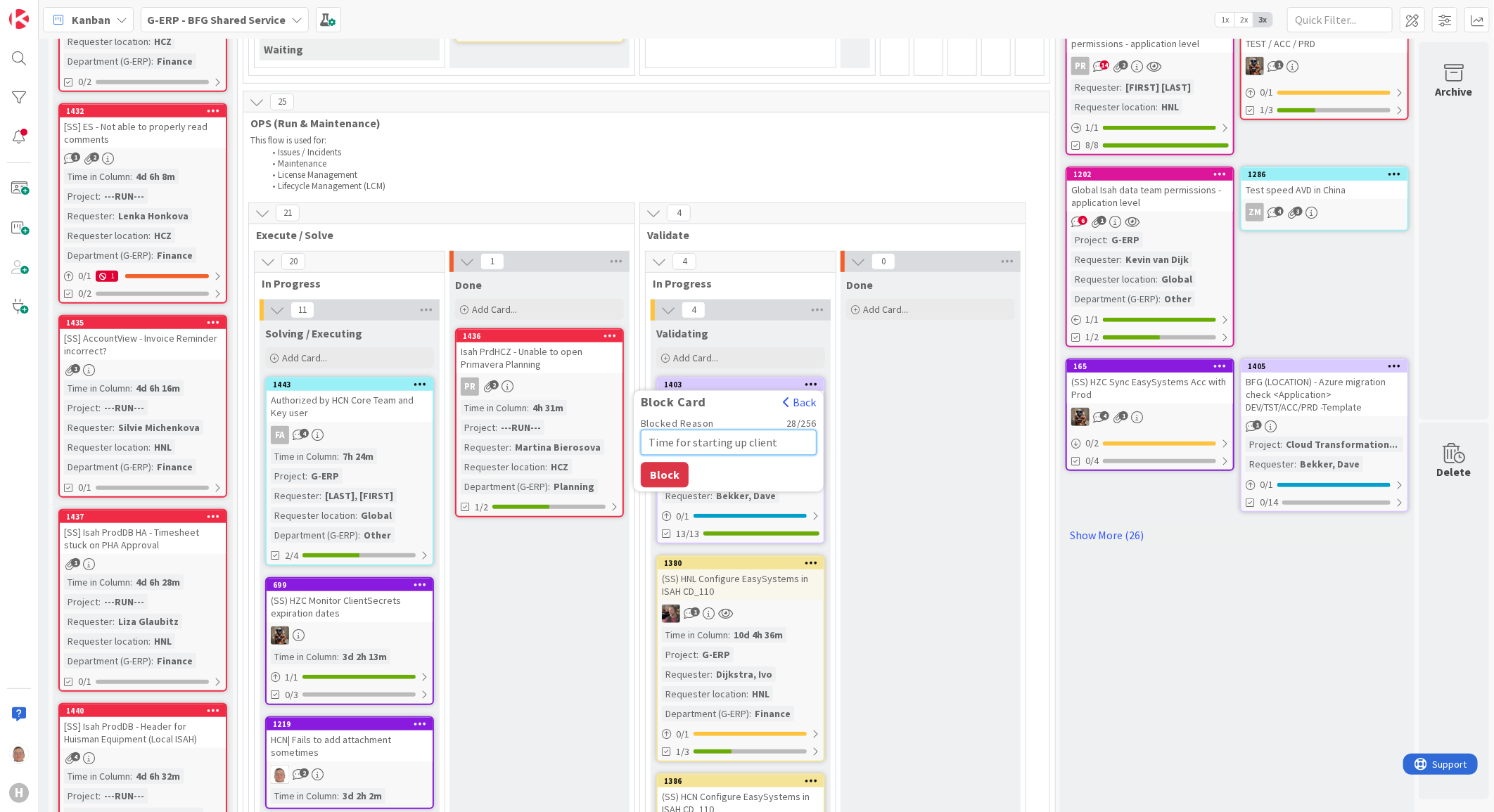 type on "Time for starting up client t" 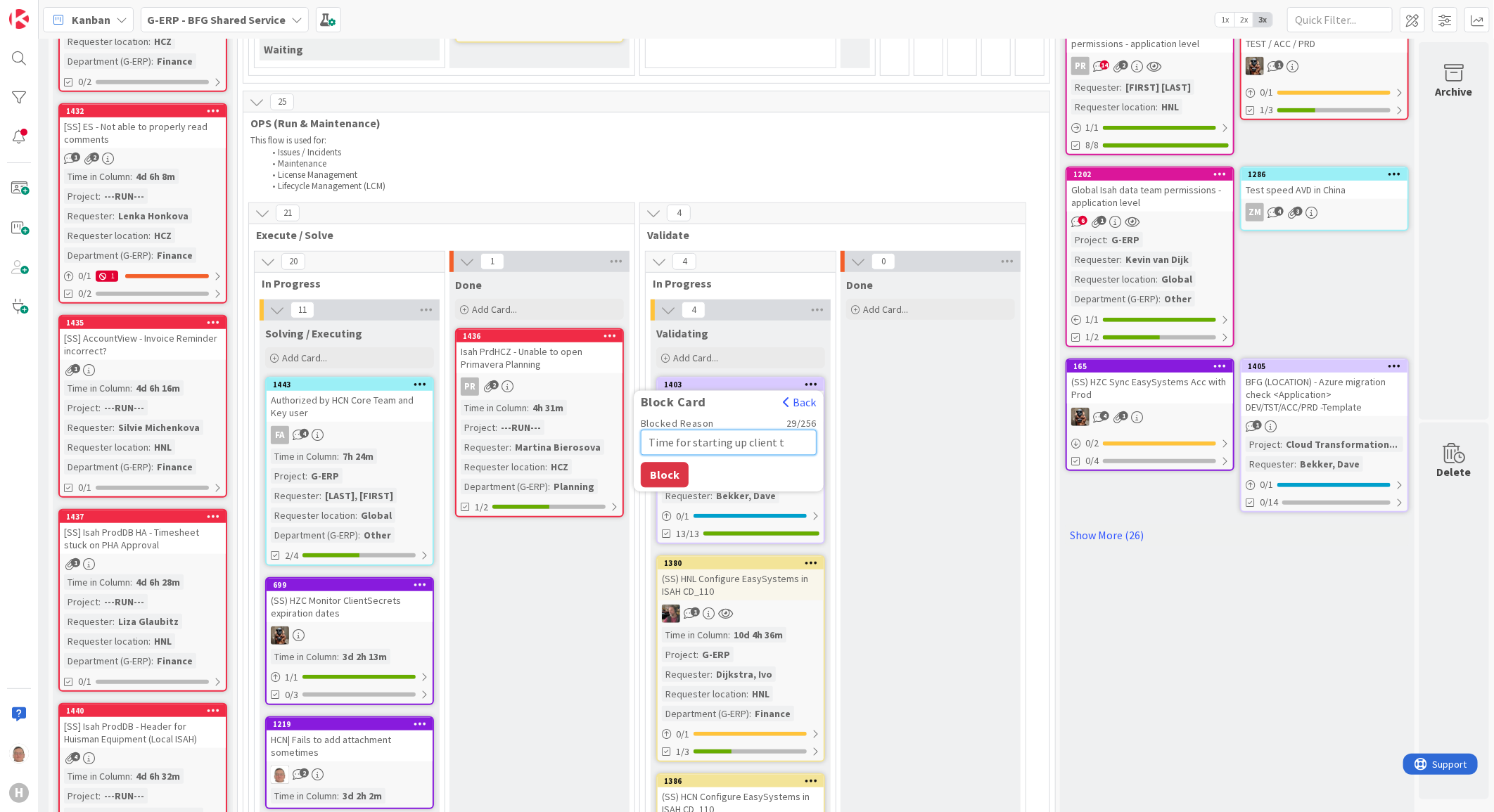 type on "x" 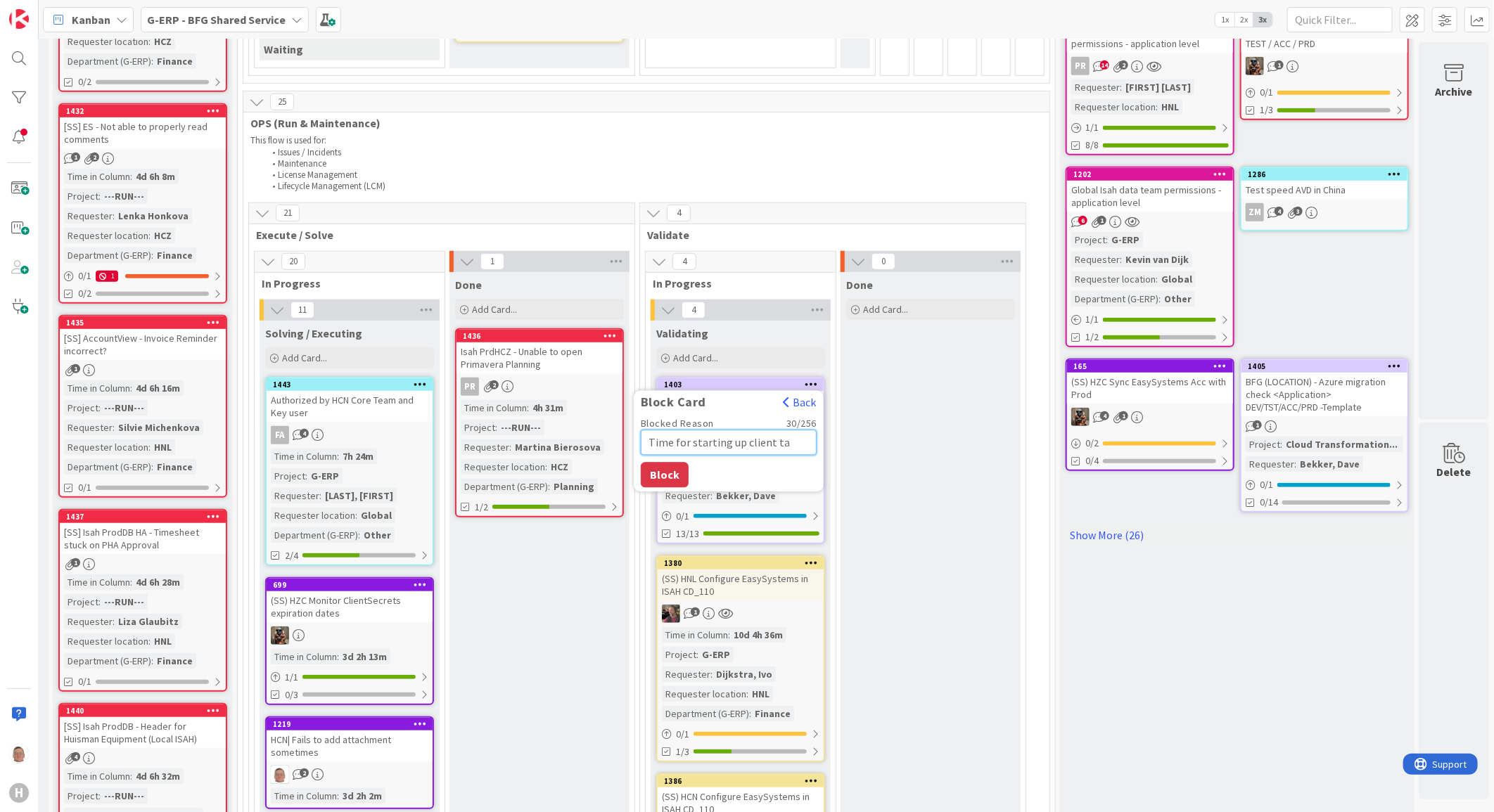 type on "x" 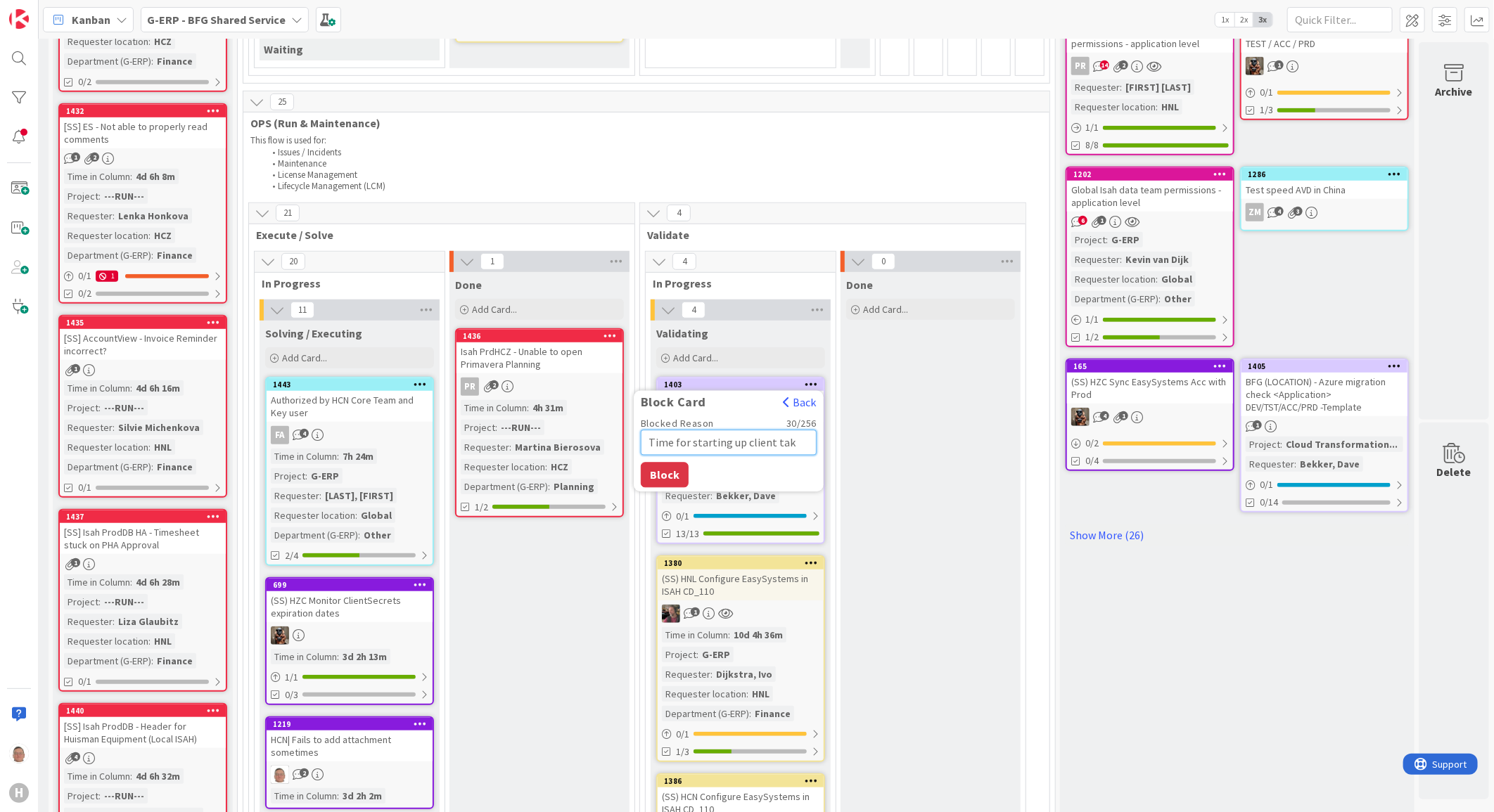 type on "x" 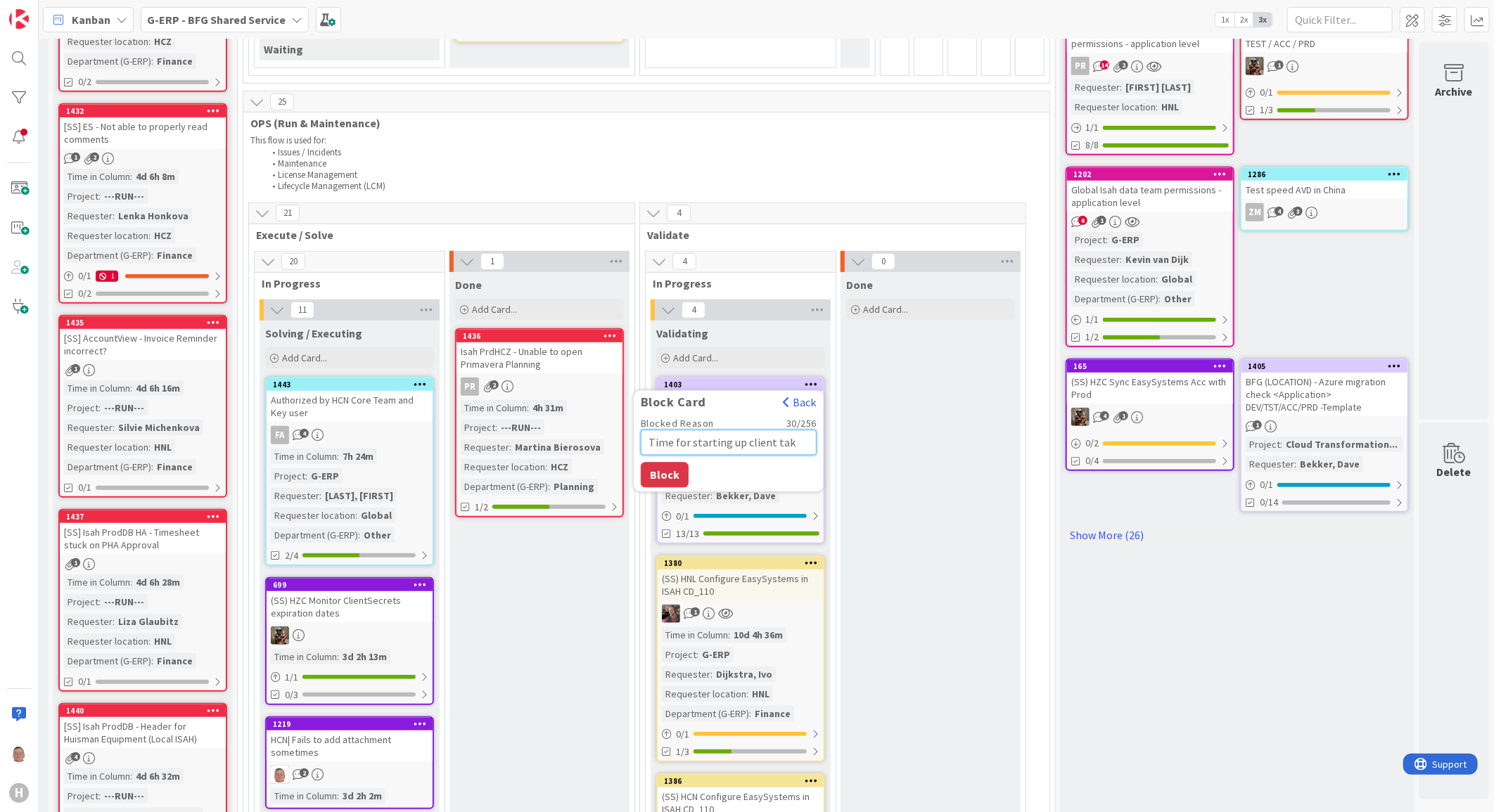 type on "Time for starting up client take" 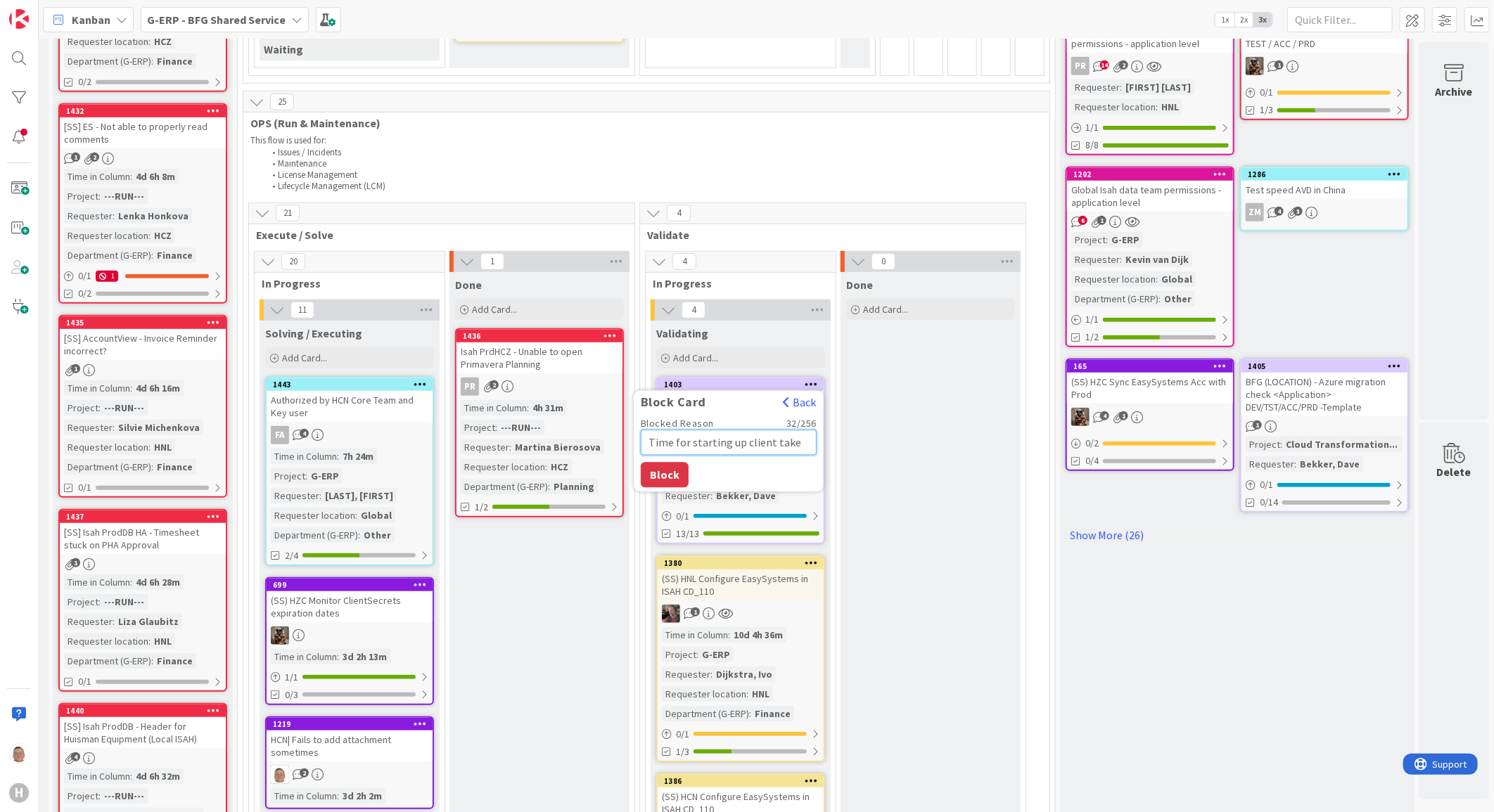 type on "x" 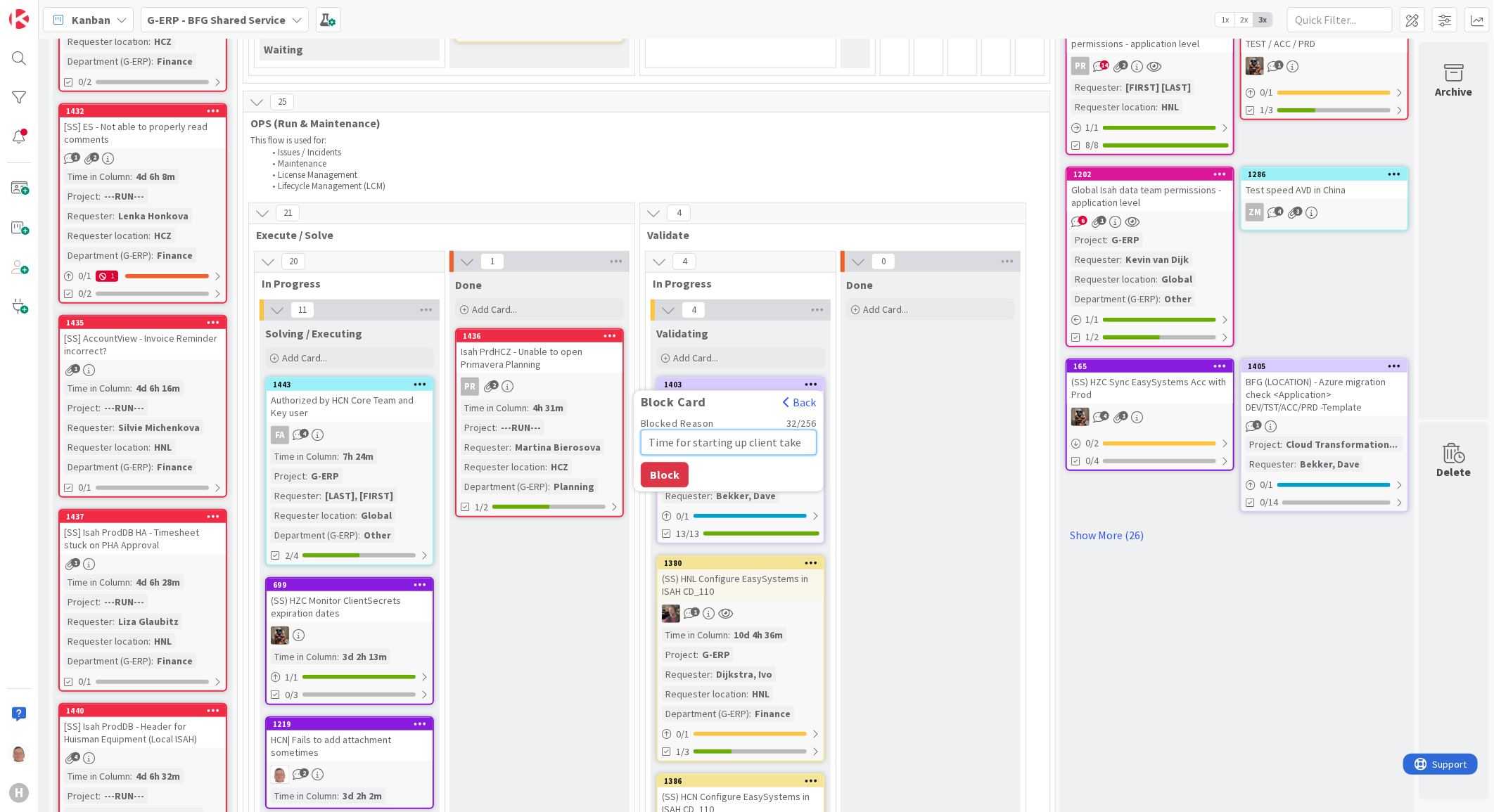 type on "Time for starting up client takes" 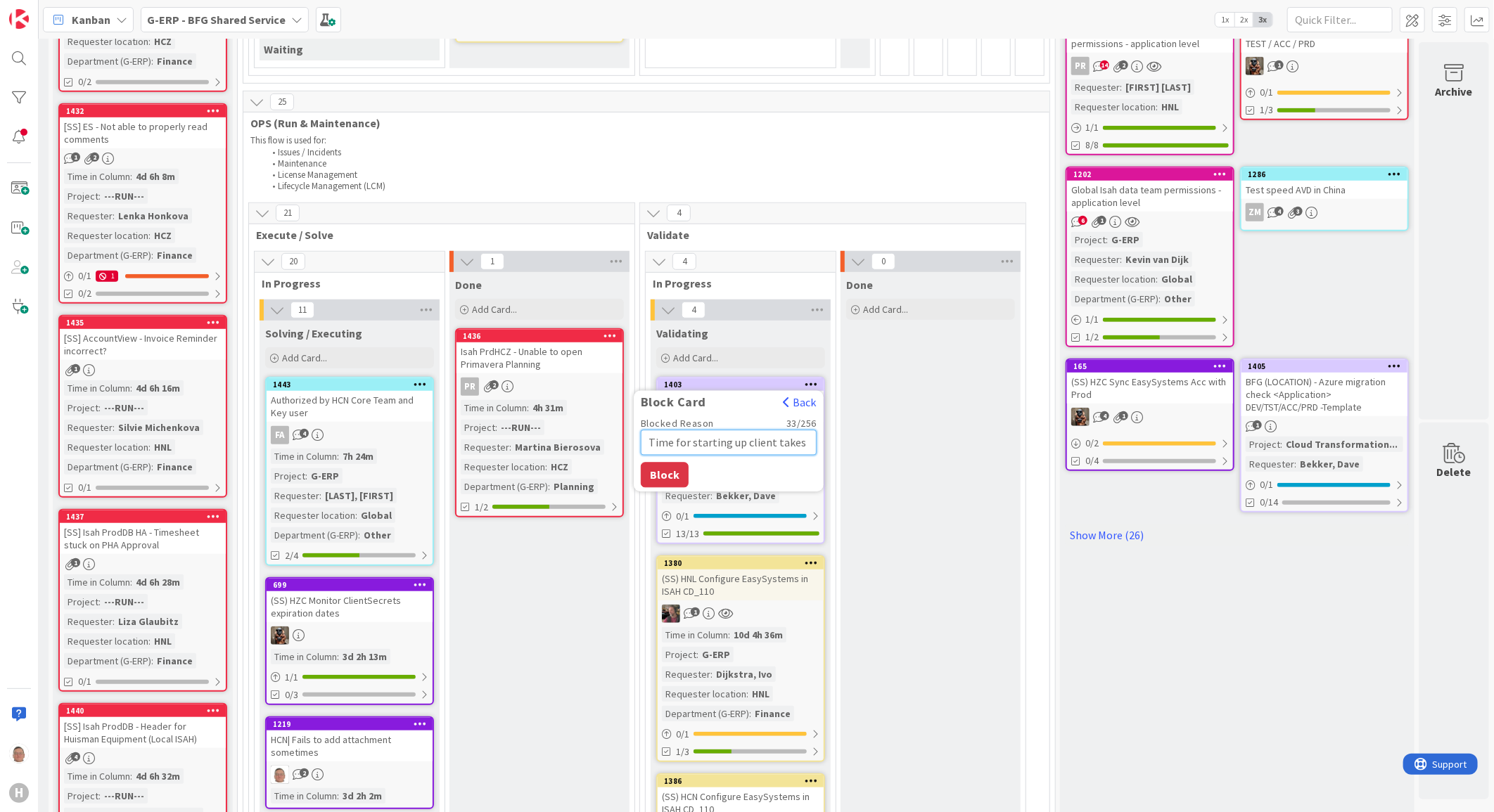 type on "x" 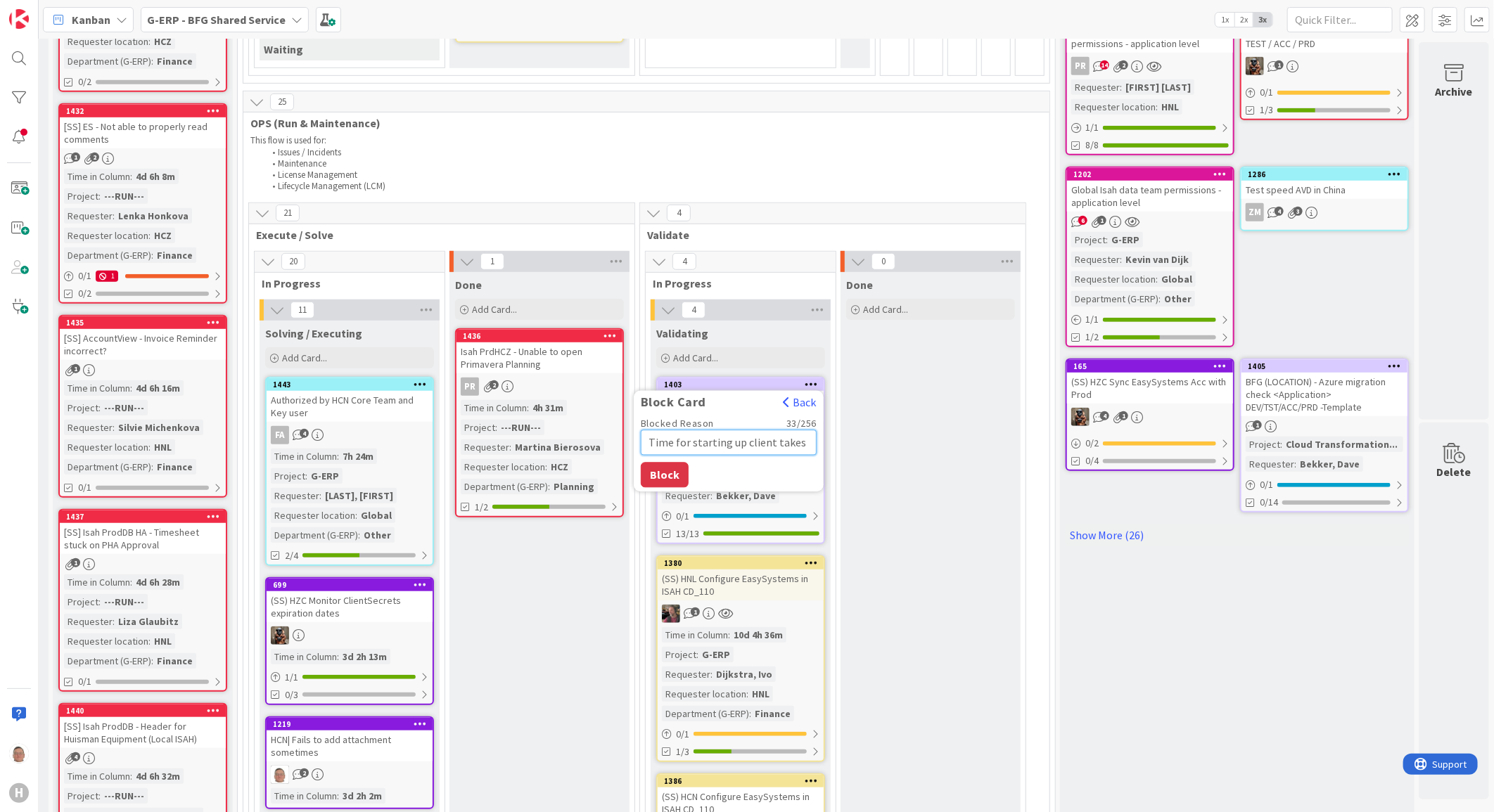 type on "Time for starting up client takes" 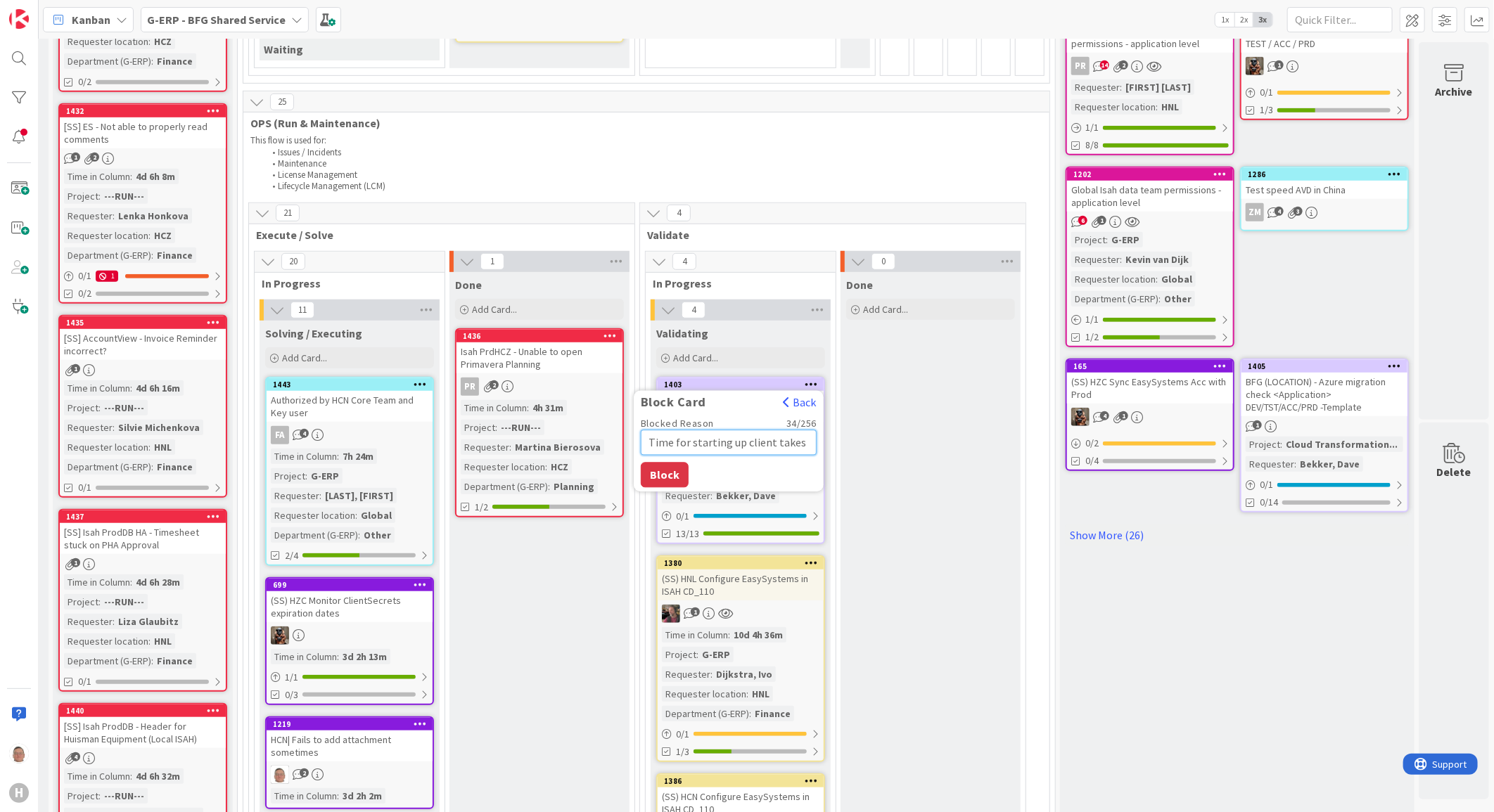 type on "x" 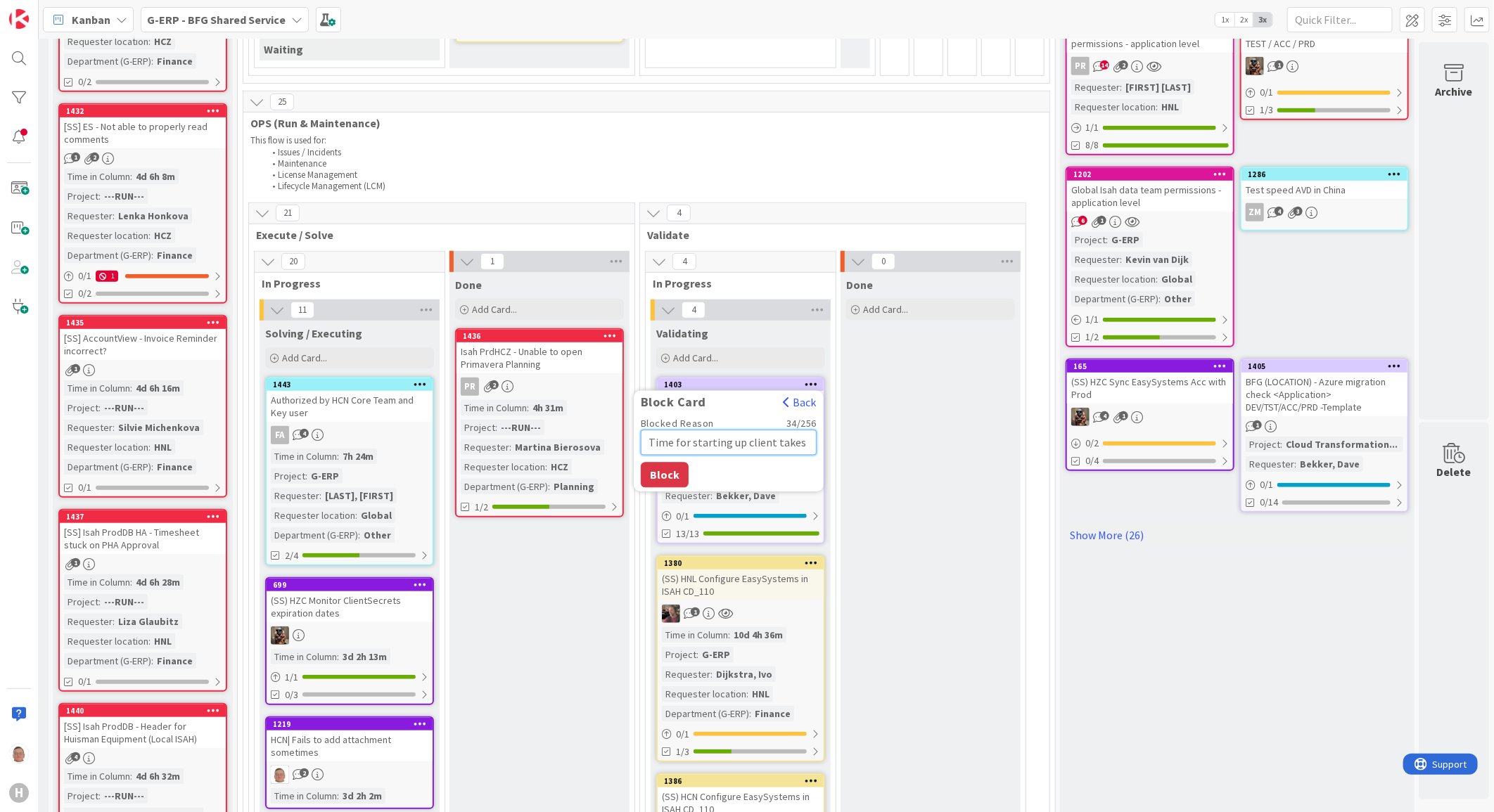type on "Time for starting up client takes t" 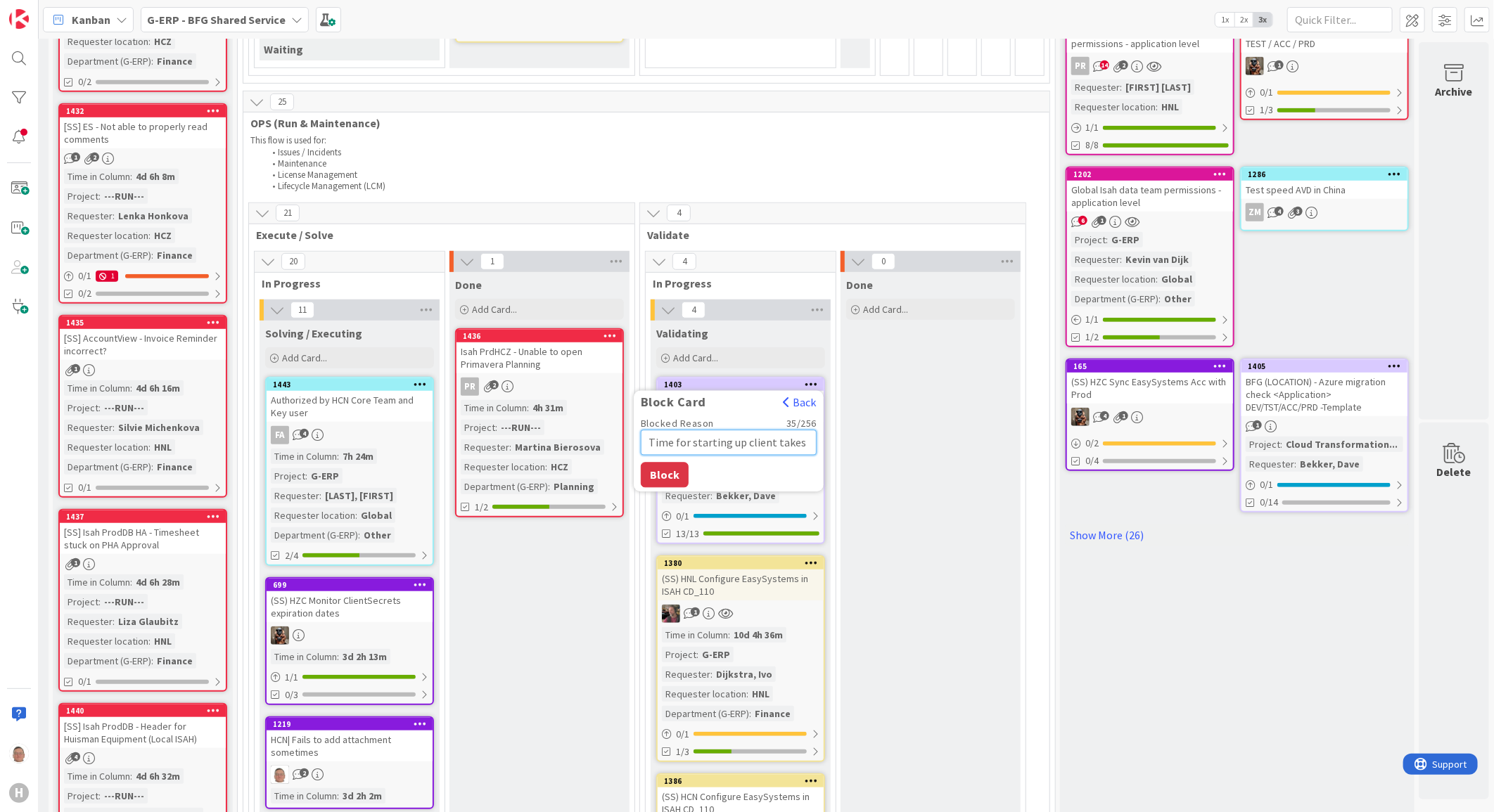 type on "x" 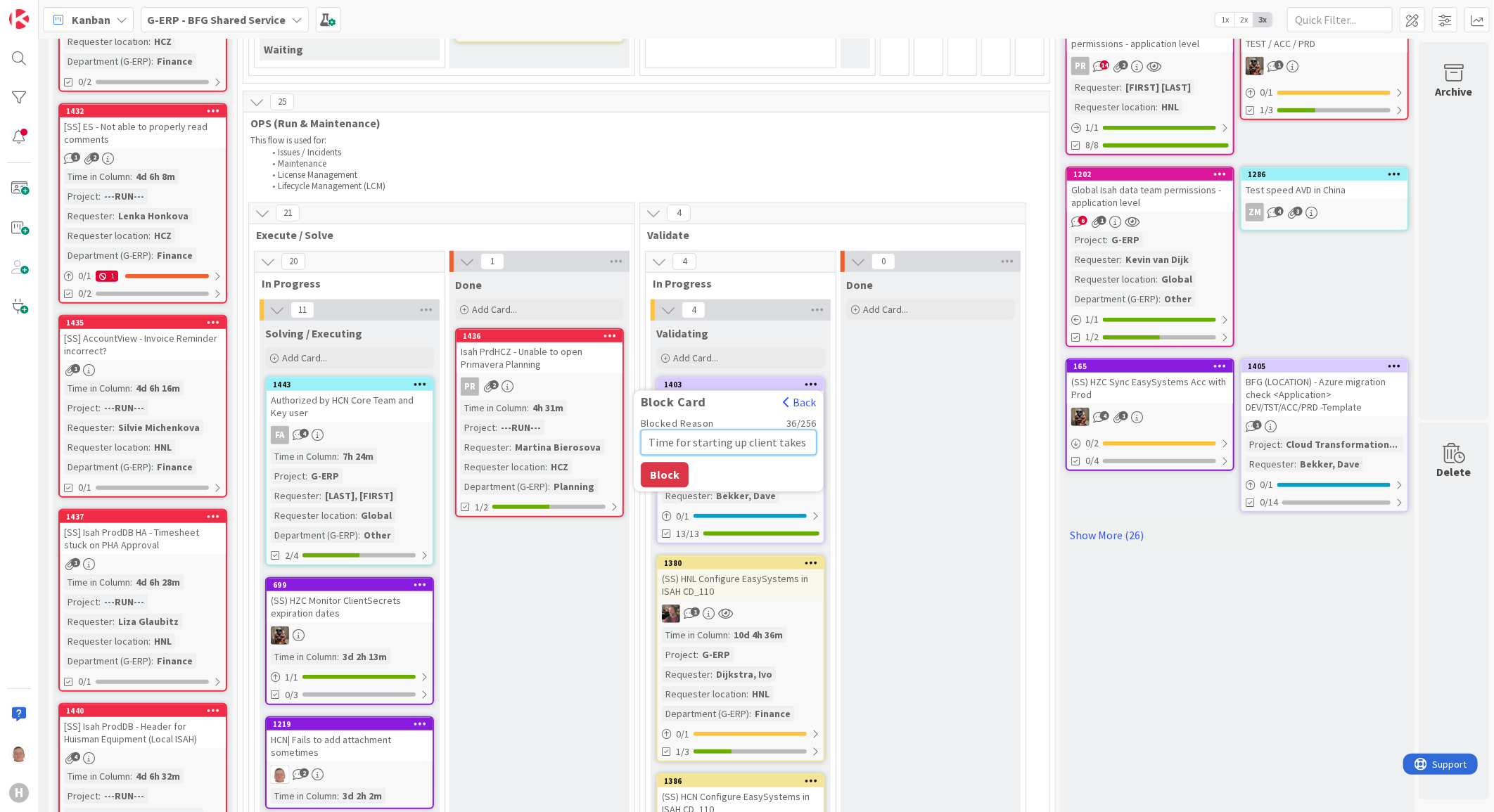 type on "x" 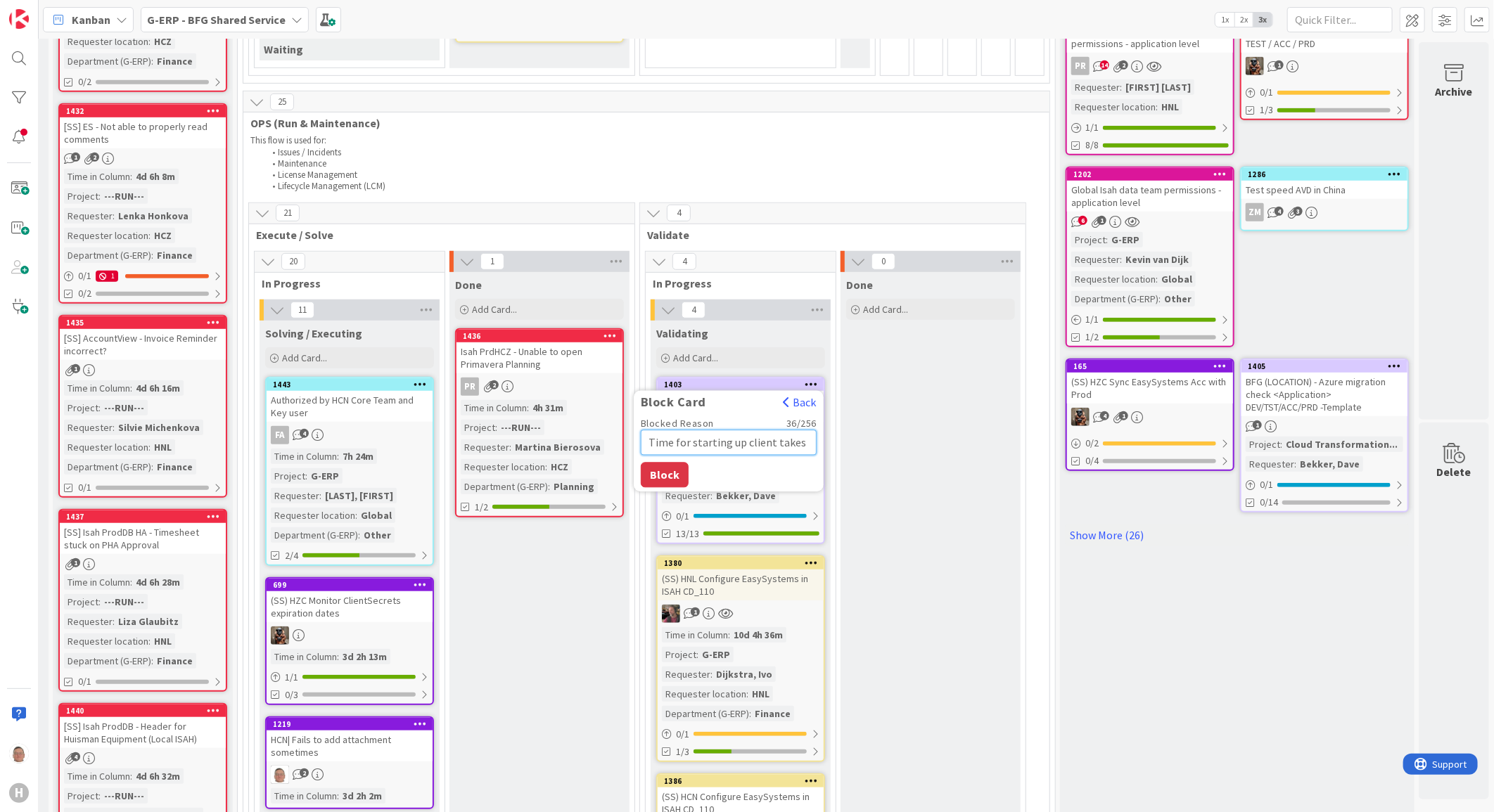 type on "Time for starting up client takes to" 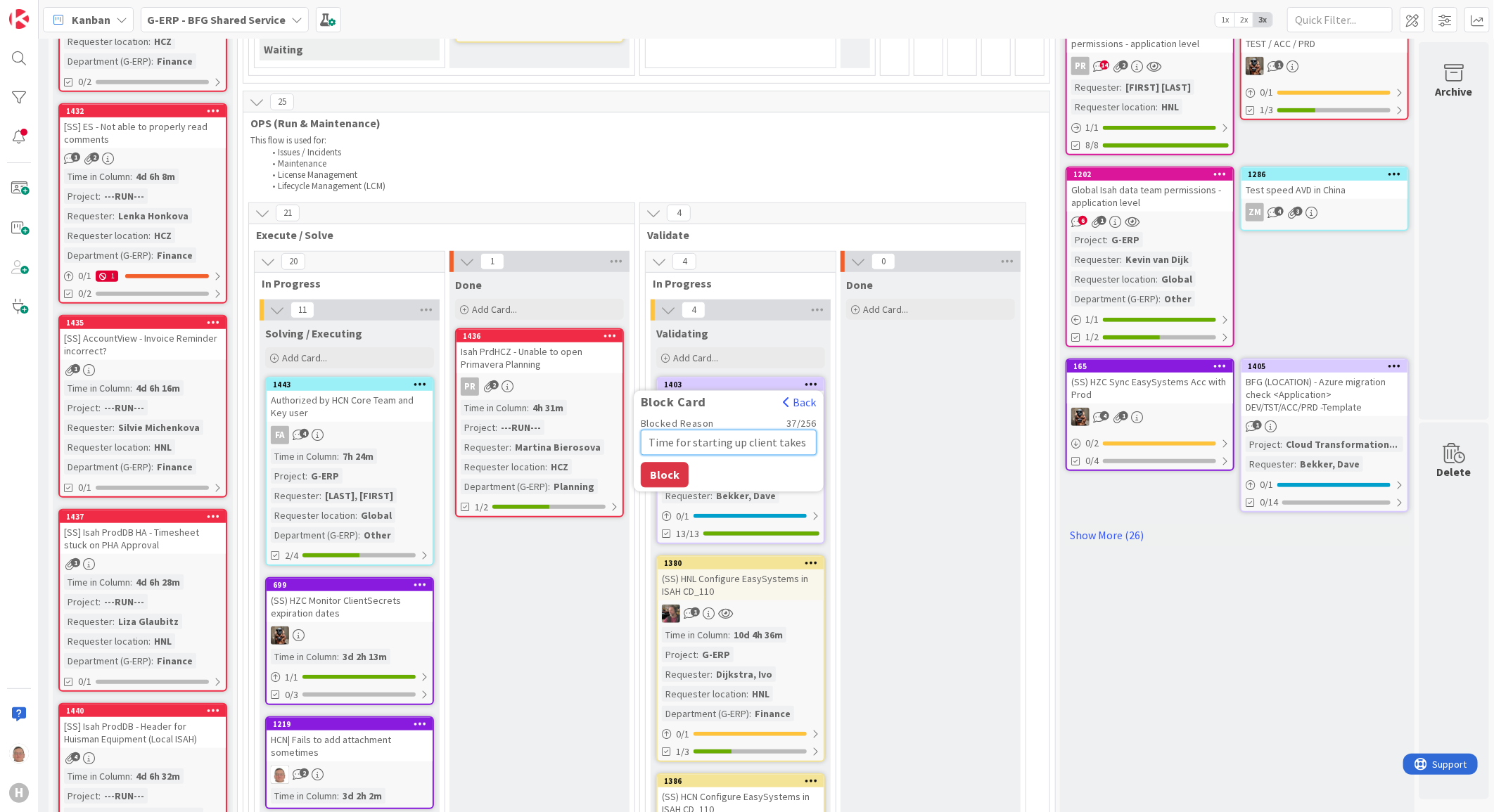 type on "x" 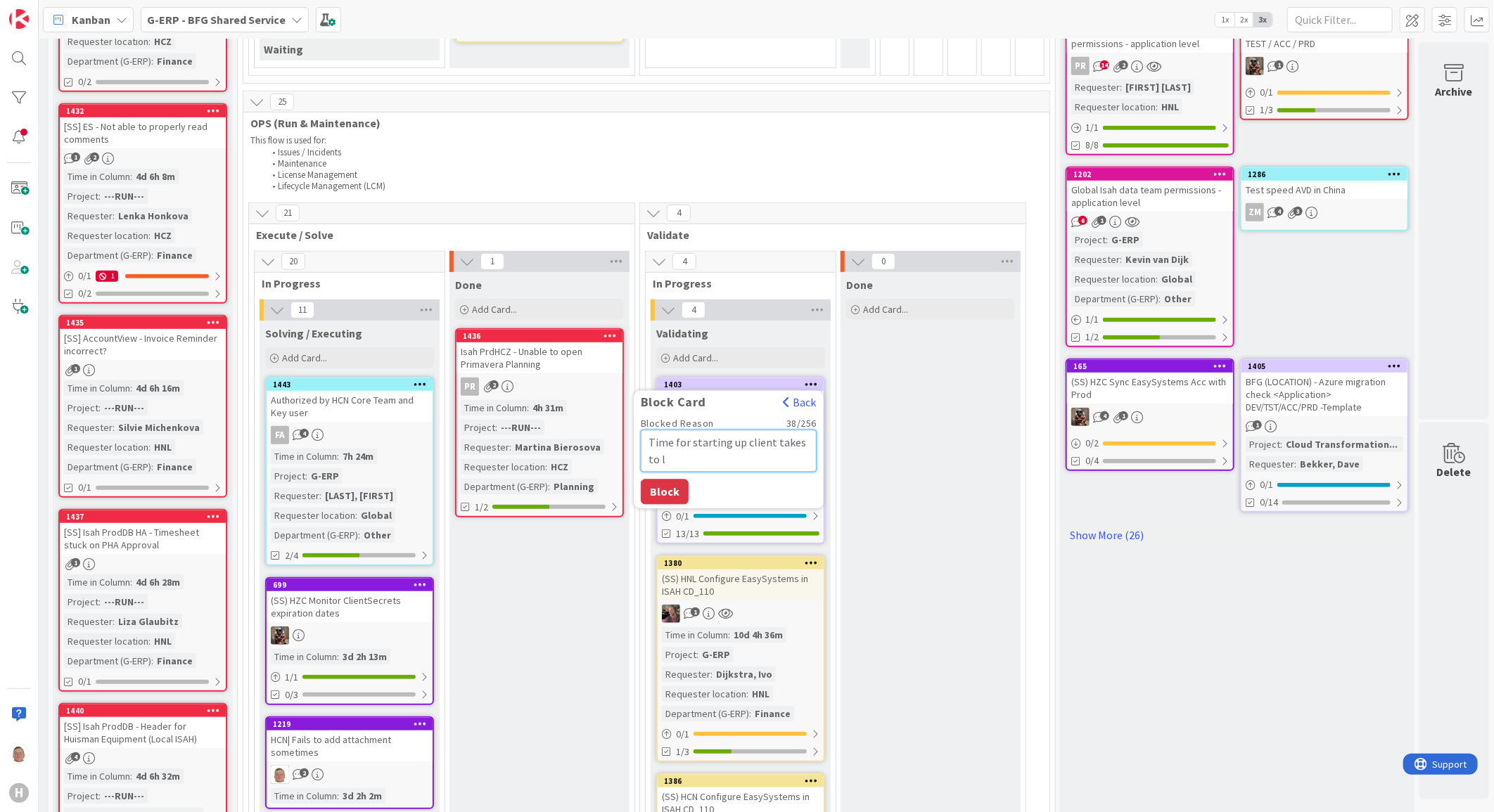 type on "x" 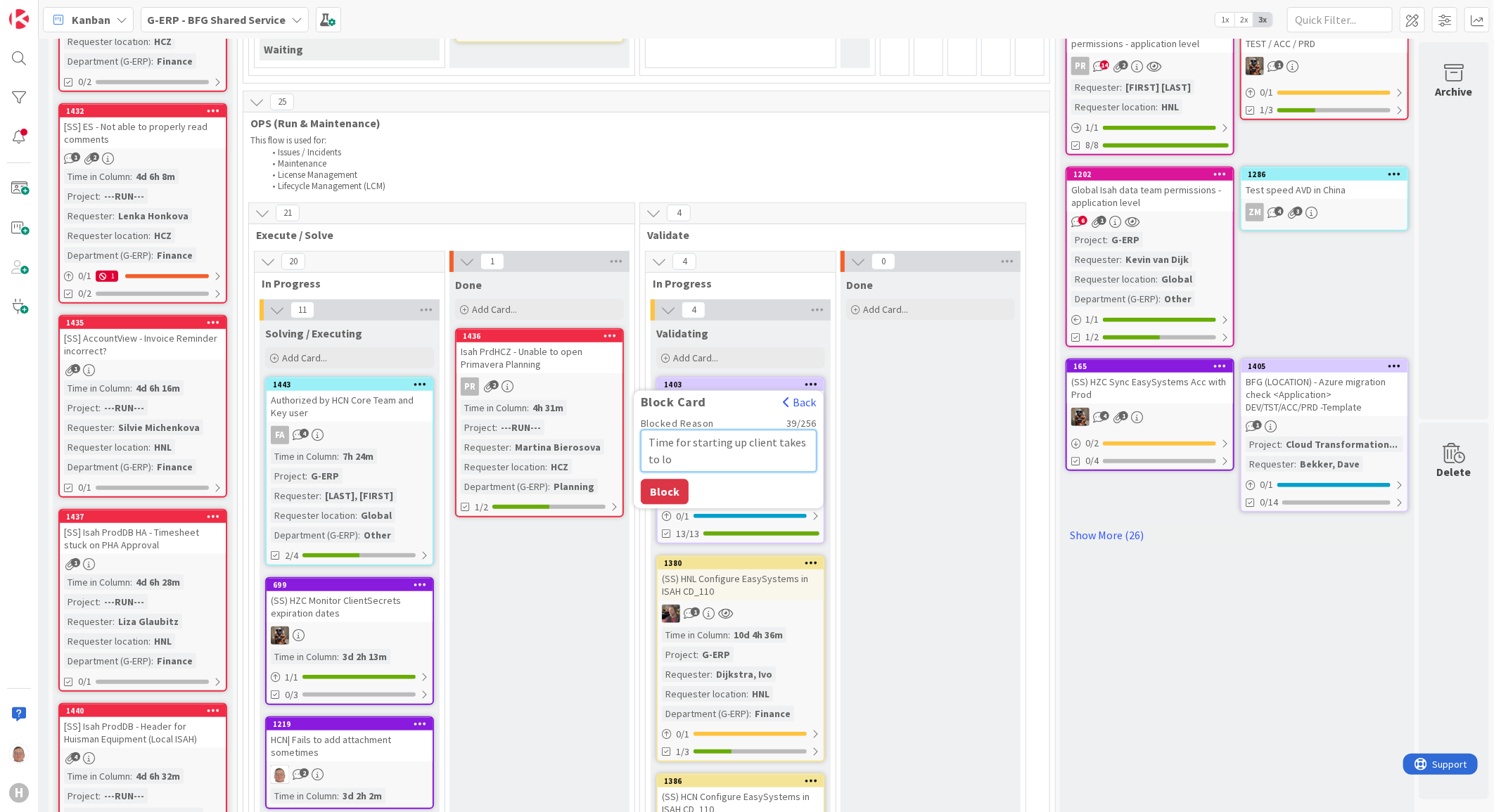 type on "x" 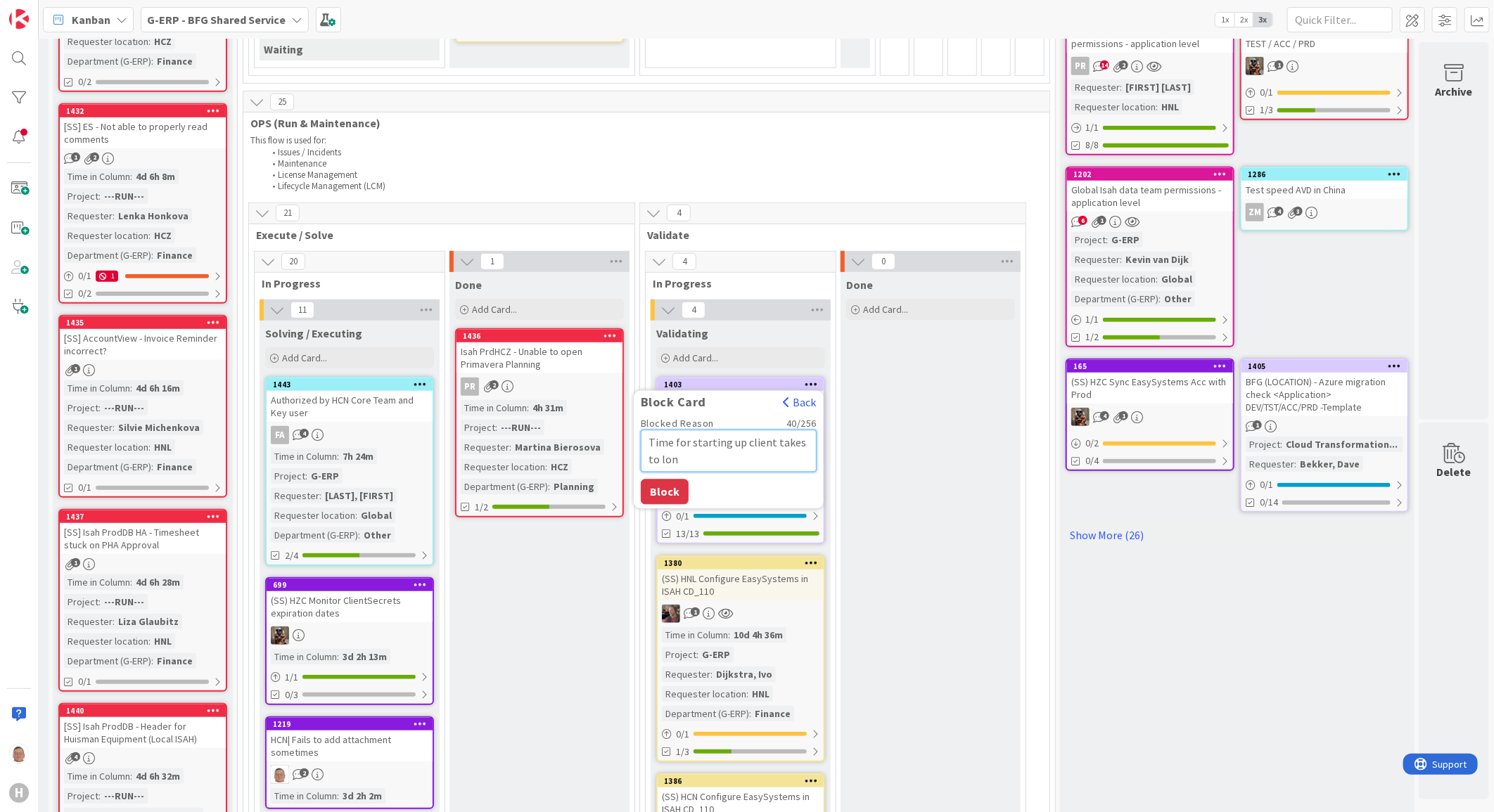 type on "x" 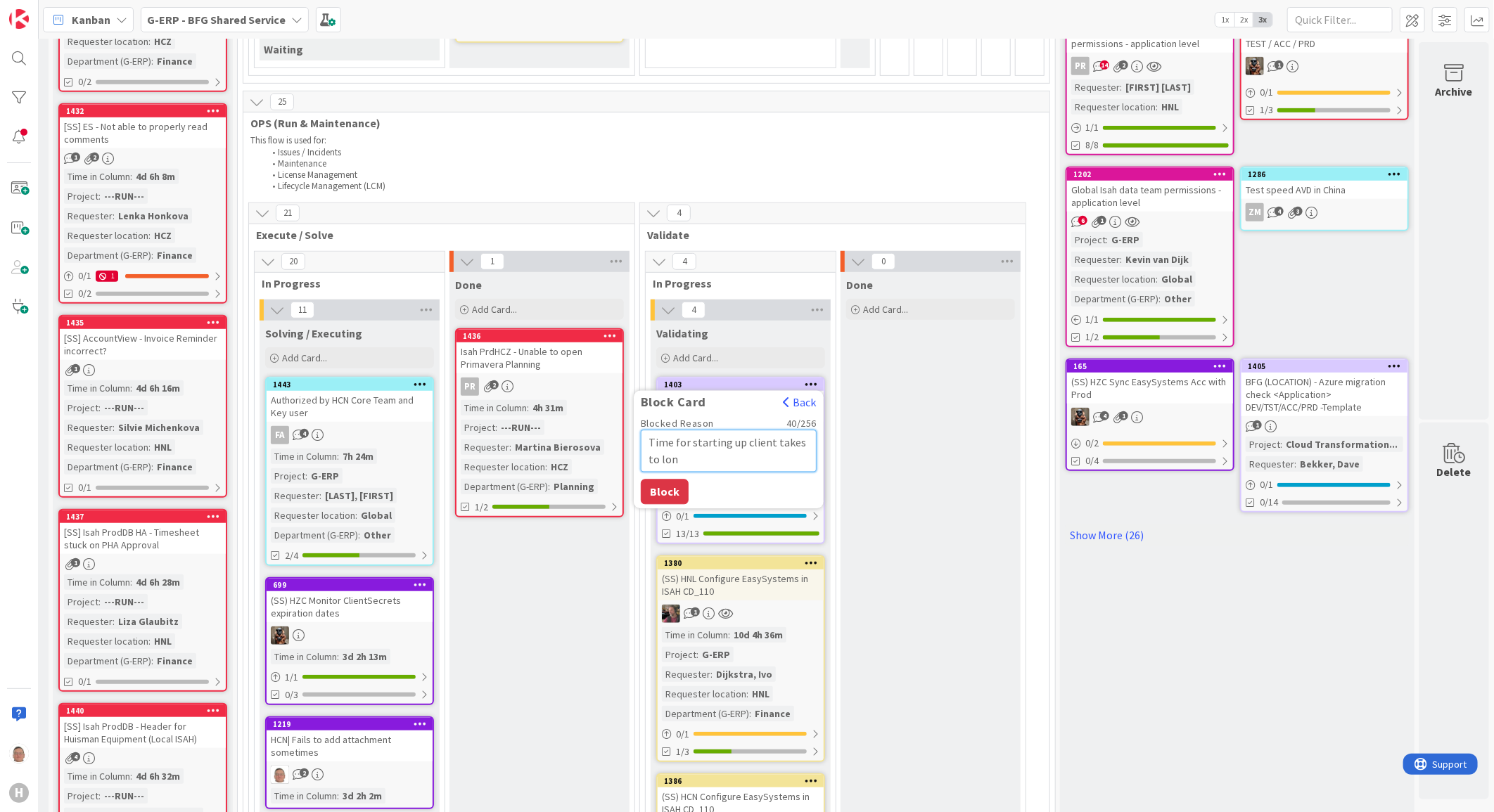 type on "Time for starting up client takes to long" 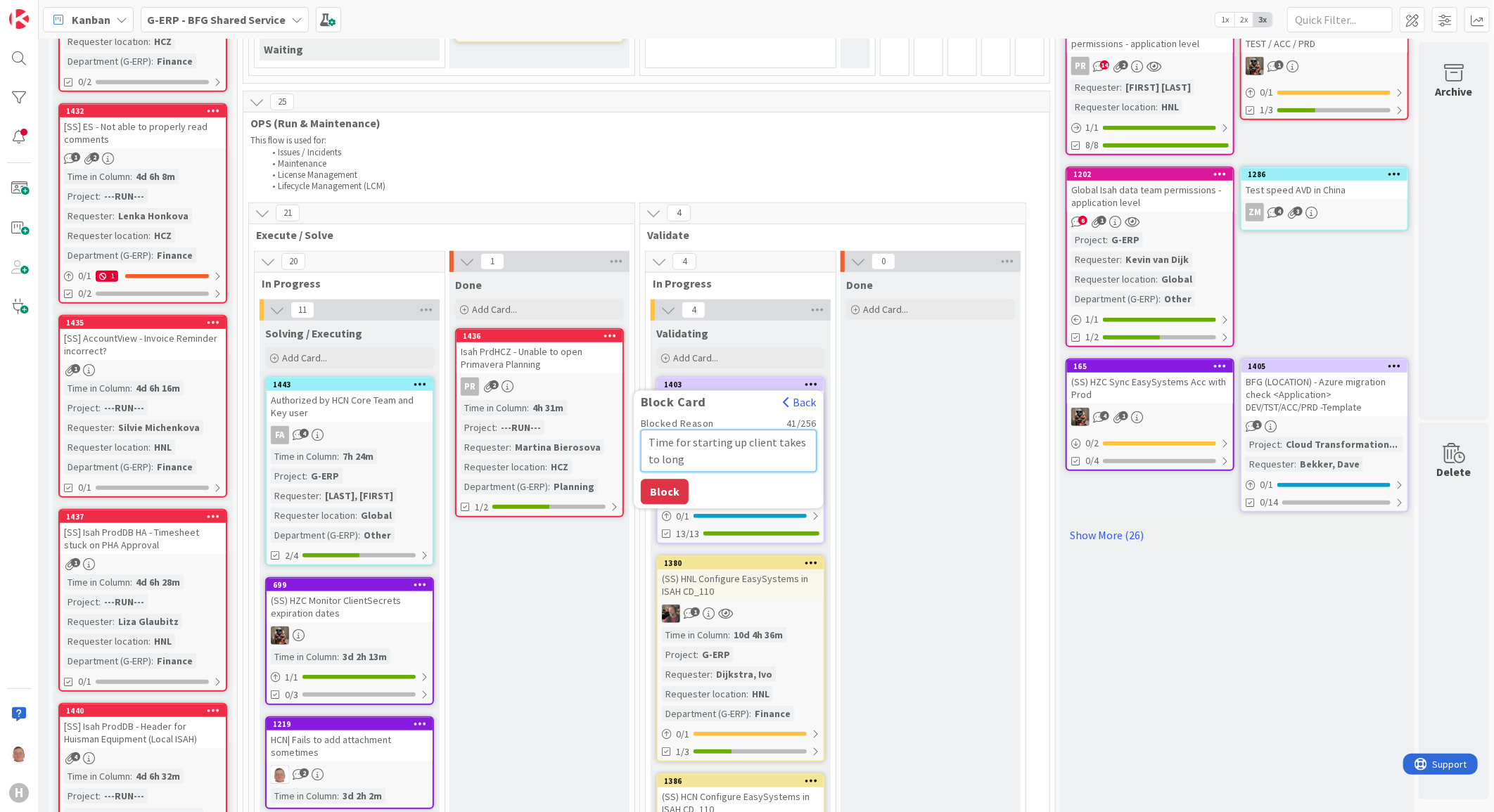 type on "x" 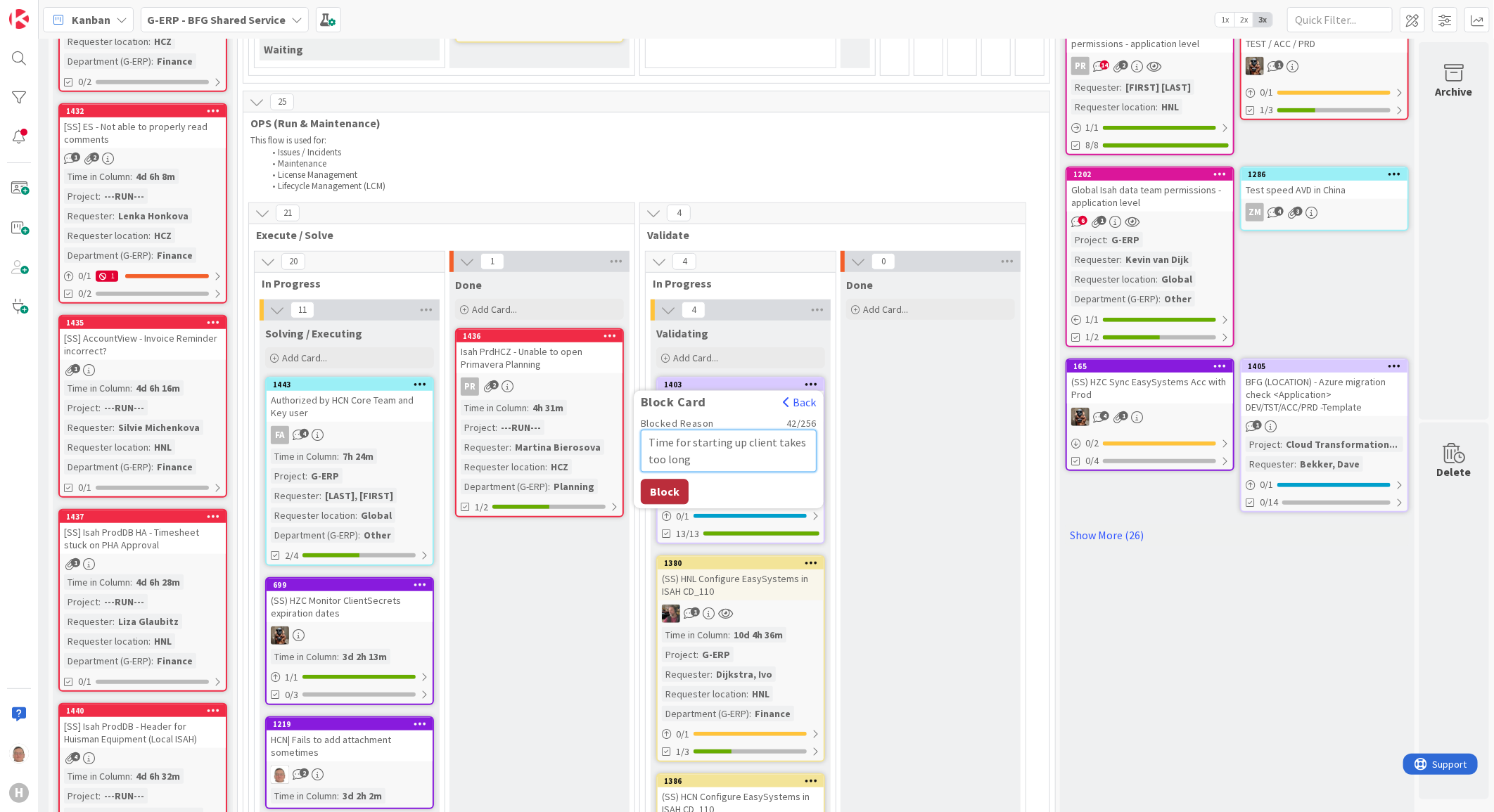 type on "Time for starting up client takes too long" 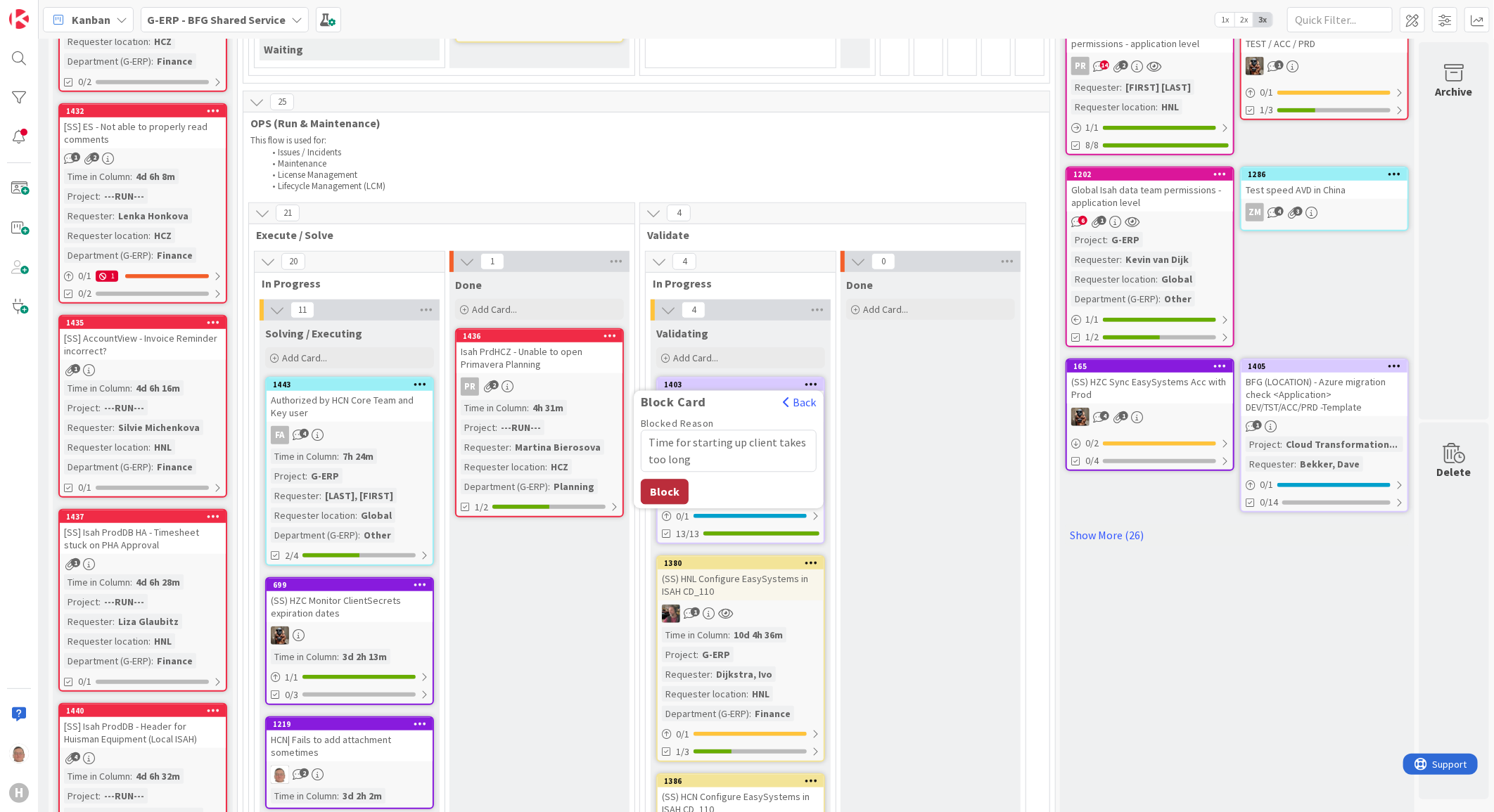 click on "Block" at bounding box center (665, 491) 